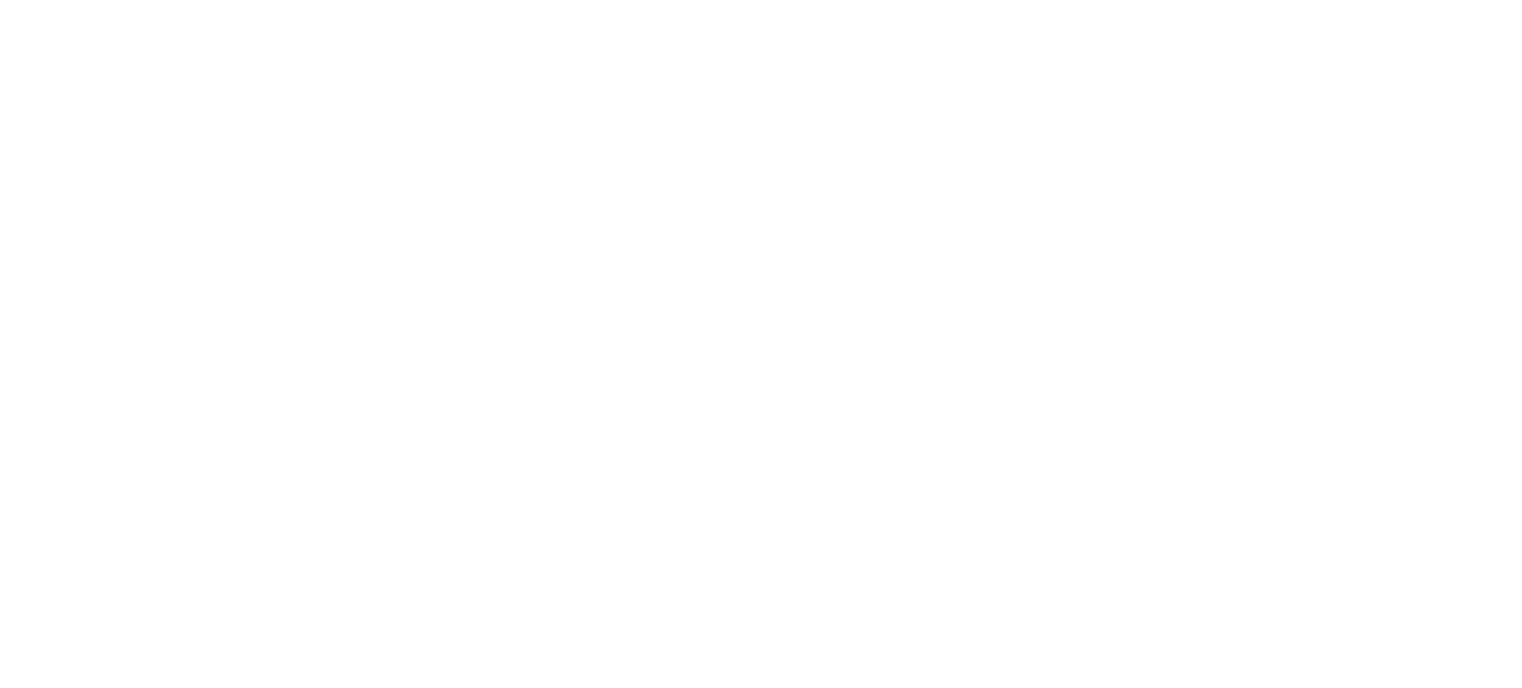 scroll, scrollTop: 0, scrollLeft: 0, axis: both 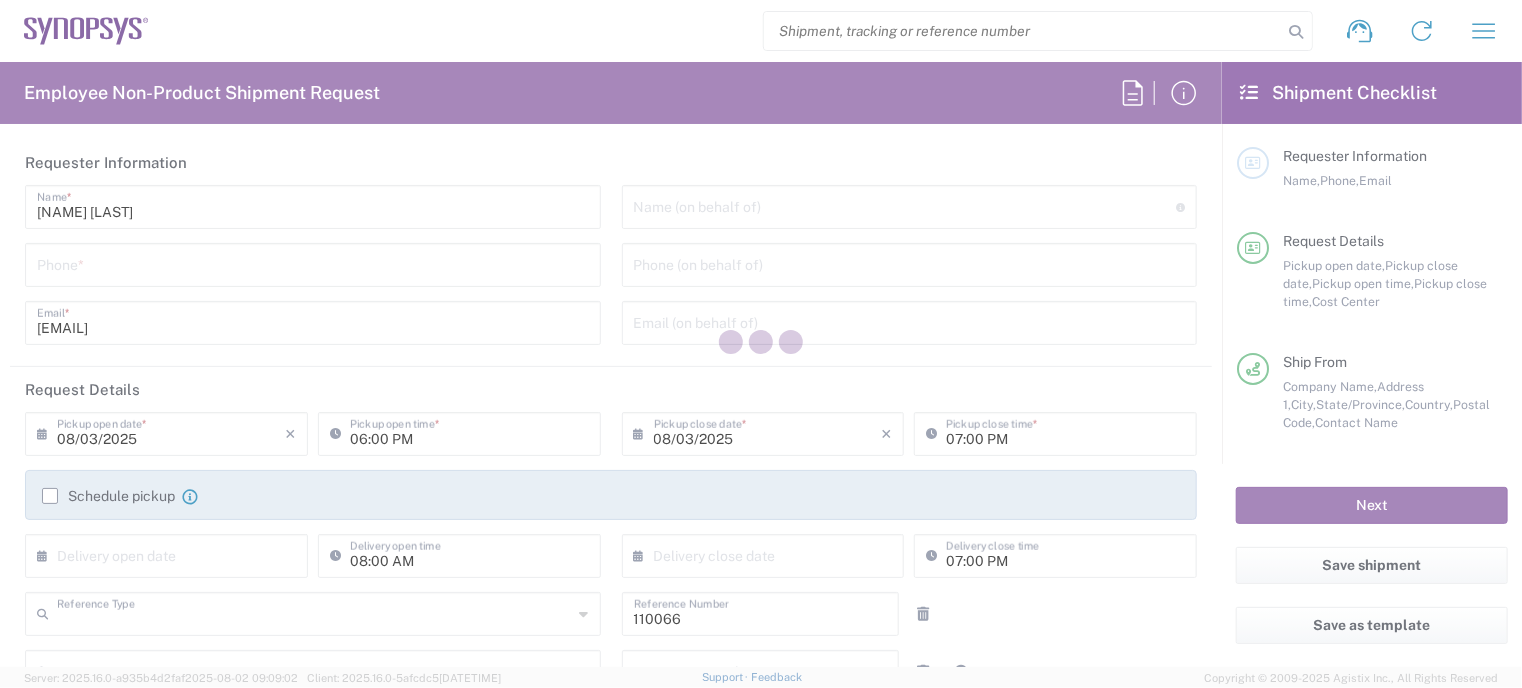 type on "Department" 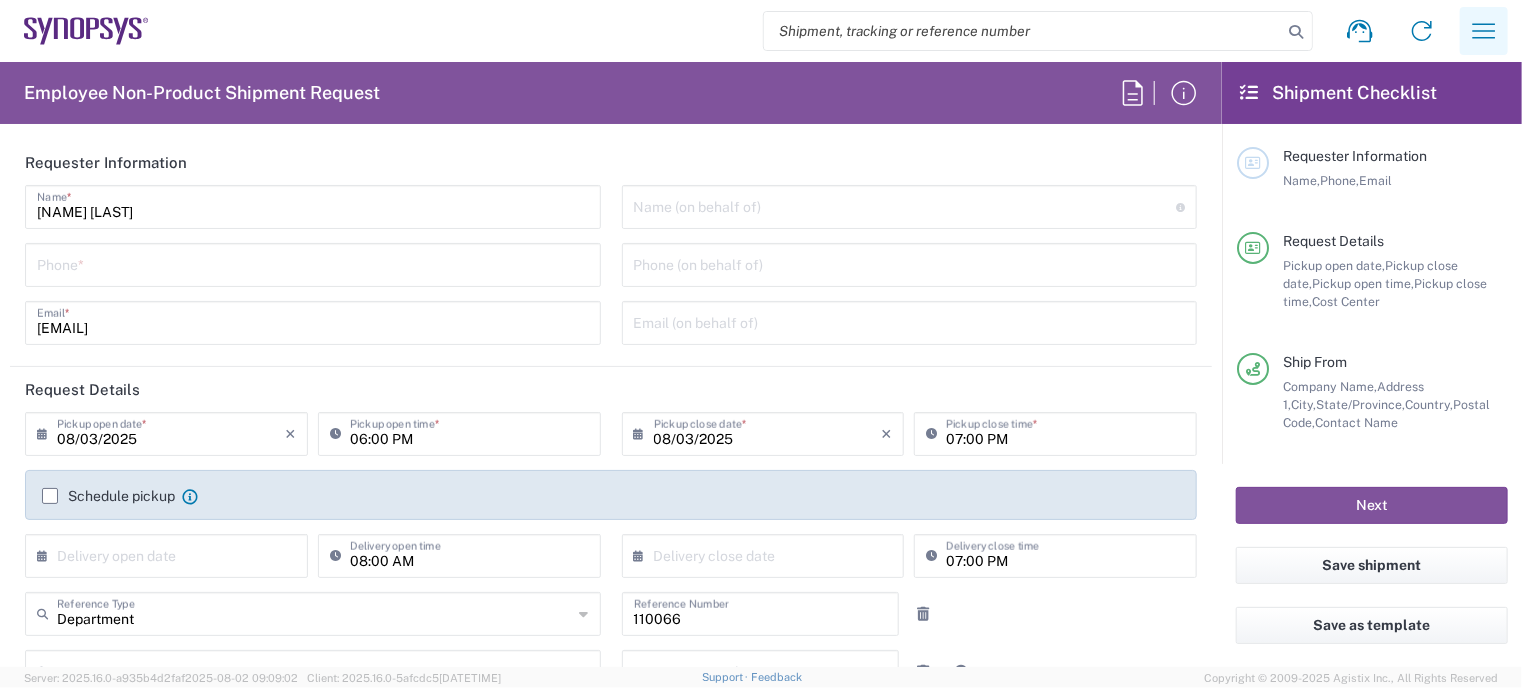 click 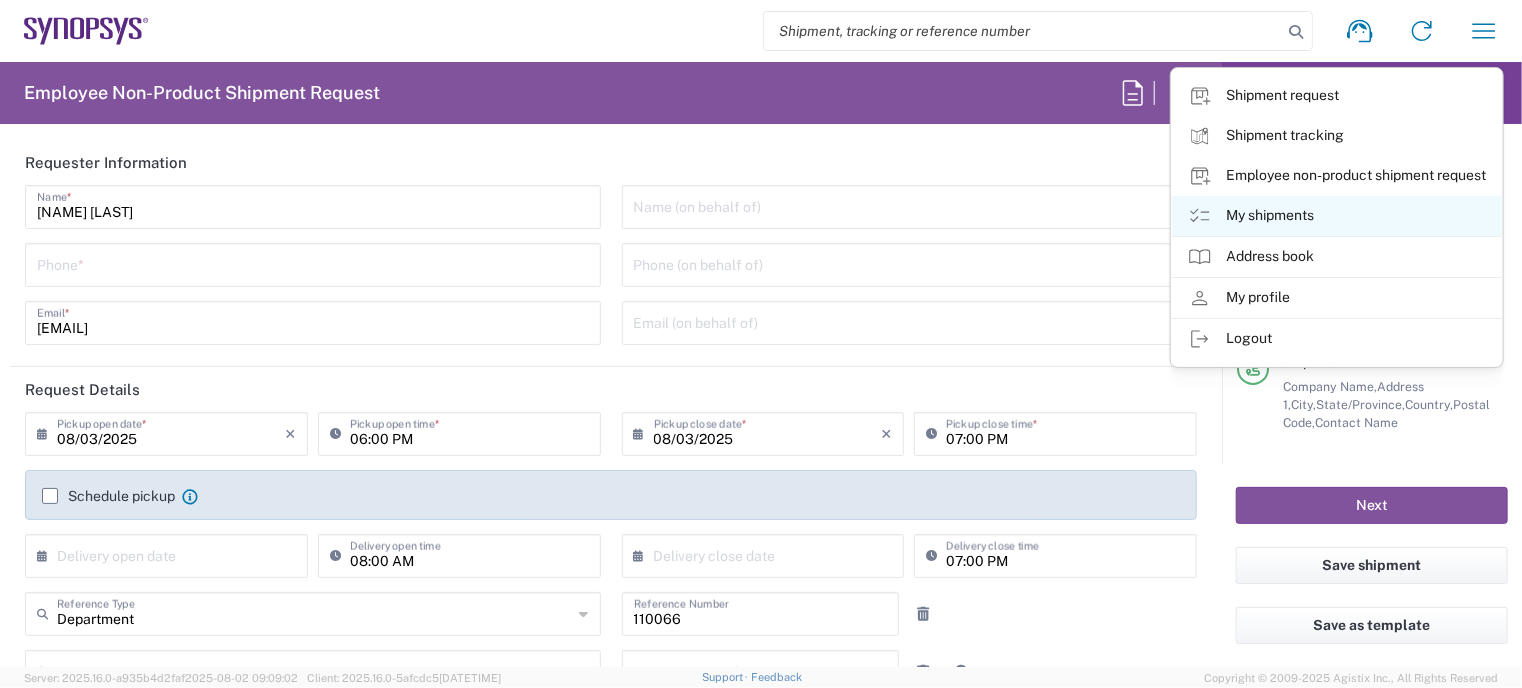 click on "My shipments" 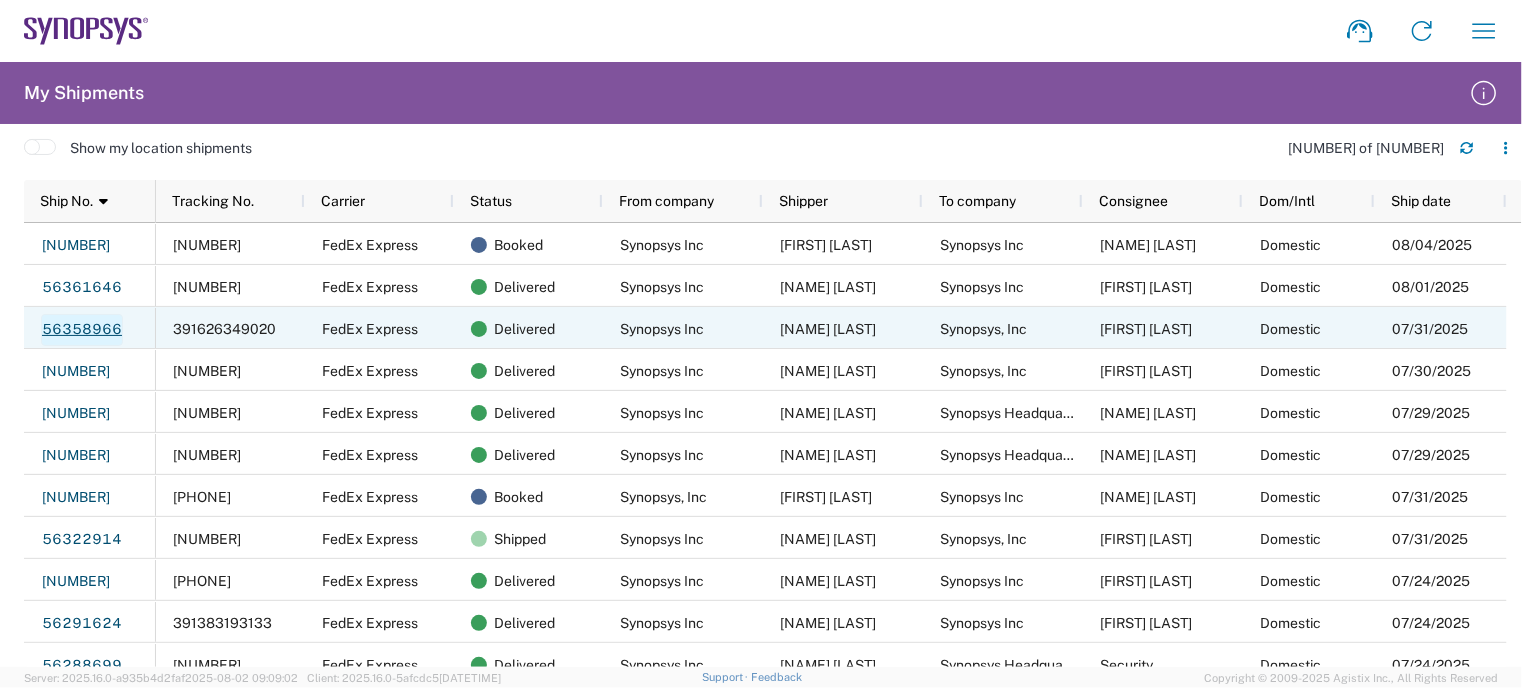 click on "56358966" 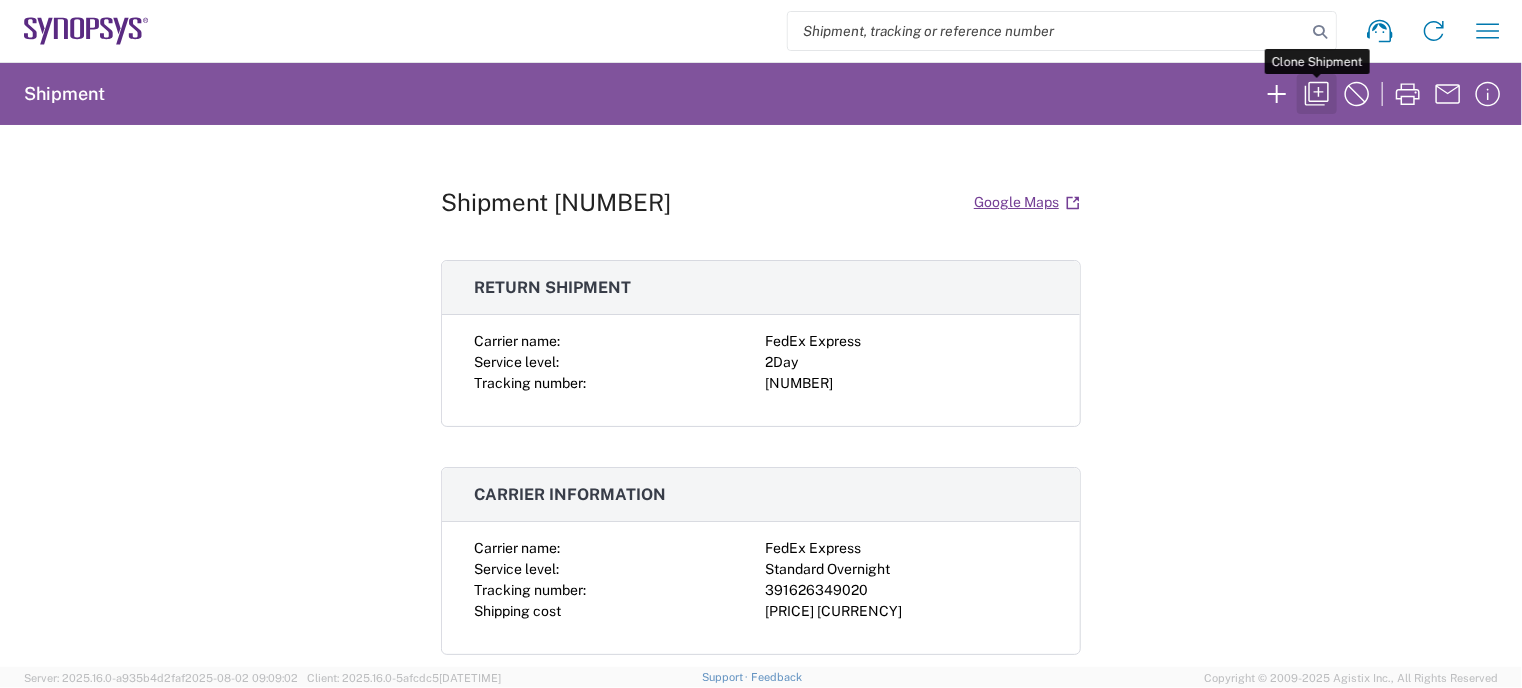 click 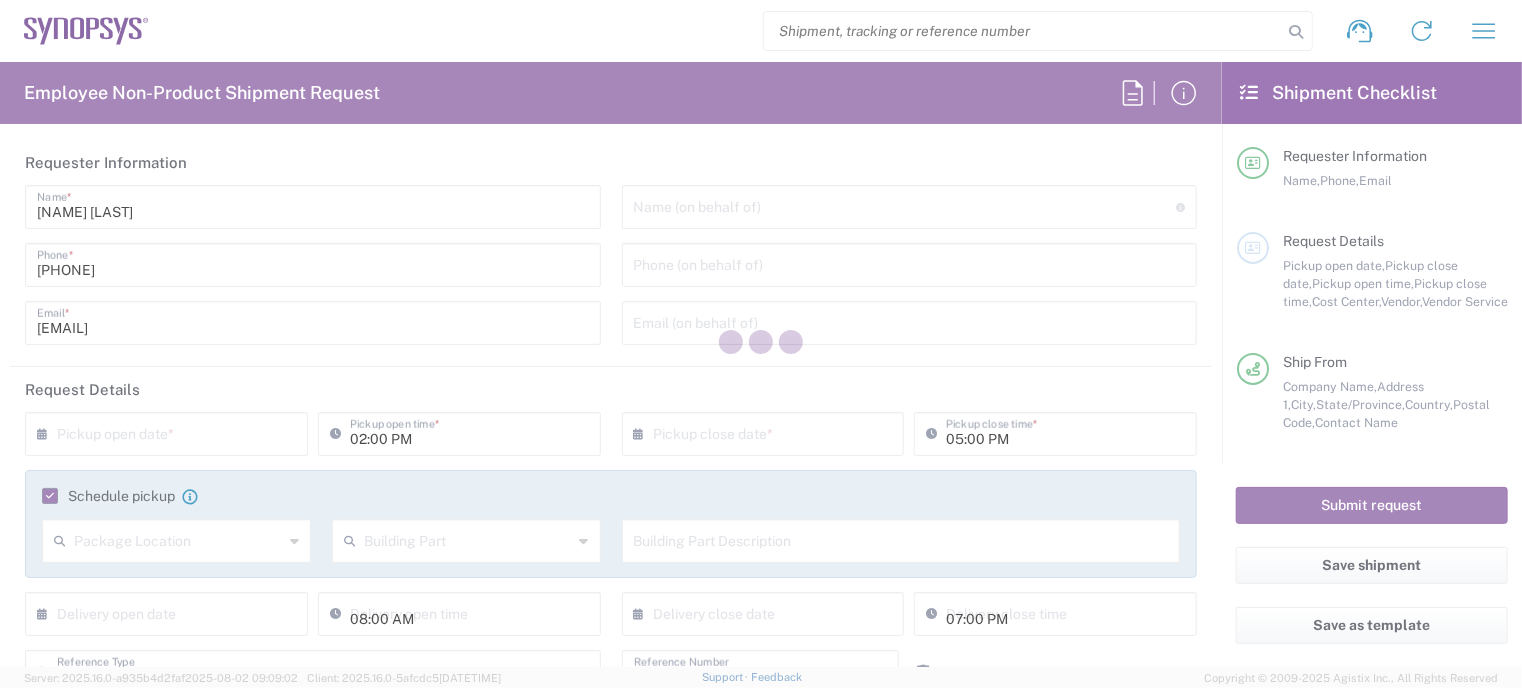 type on "US01, CIO, IT, ESS2 110066" 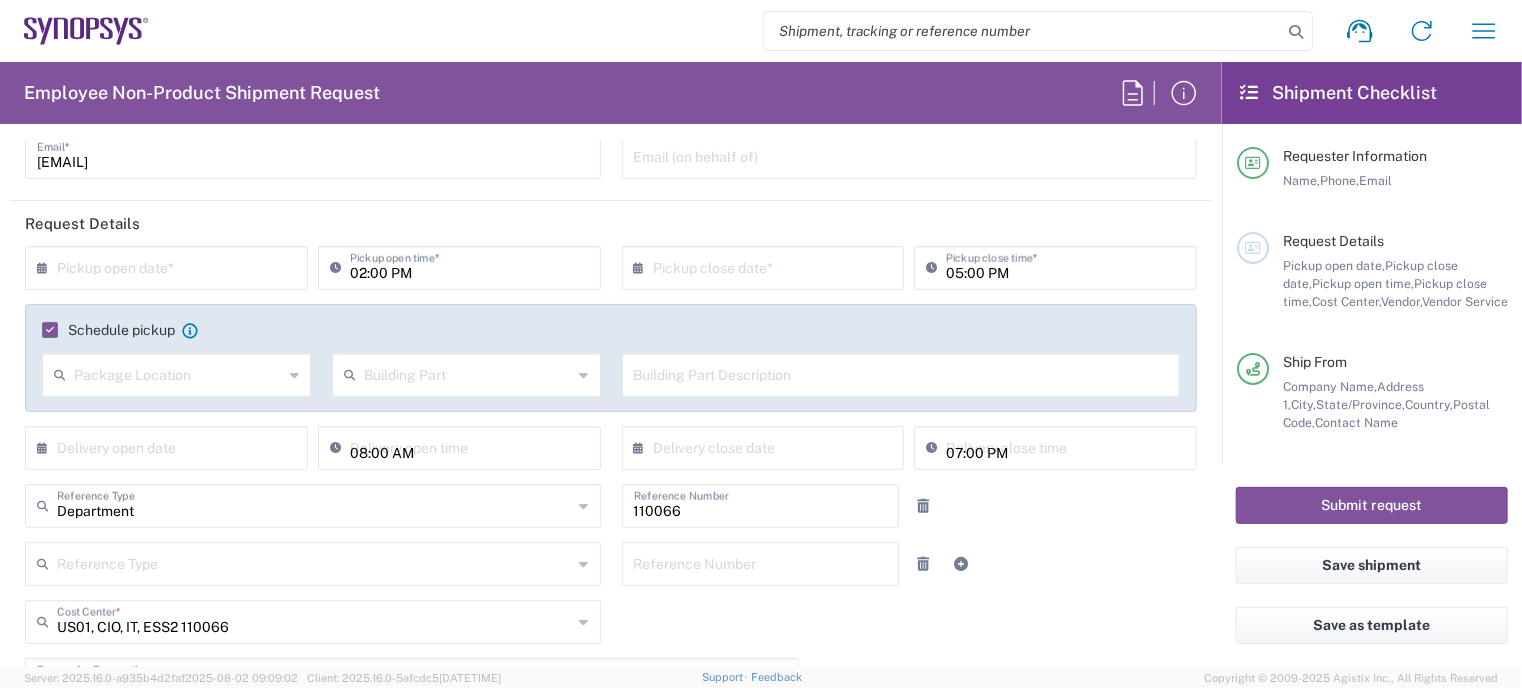 scroll, scrollTop: 164, scrollLeft: 0, axis: vertical 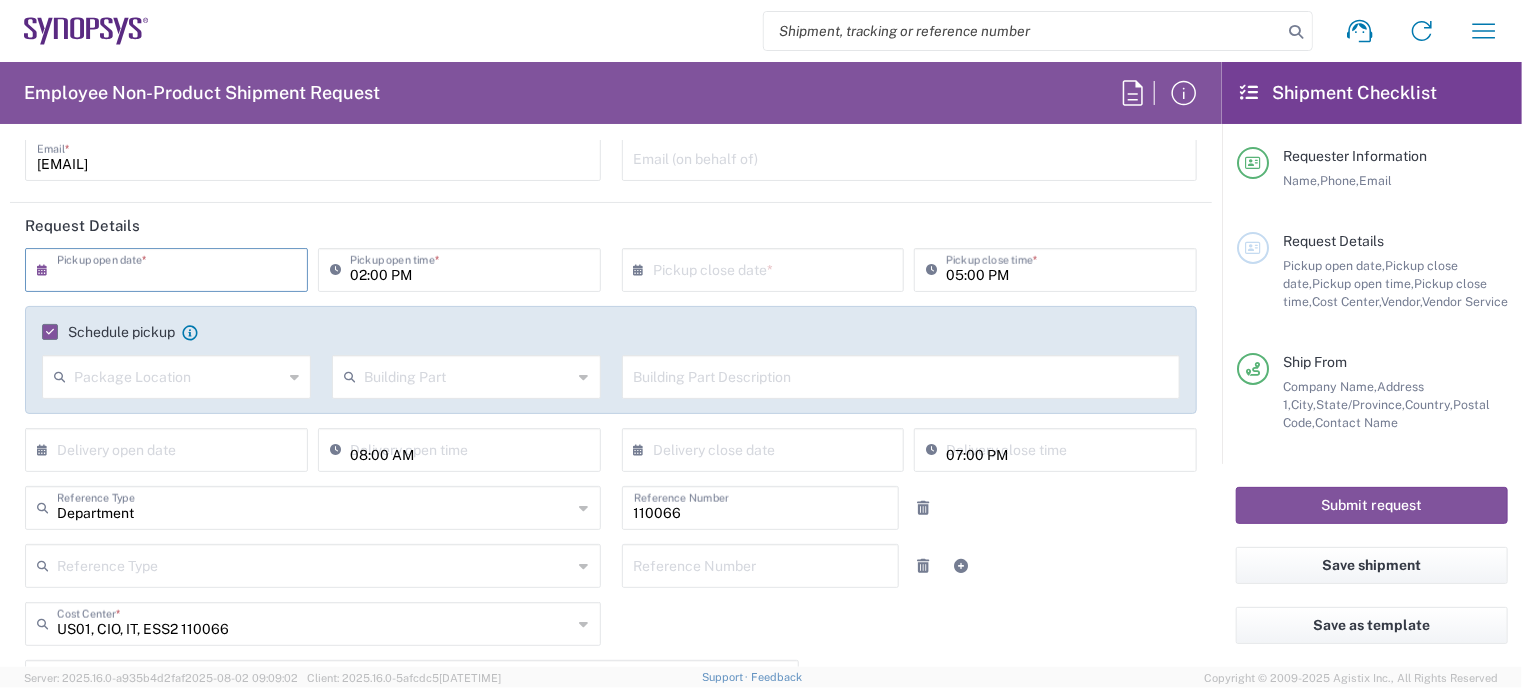 click at bounding box center (171, 268) 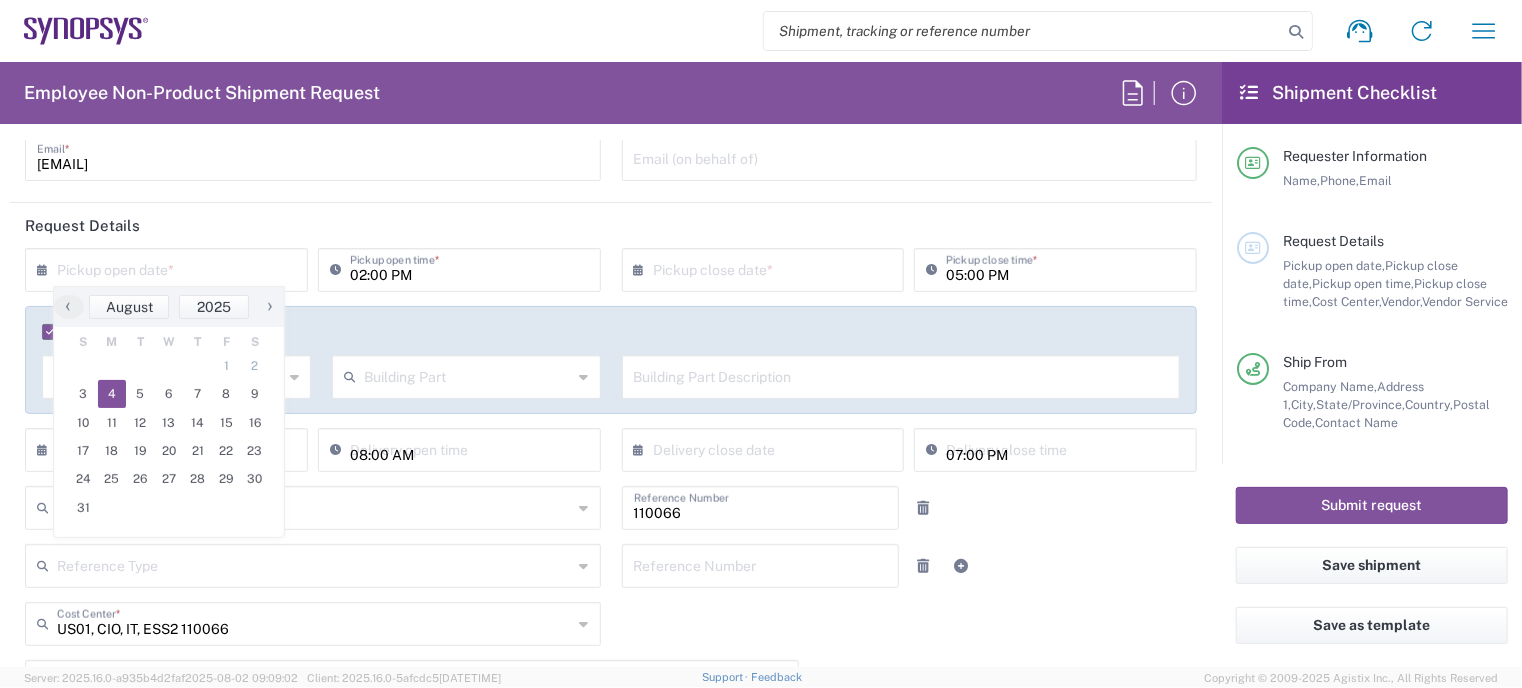 click on "4" 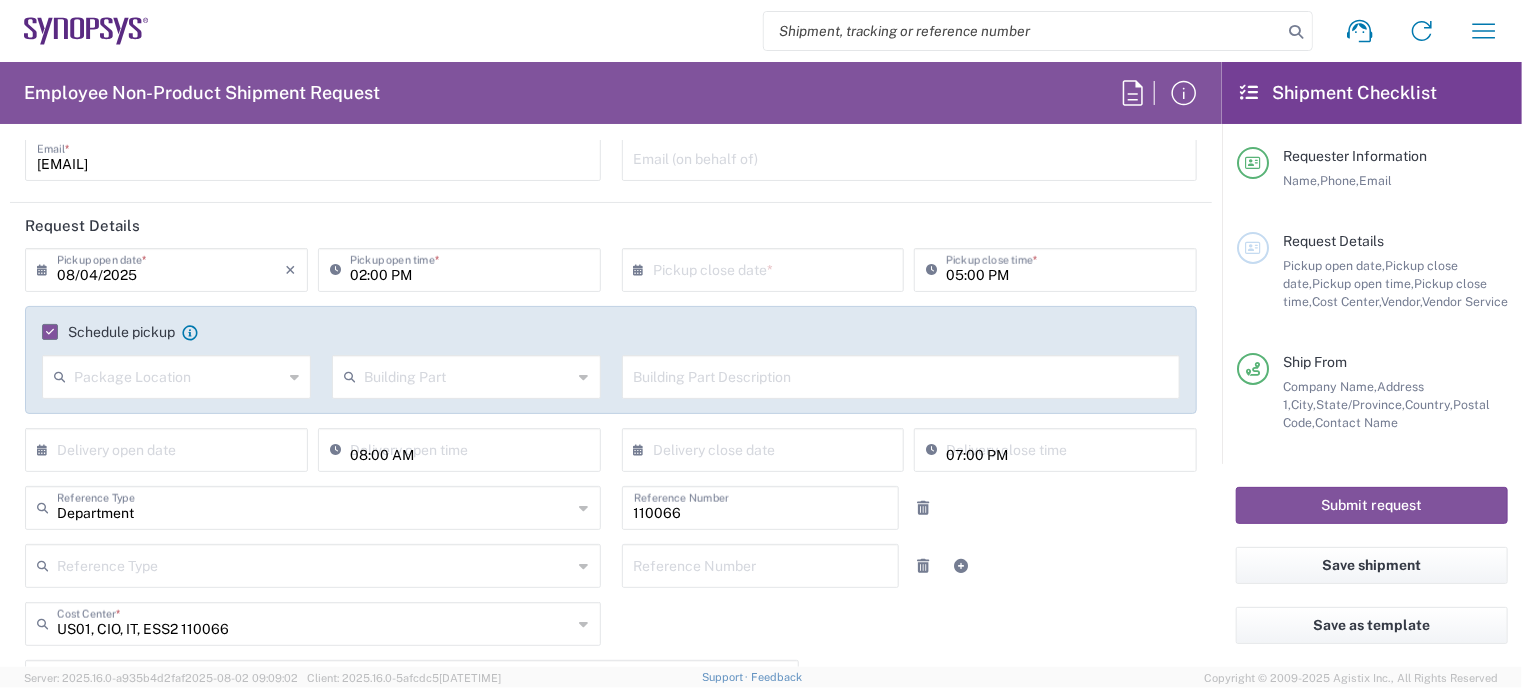 click 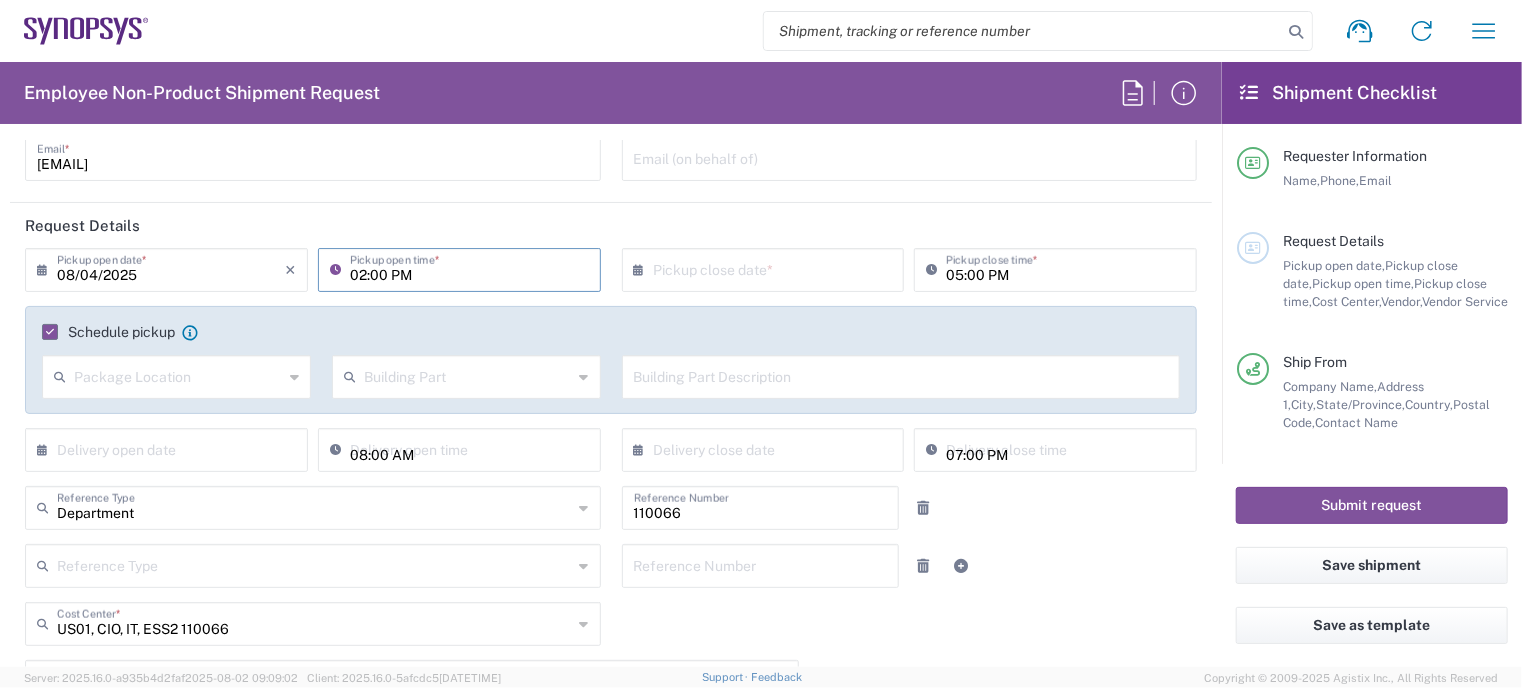 click on "02:00 PM" at bounding box center [469, 268] 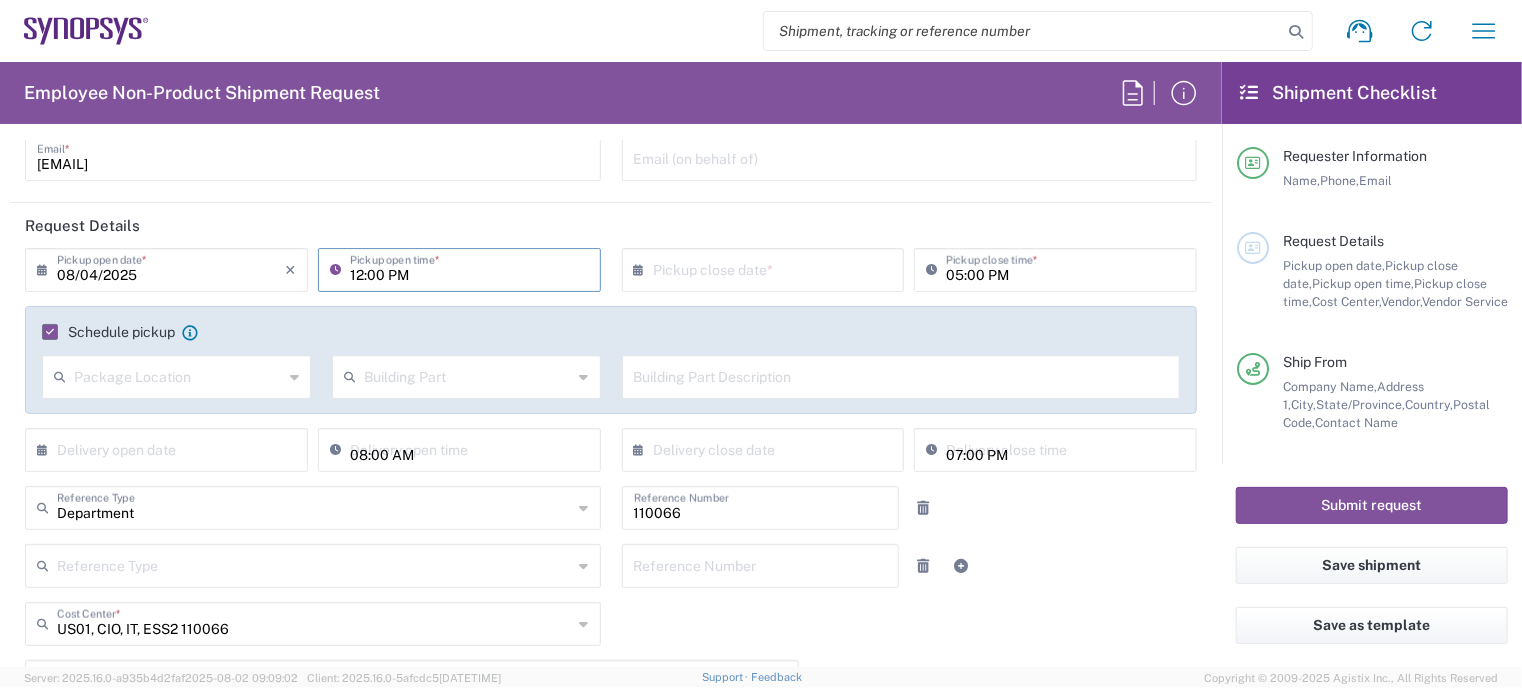 type on "12:00 PM" 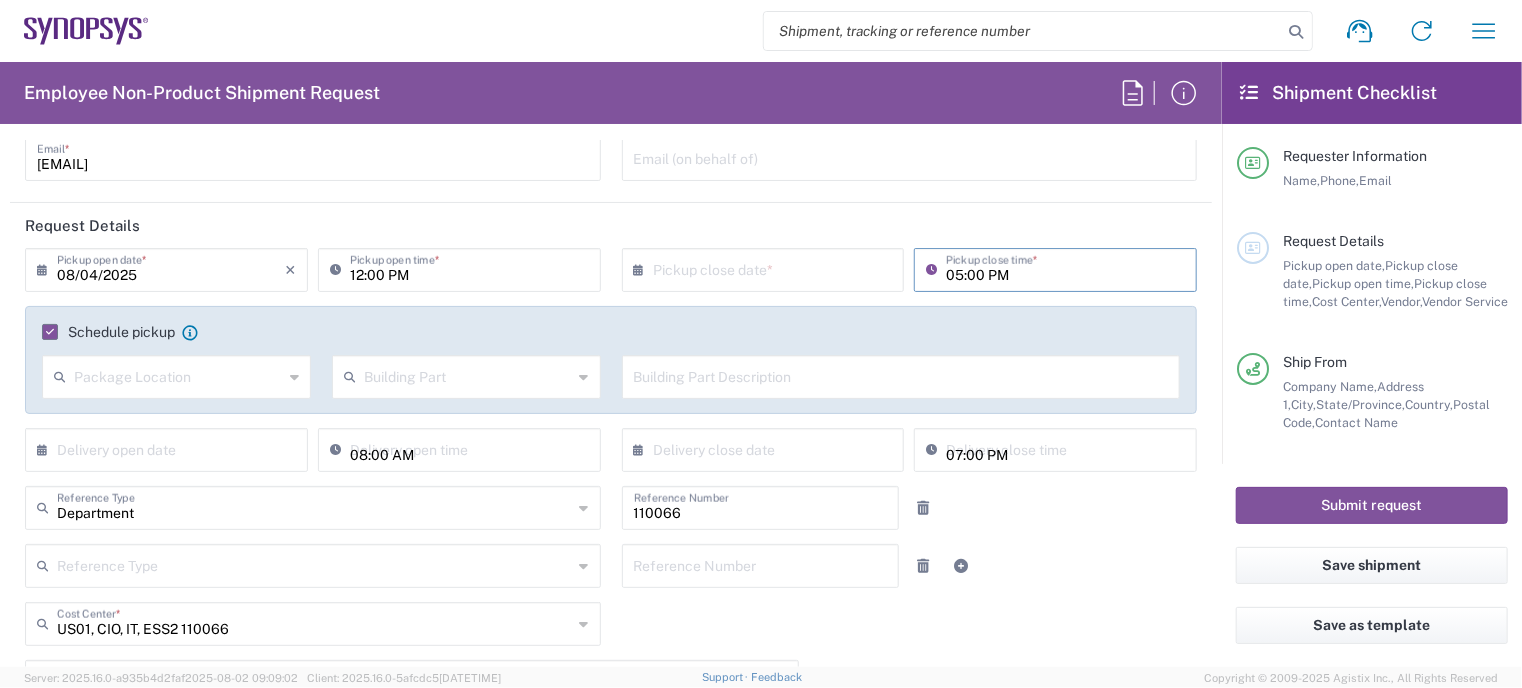 click on "05:00 PM" at bounding box center (1065, 268) 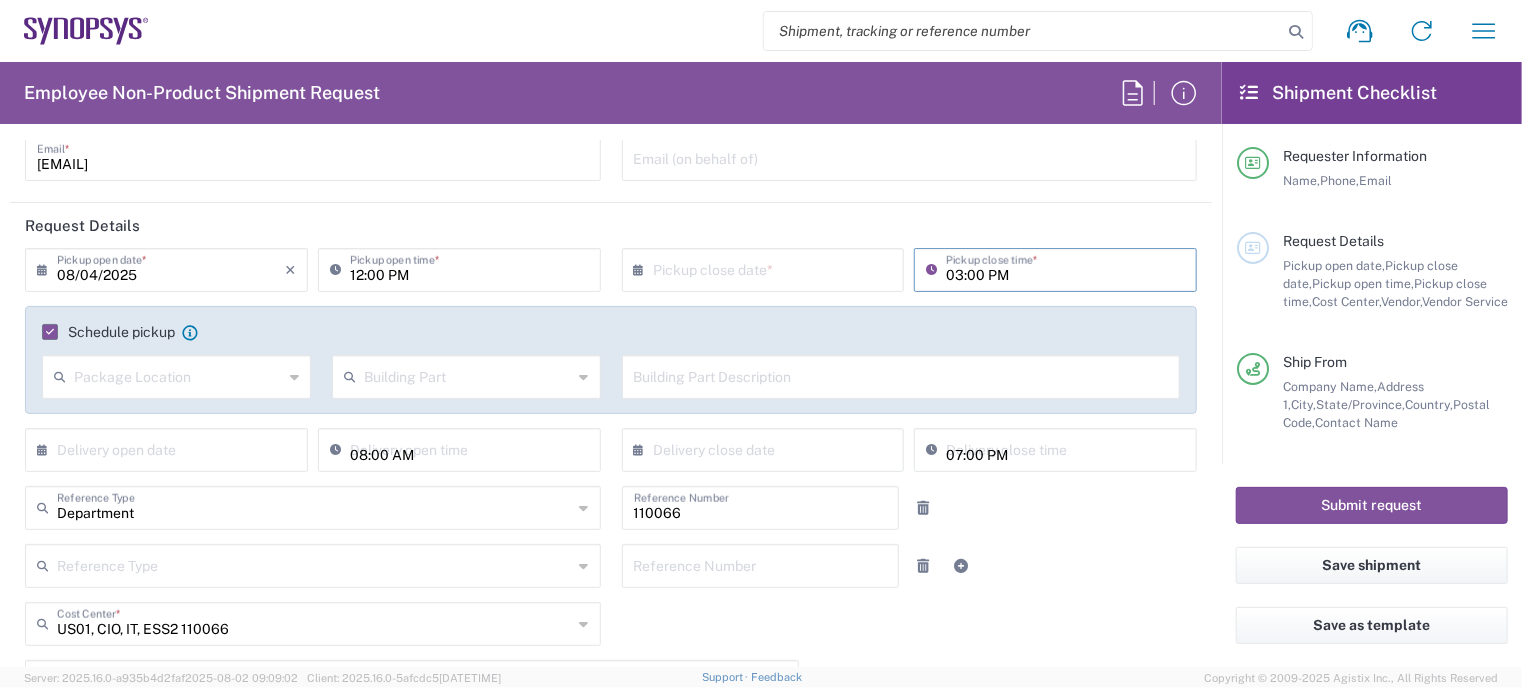 type on "03:00 PM" 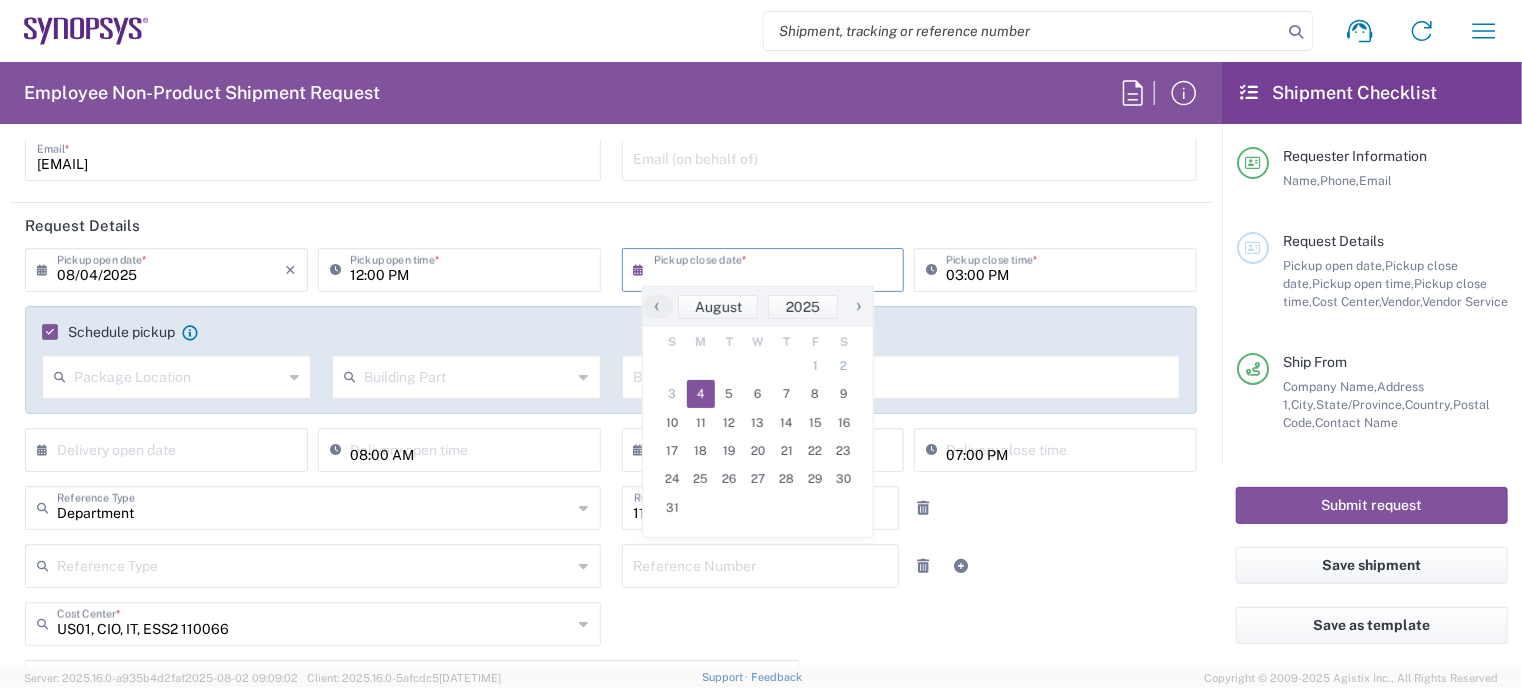 click on "4" 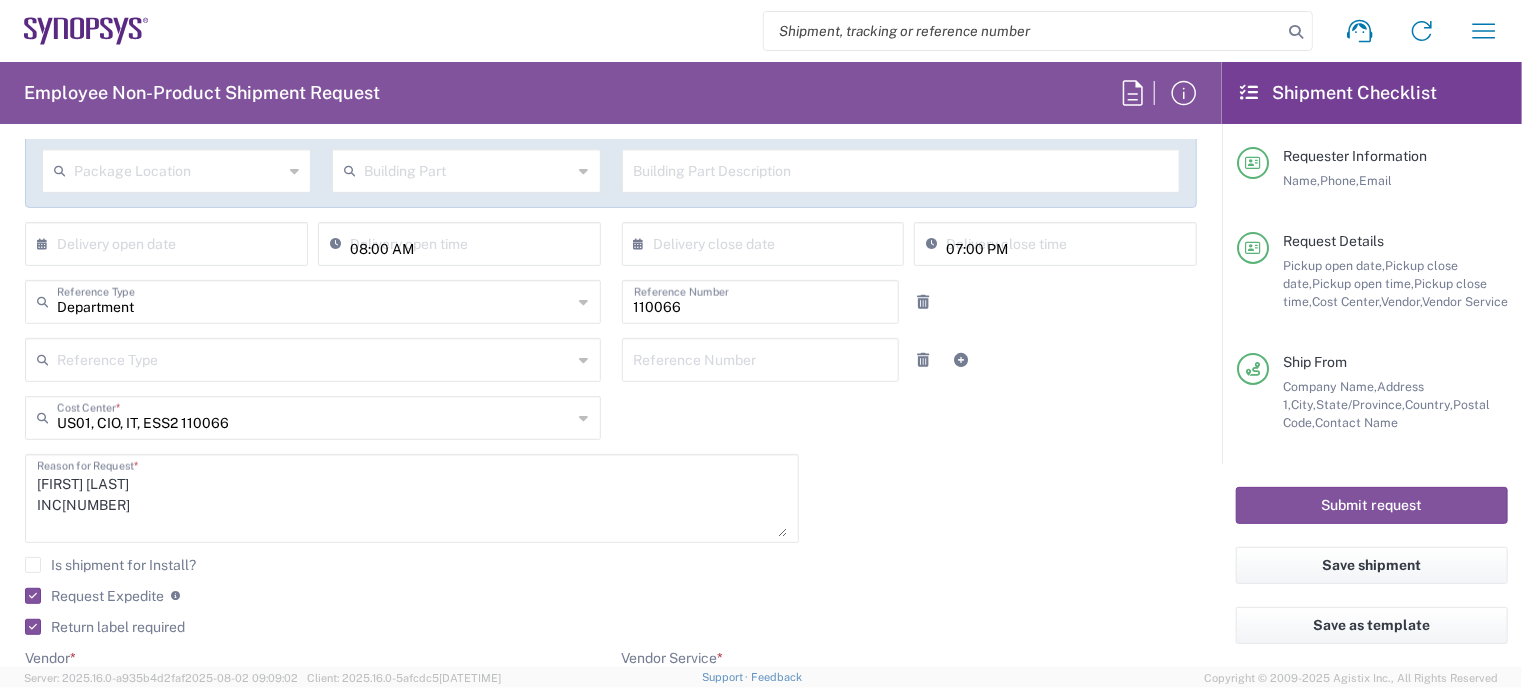 scroll, scrollTop: 392, scrollLeft: 0, axis: vertical 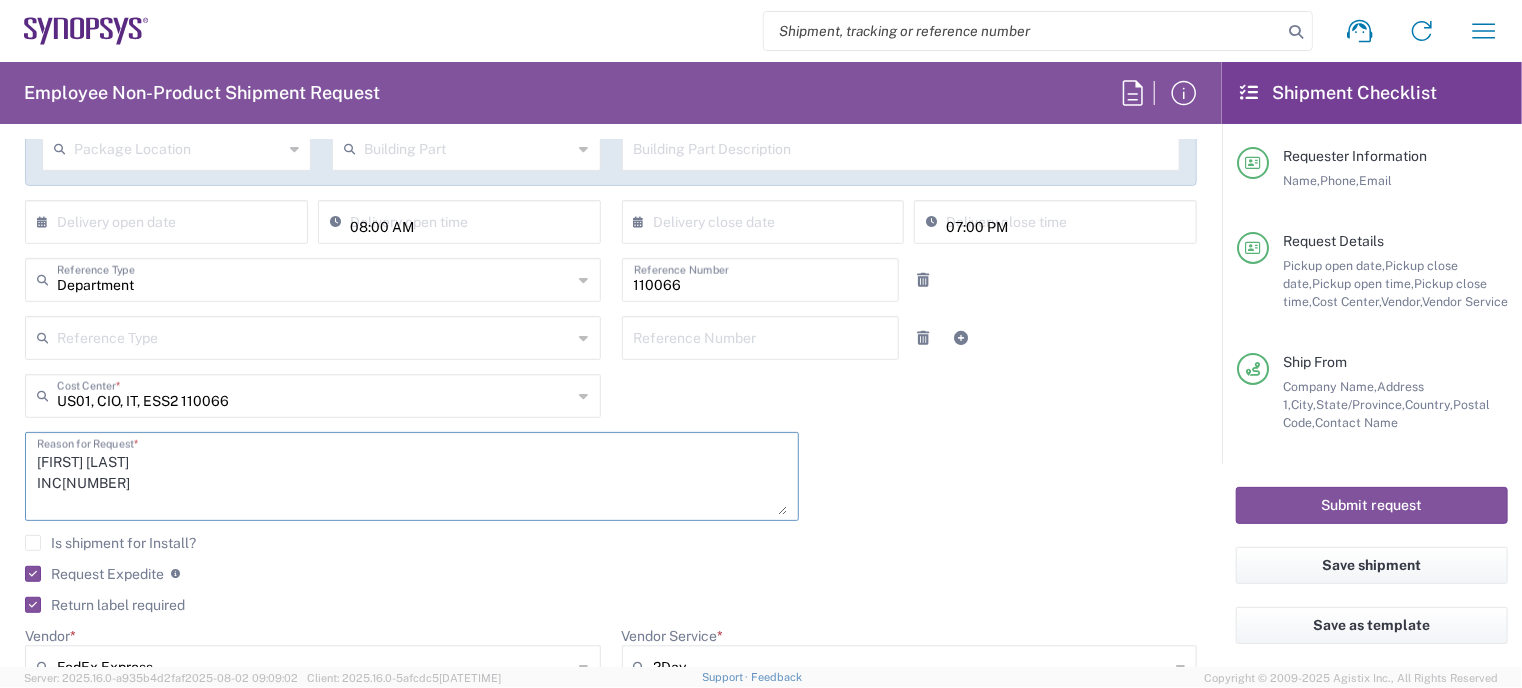 drag, startPoint x: 163, startPoint y: 459, endPoint x: 21, endPoint y: 456, distance: 142.0317 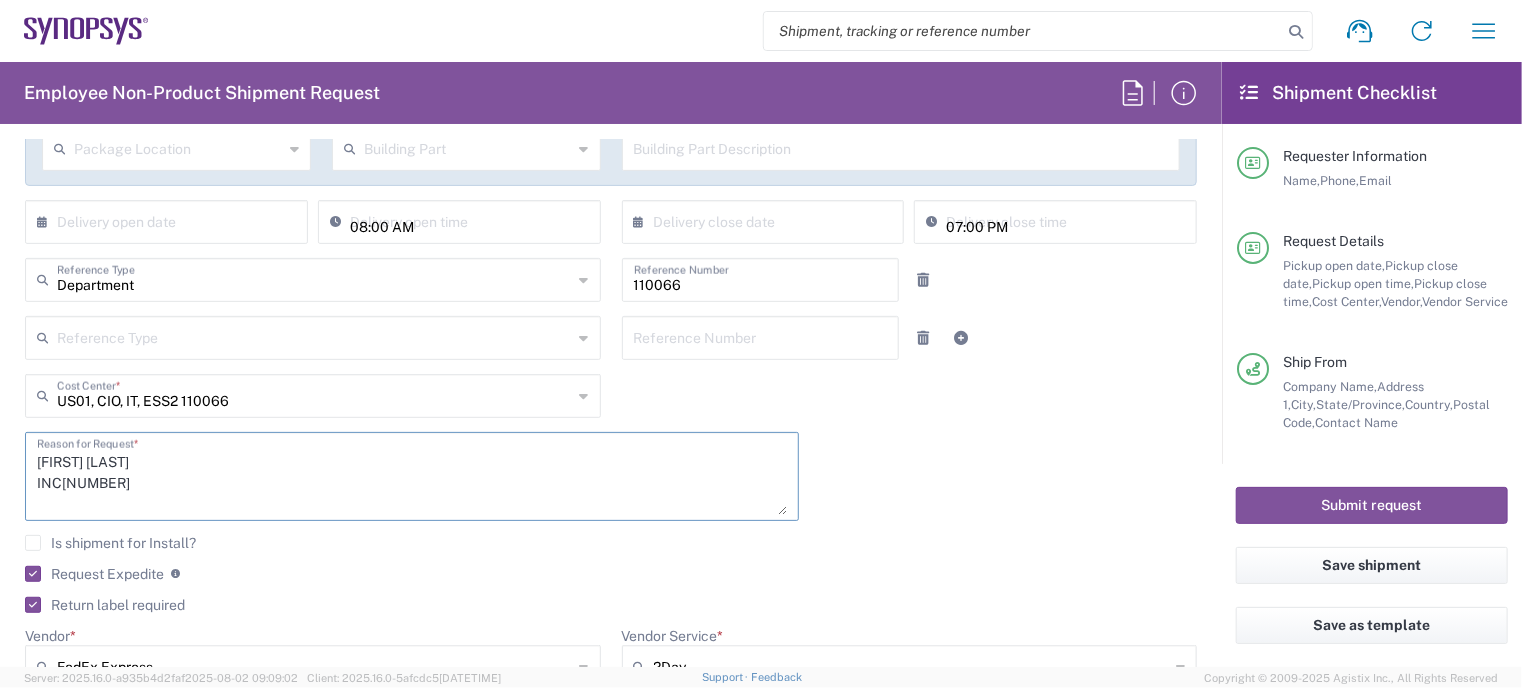 drag, startPoint x: 128, startPoint y: 484, endPoint x: 36, endPoint y: 479, distance: 92.13577 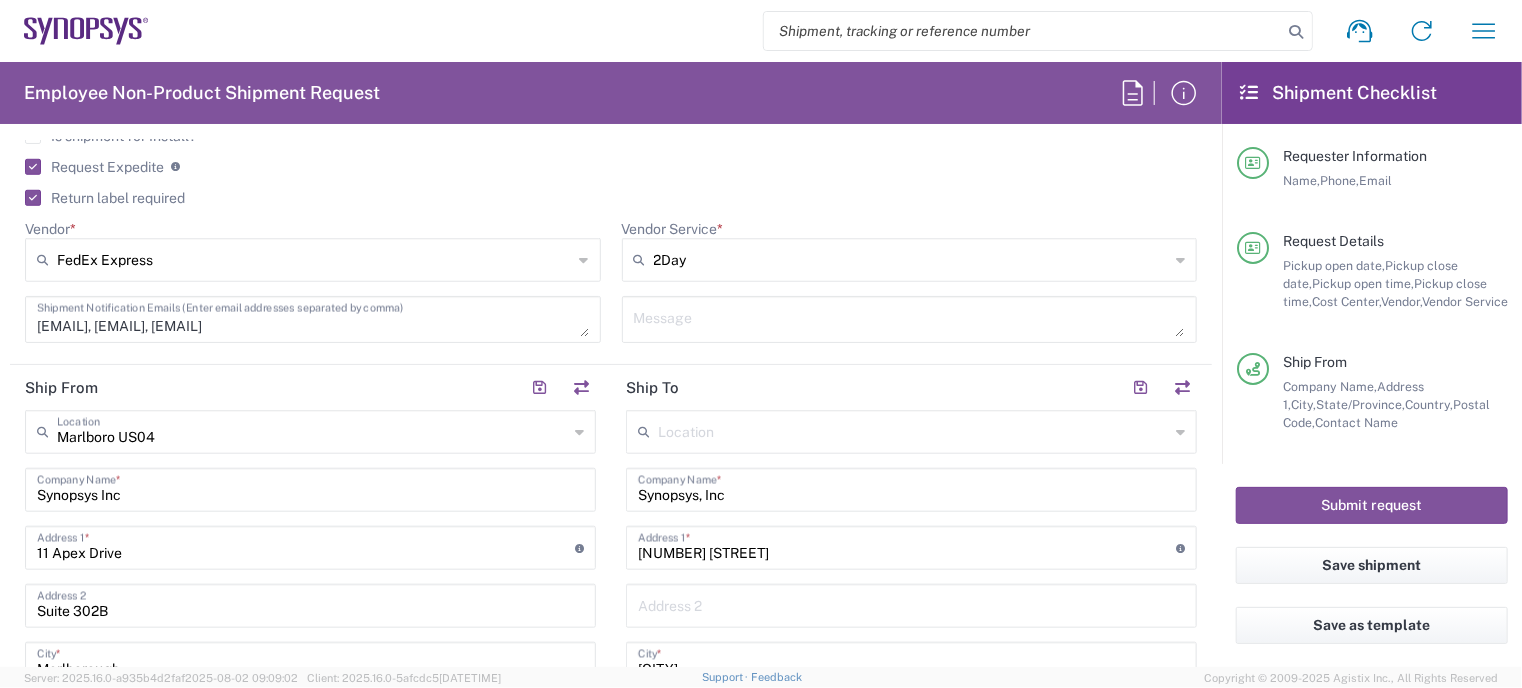 scroll, scrollTop: 796, scrollLeft: 0, axis: vertical 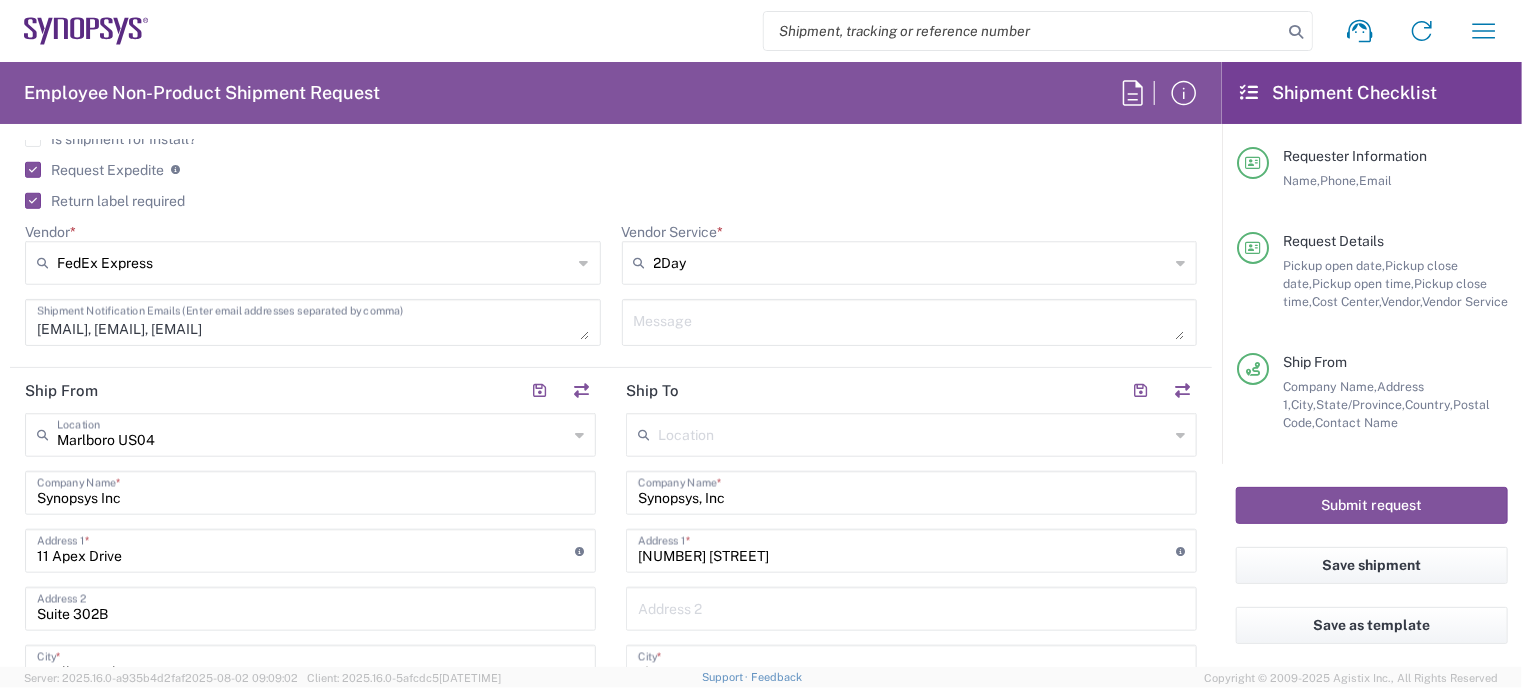 type on "[FIRST] [LAST]
INC[NUMBER]" 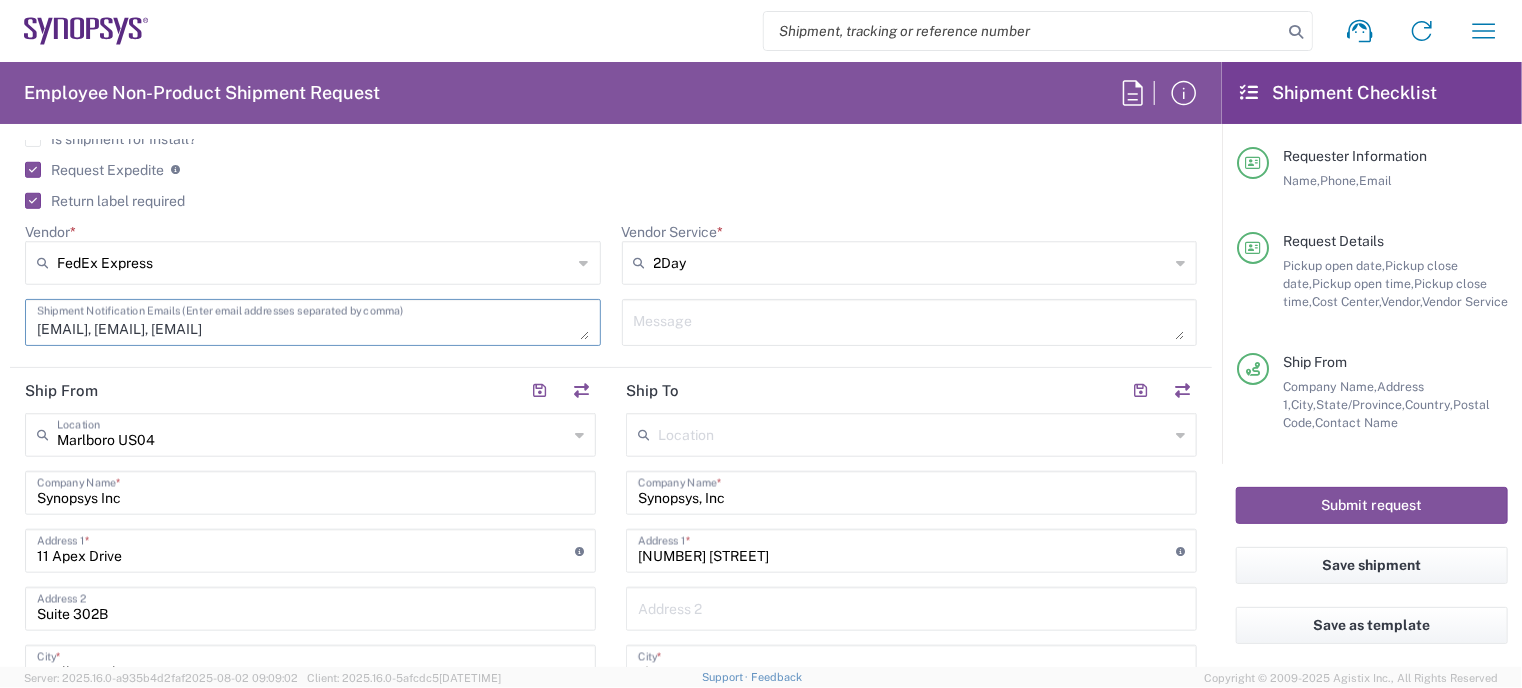 drag, startPoint x: 206, startPoint y: 323, endPoint x: 14, endPoint y: 322, distance: 192.00261 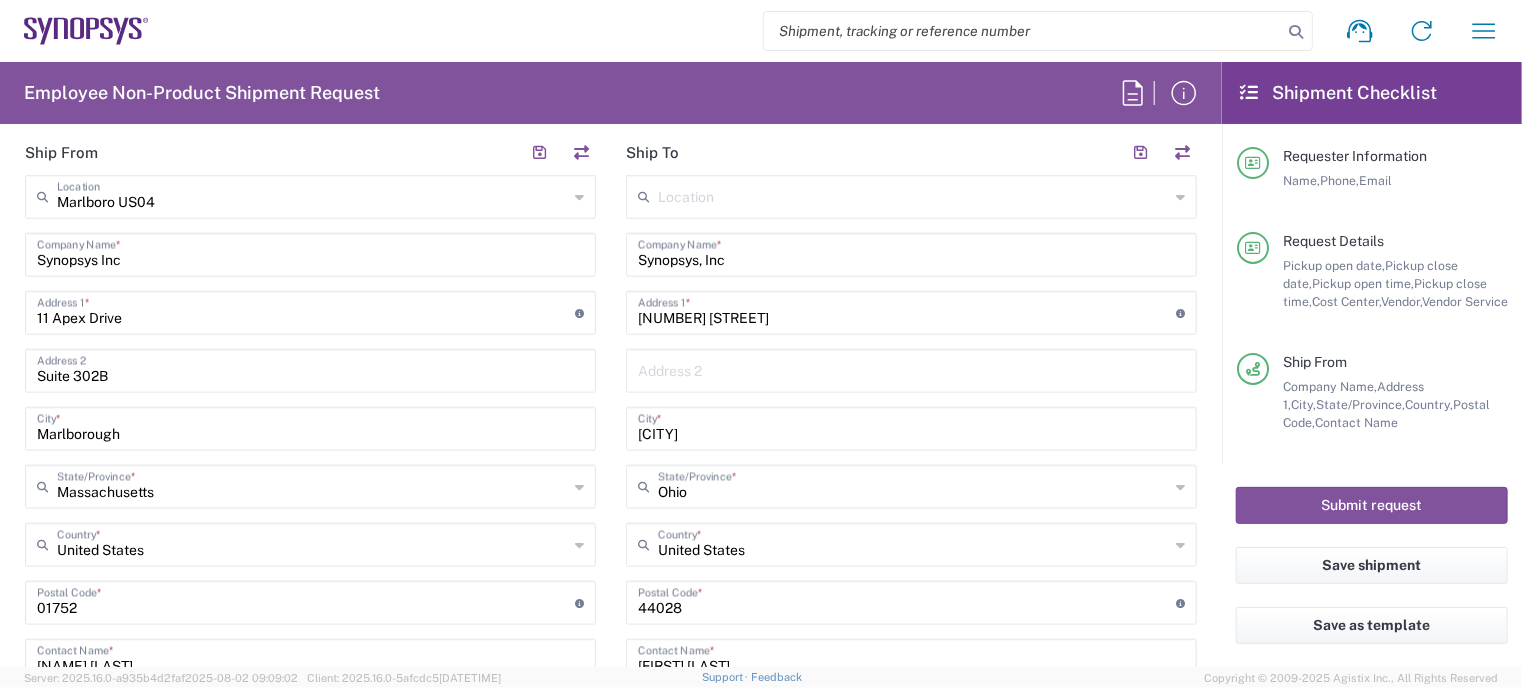 scroll, scrollTop: 1036, scrollLeft: 0, axis: vertical 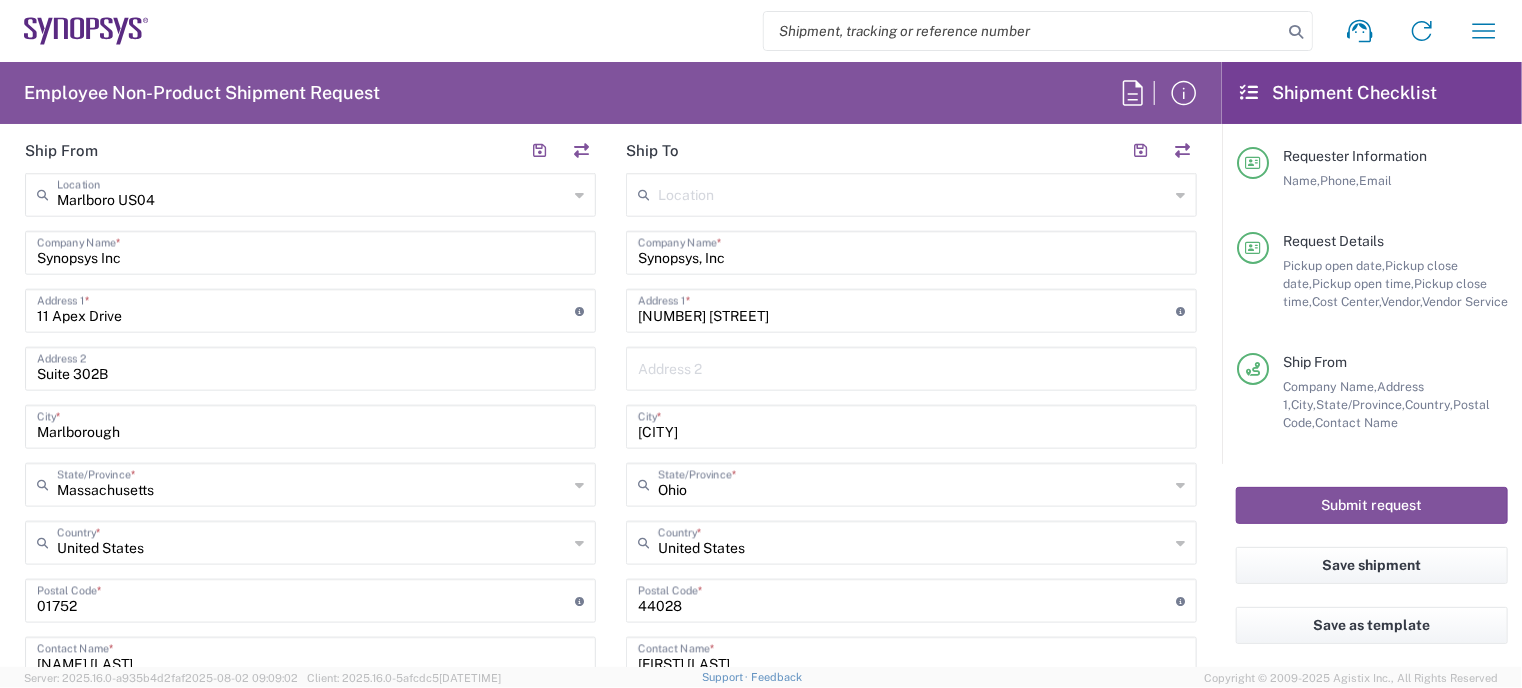 type on "[EMAIL], [EMAIL], [EMAIL]" 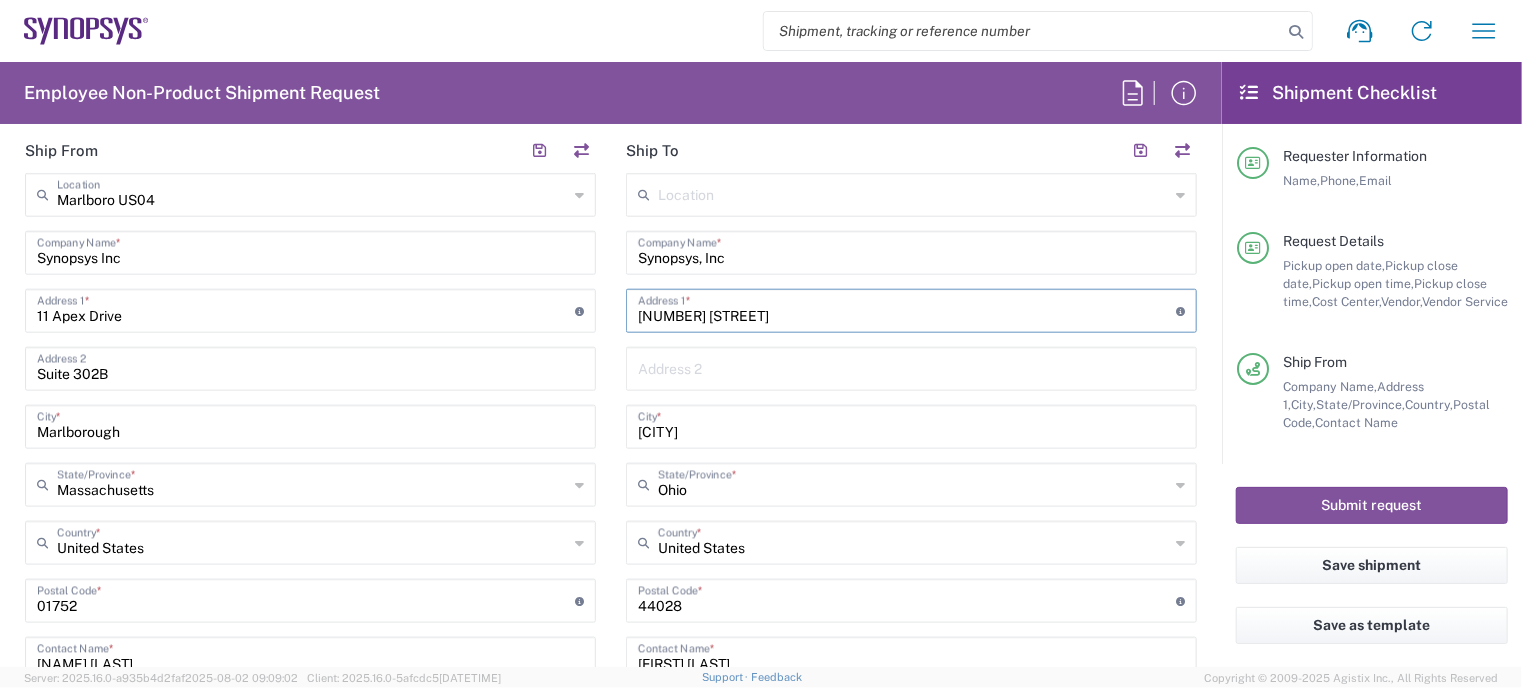 drag, startPoint x: 799, startPoint y: 315, endPoint x: 580, endPoint y: 306, distance: 219.18486 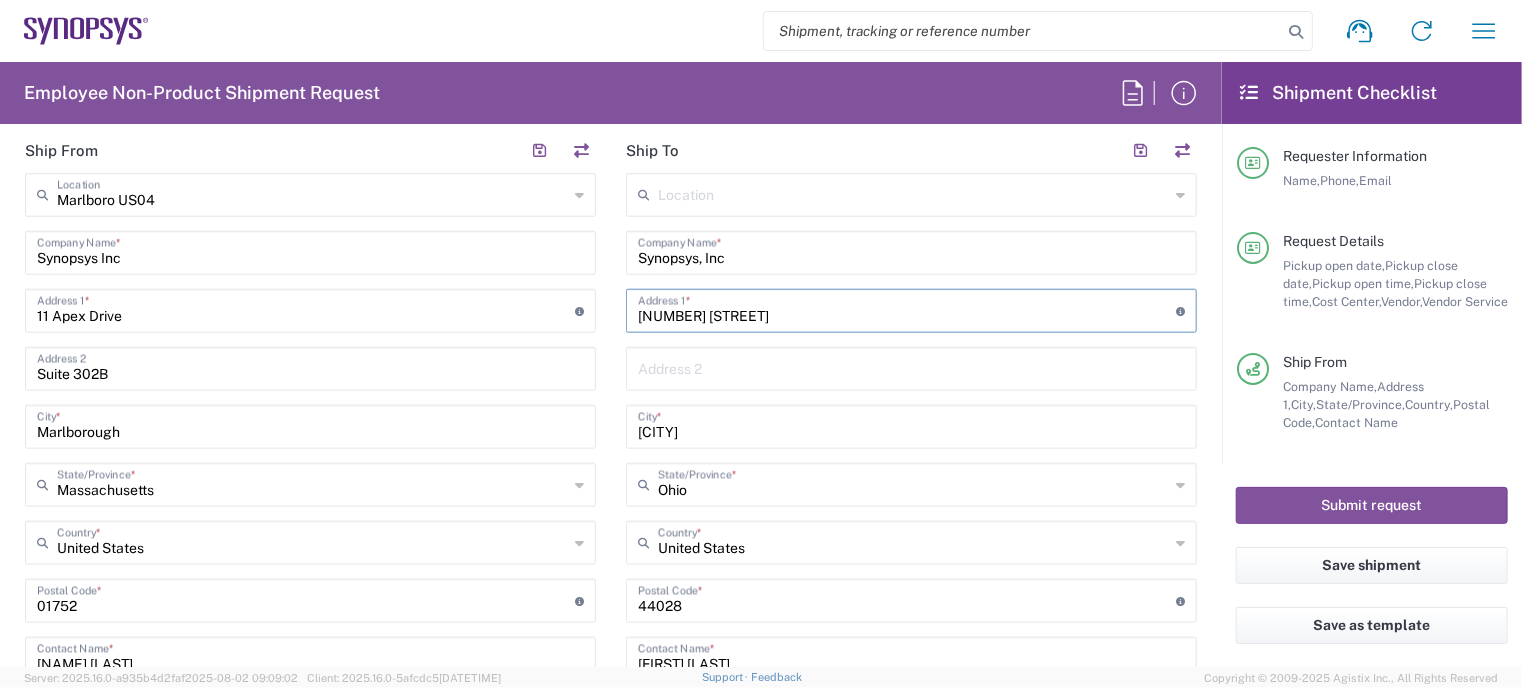 type on "[NUMBER] [STREET]" 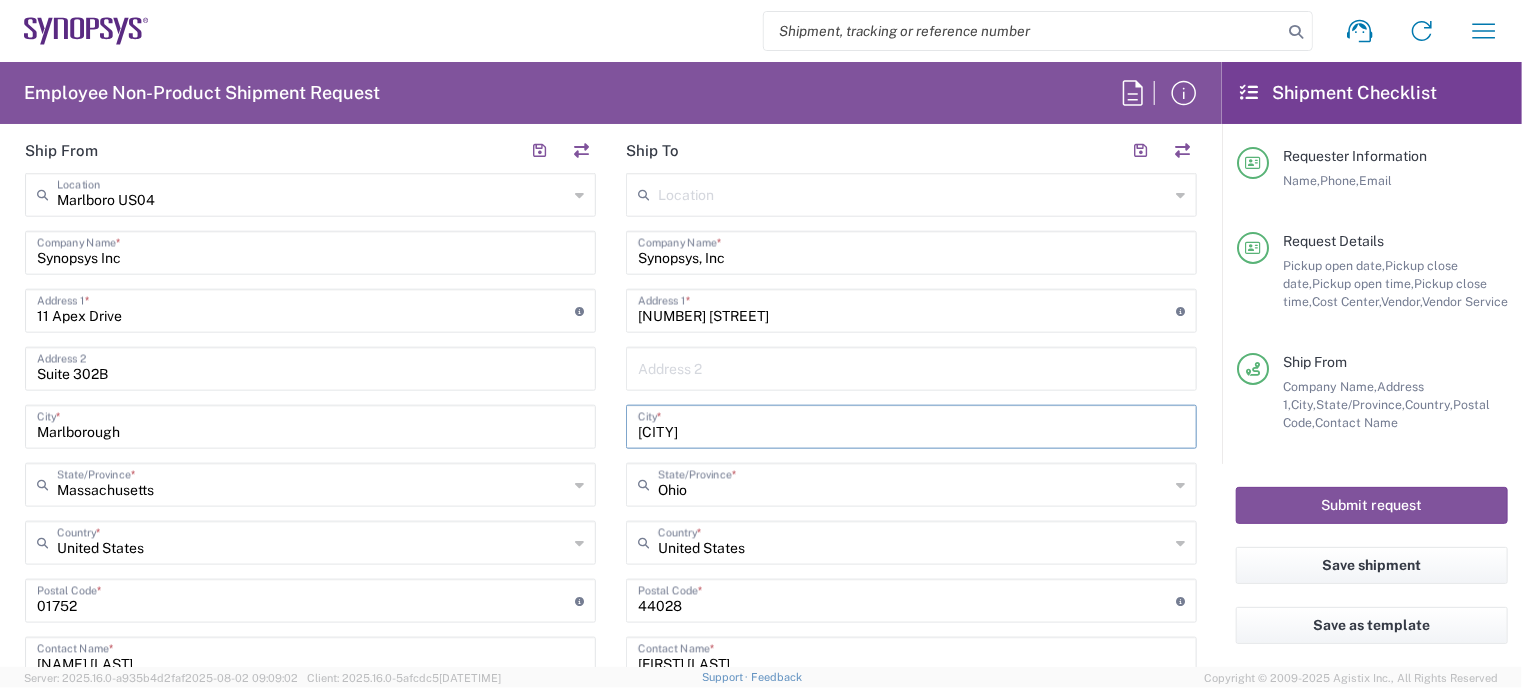 drag, startPoint x: 732, startPoint y: 437, endPoint x: 537, endPoint y: 433, distance: 195.04102 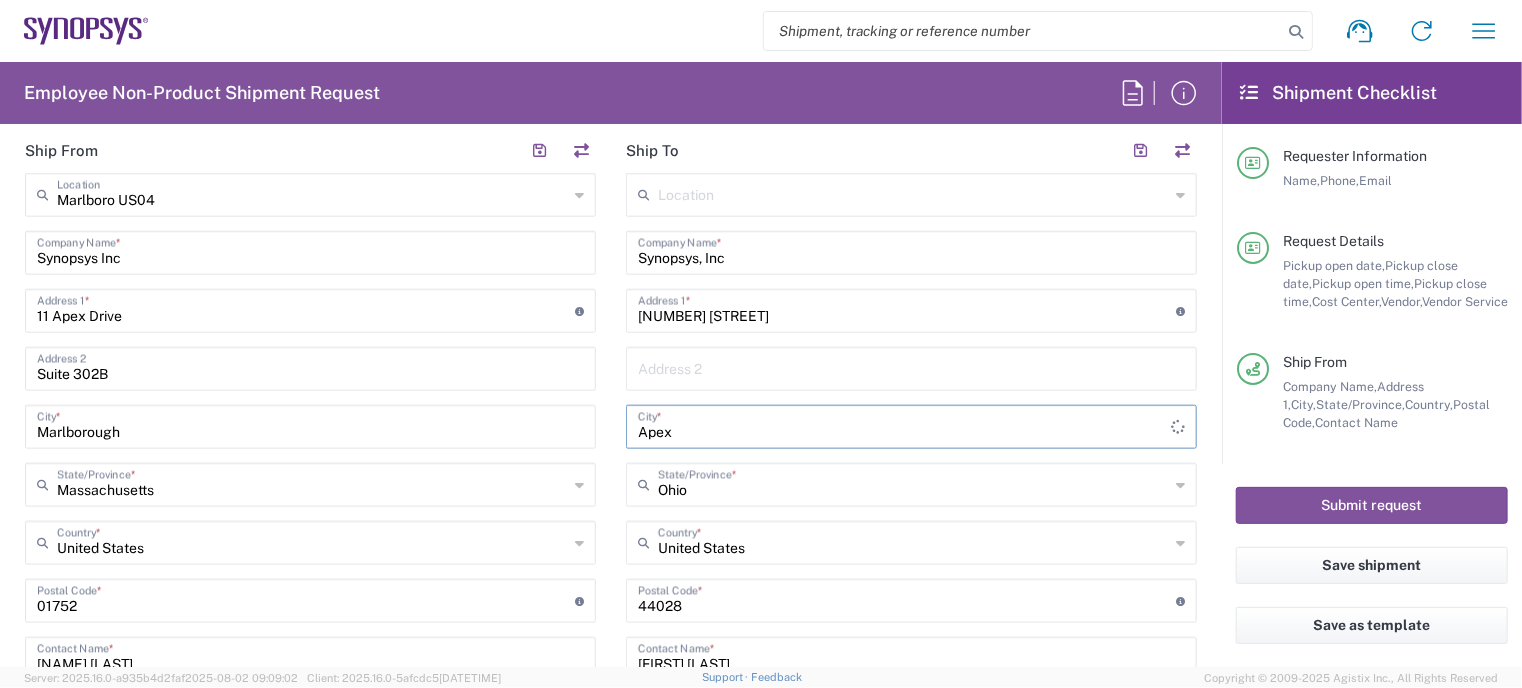 type on "Apex" 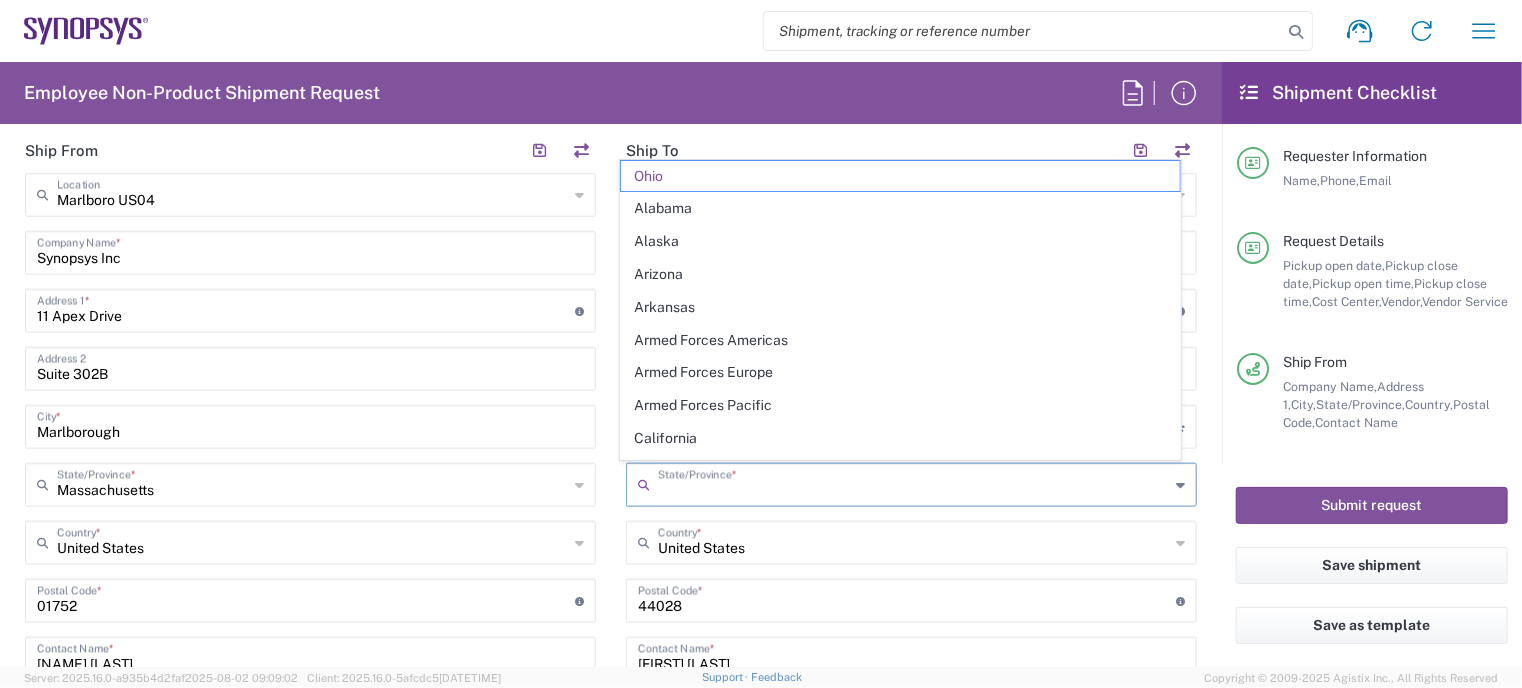 drag, startPoint x: 692, startPoint y: 494, endPoint x: 565, endPoint y: 481, distance: 127.66362 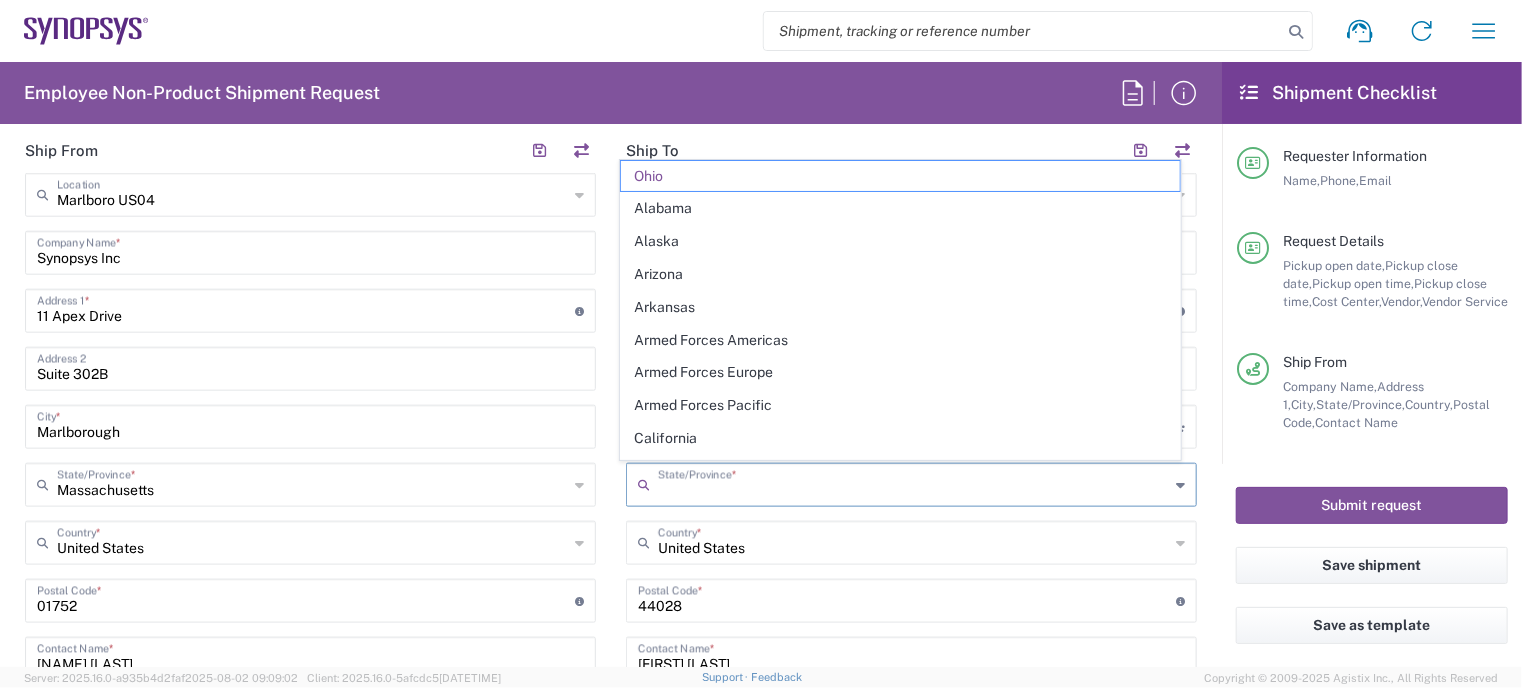 click on "Ship From  Marlboro [STATE][NUMBER]  Location  Marlboro [STATE][NUMBER] Aachen DE[NUMBER] Agrate Brianza IT[NUMBER] Aschheim DE[NUMBER] Atlanta US[NUMBER] Austin US[NUMBER] Bangalore RMZ IN[NUMBER] Bangalore RMZ IN[NUMBER] Bangalore RMZ IN[NUMBER] Bangalore RMZ IN[NUMBER] Bangalore RMZ IN[NUMBER] Bangalore RMZ IN[NUMBER] Bangalore SIG IN[NUMBER] Bangalore SIG IN[NUMBER] Beijing CN[NUMBER] Belfast GB[NUMBER] Bellevue US[NUMBER] Berlin DE[NUMBER] Berlin DE[NUMBER] Berlin DE[NUMBER] Berlin DE[NUMBER] Bhubaneswar IN[NUMBER] Bloomington US[NUMBER] Boulder US[NUMBER] Boulder US[NUMBER] Boxborough US[NUMBER] Bristol GB[NUMBER] Bucharest RO[NUMBER] Burlington US[NUMBER] Burnaby CA Burnaby CA[NUMBER] Calgary CA[NUMBER] Cluj-Napoca RO[NUMBER] Colombo LK[NUMBER] Colombo LK[NUMBER] Colorado Springs US[NUMBER] Copenhagen DK[NUMBER] Da Nang VN[NUMBER] Da Nang VN[NUMBER] Dublin IE[NUMBER] Edinburgh GB[NUMBER] EG[NUMBER] Eindhoven NL[NUMBER] Enschede NL[NUMBER] Erfurt DE[NUMBER] Espoo FI[NUMBER] Exeter GB[NUMBER] GB[NUMBER] Bristol Gdansk PL[NUMBER] Gilbert US[NUMBER] Glasgow GB[NUMBER] Gyumri AM[NUMBER] Haifa IL[NUMBER] Hanoi VN[NUMBER] Hatfield GB[NUMBER] Headquarters US[NUMBER] Herndon US[NUMBER] Hillsboro US[NUMBER] Ho Chi Minh City VN[NUMBER] Ho Chi Minh City VN[NUMBER] Ho Chi Minh City VN[NUMBER] Hong Kong HK[NUMBER] Hsinchu TW[NUMBER] Hsinchu TW[NUMBER] Hsinchu TW[NUMBER] Hsinchu TW[NUMBER] * * *" 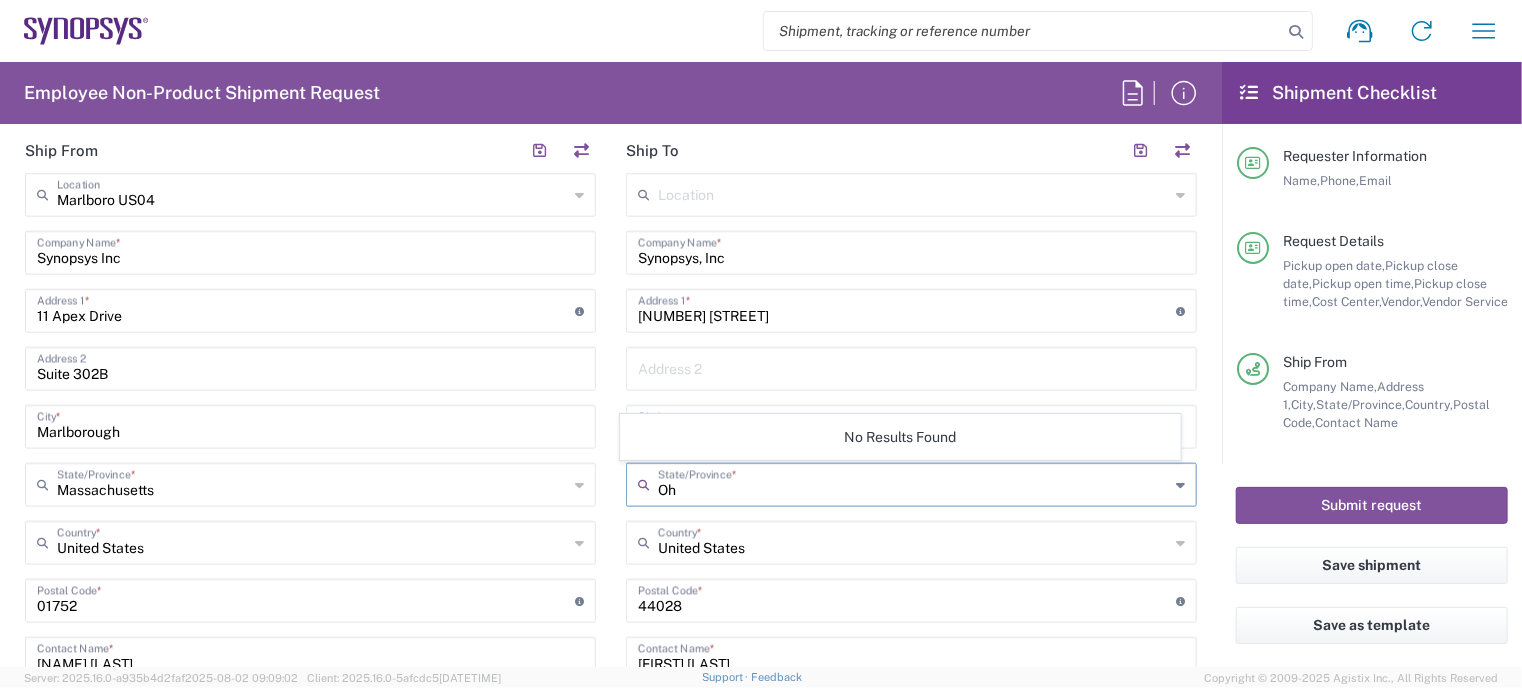 type on "O" 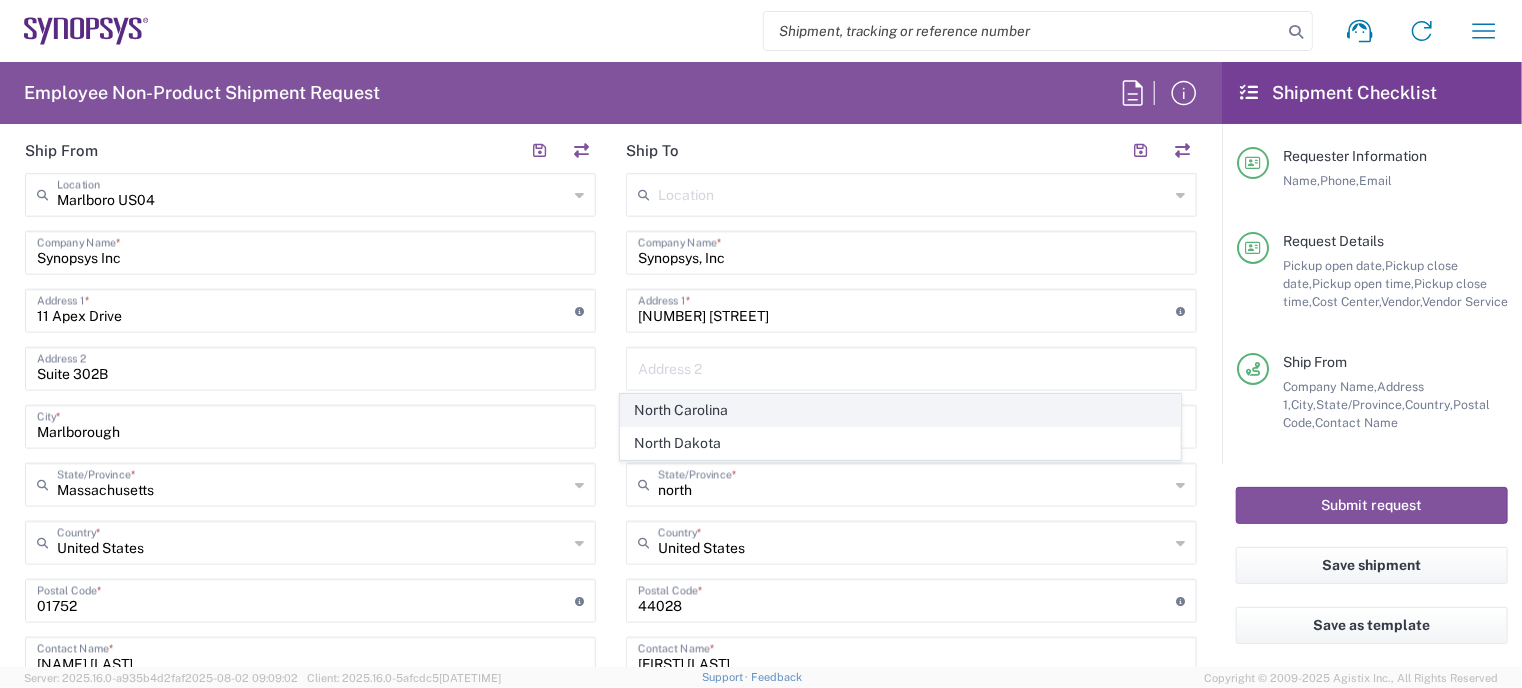 click on "North Carolina" 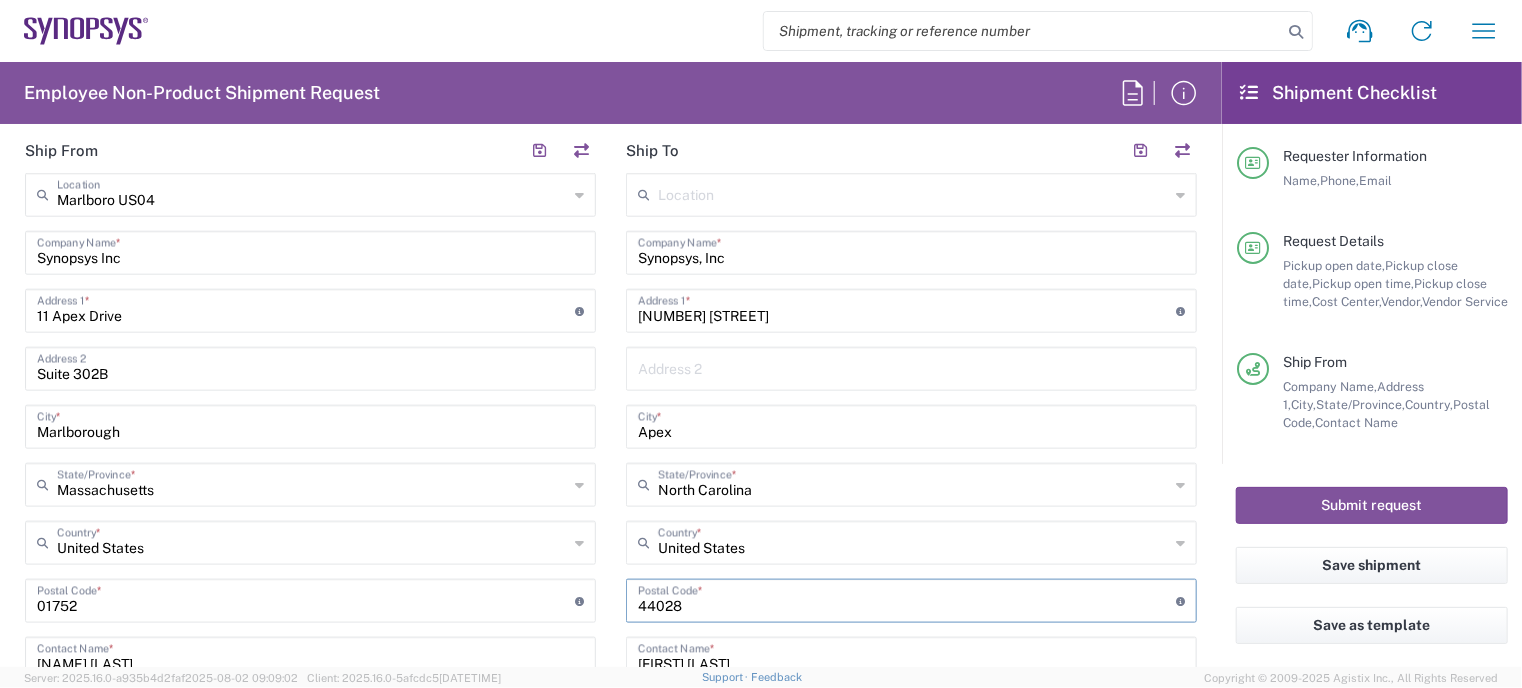 drag, startPoint x: 709, startPoint y: 594, endPoint x: 561, endPoint y: 587, distance: 148.16545 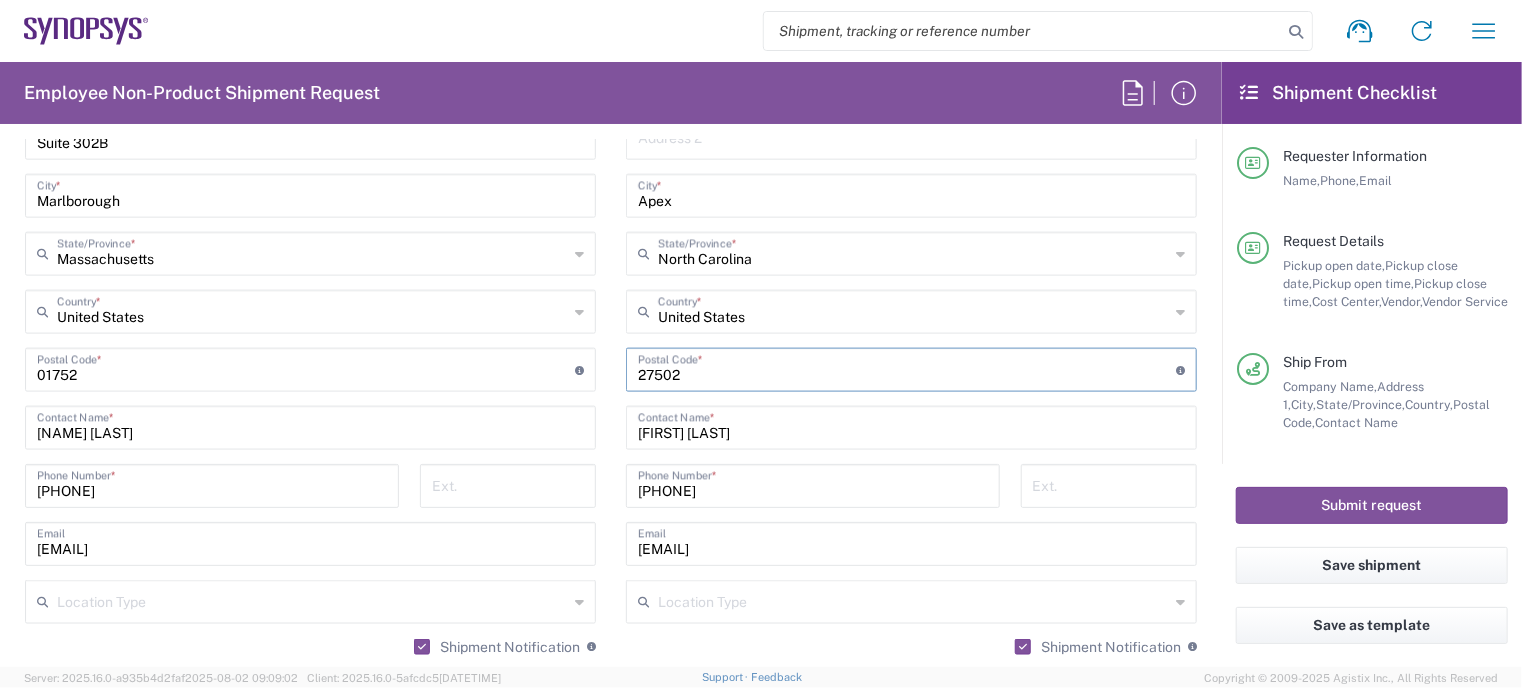 scroll, scrollTop: 1268, scrollLeft: 0, axis: vertical 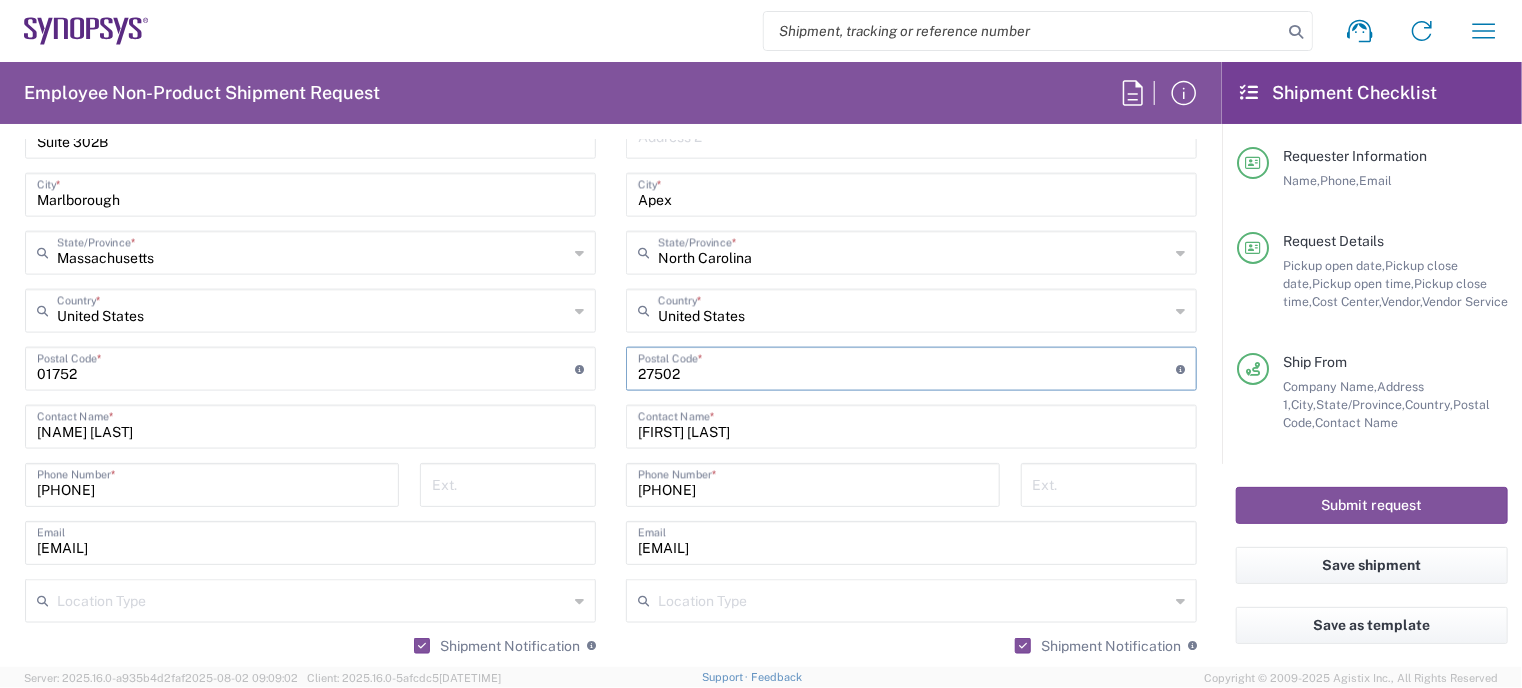 type on "27502" 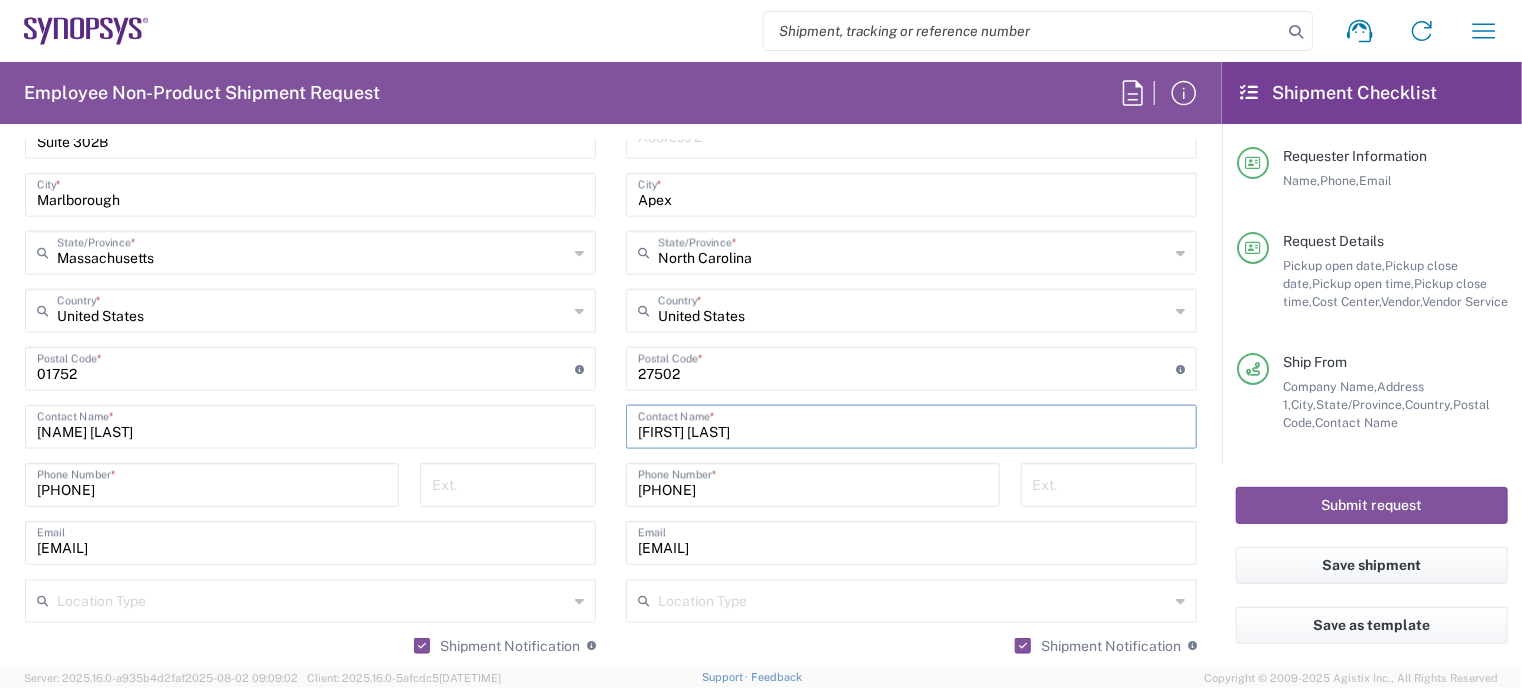 drag, startPoint x: 727, startPoint y: 413, endPoint x: 525, endPoint y: 417, distance: 202.0396 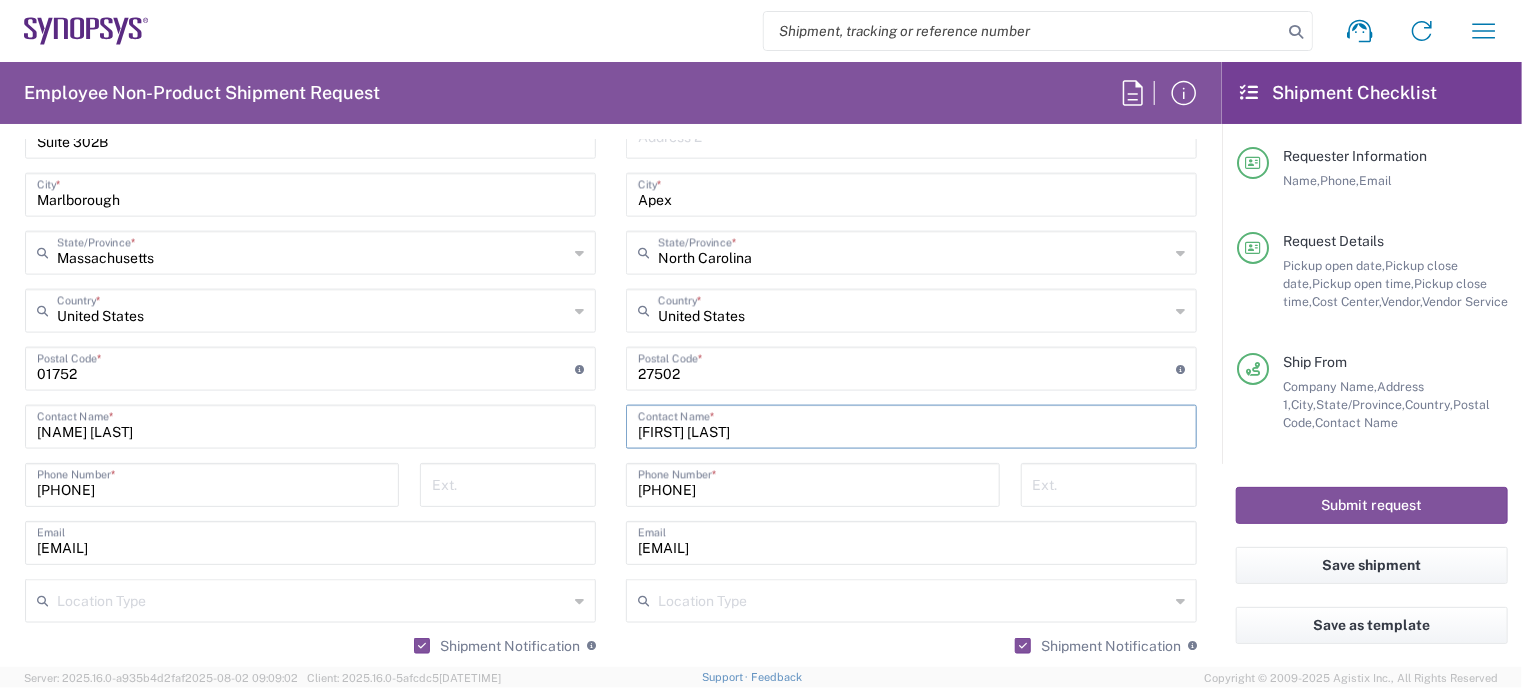 drag, startPoint x: 721, startPoint y: 413, endPoint x: 508, endPoint y: 417, distance: 213.03755 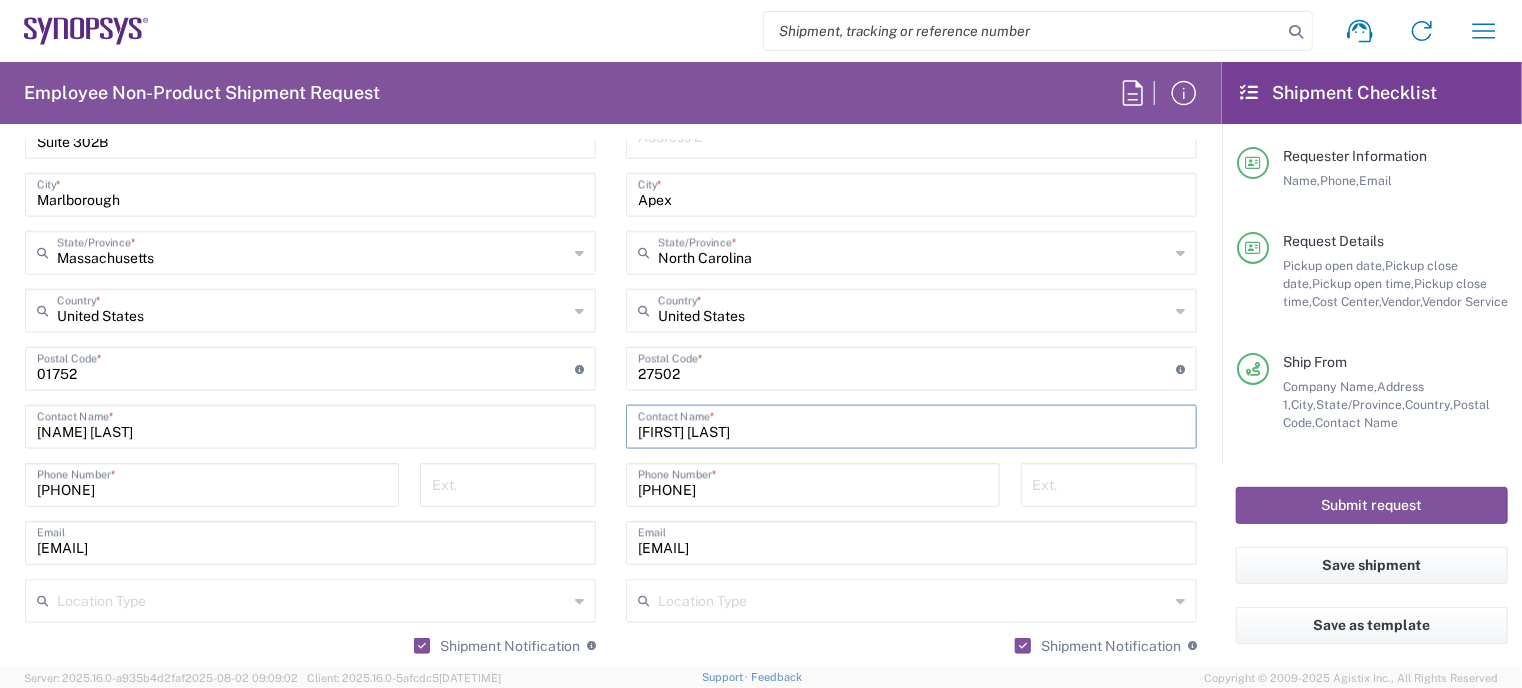 type on "[FIRST] [LAST]" 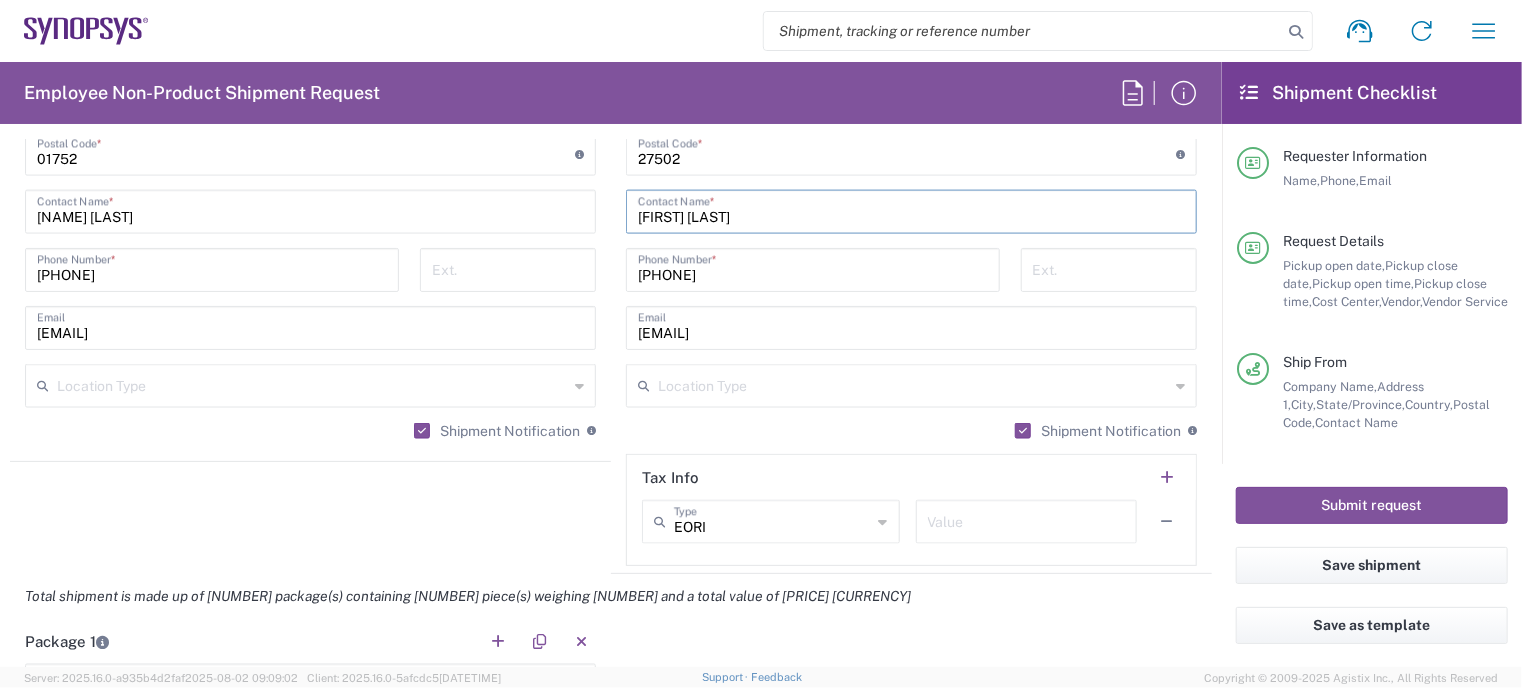 scroll, scrollTop: 1484, scrollLeft: 0, axis: vertical 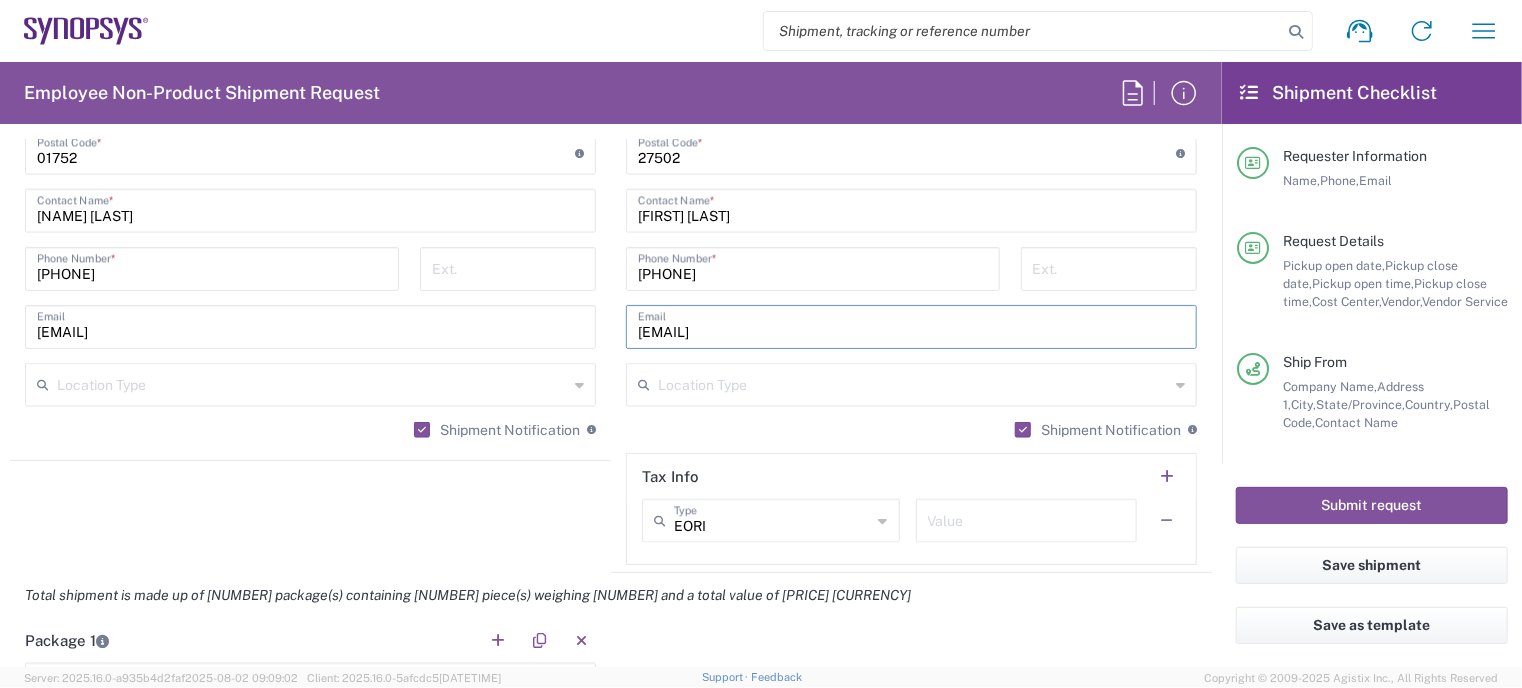 drag, startPoint x: 848, startPoint y: 324, endPoint x: 535, endPoint y: 316, distance: 313.10223 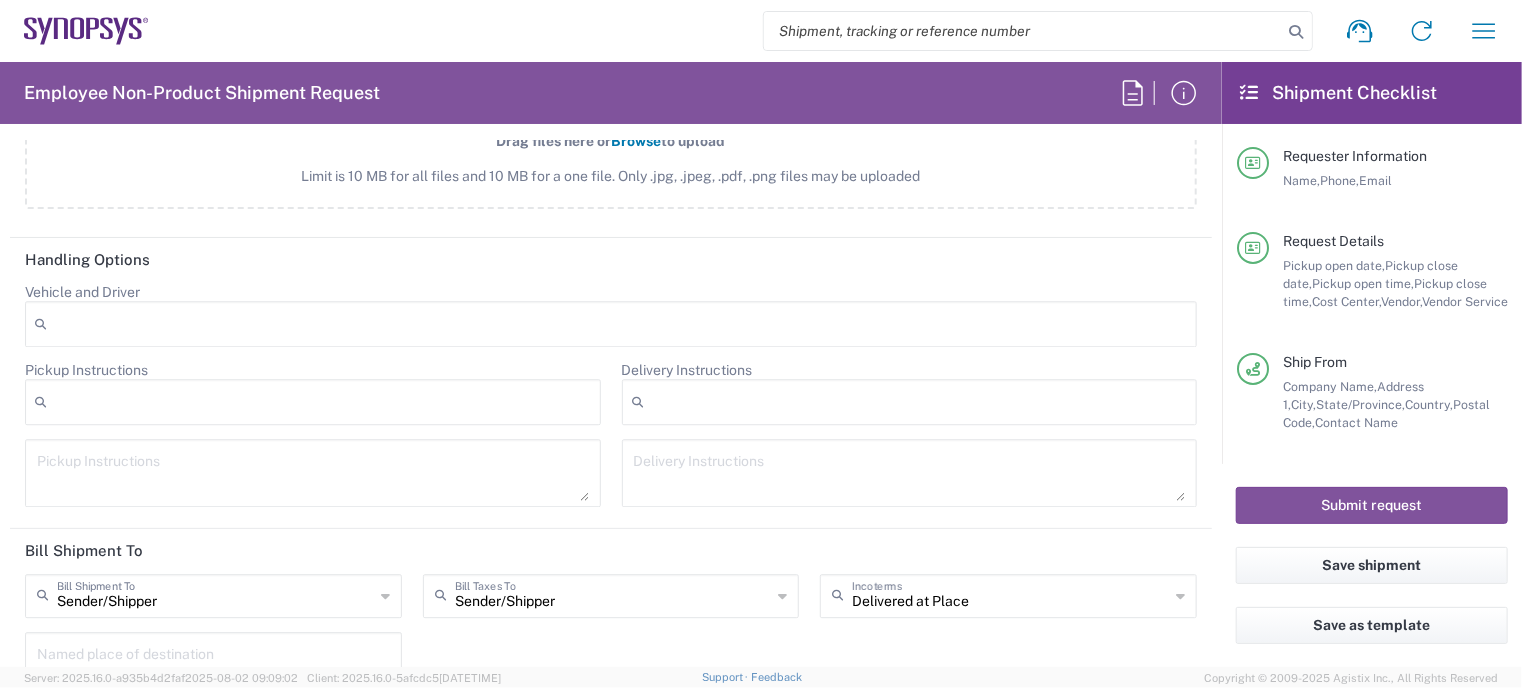 scroll, scrollTop: 2638, scrollLeft: 0, axis: vertical 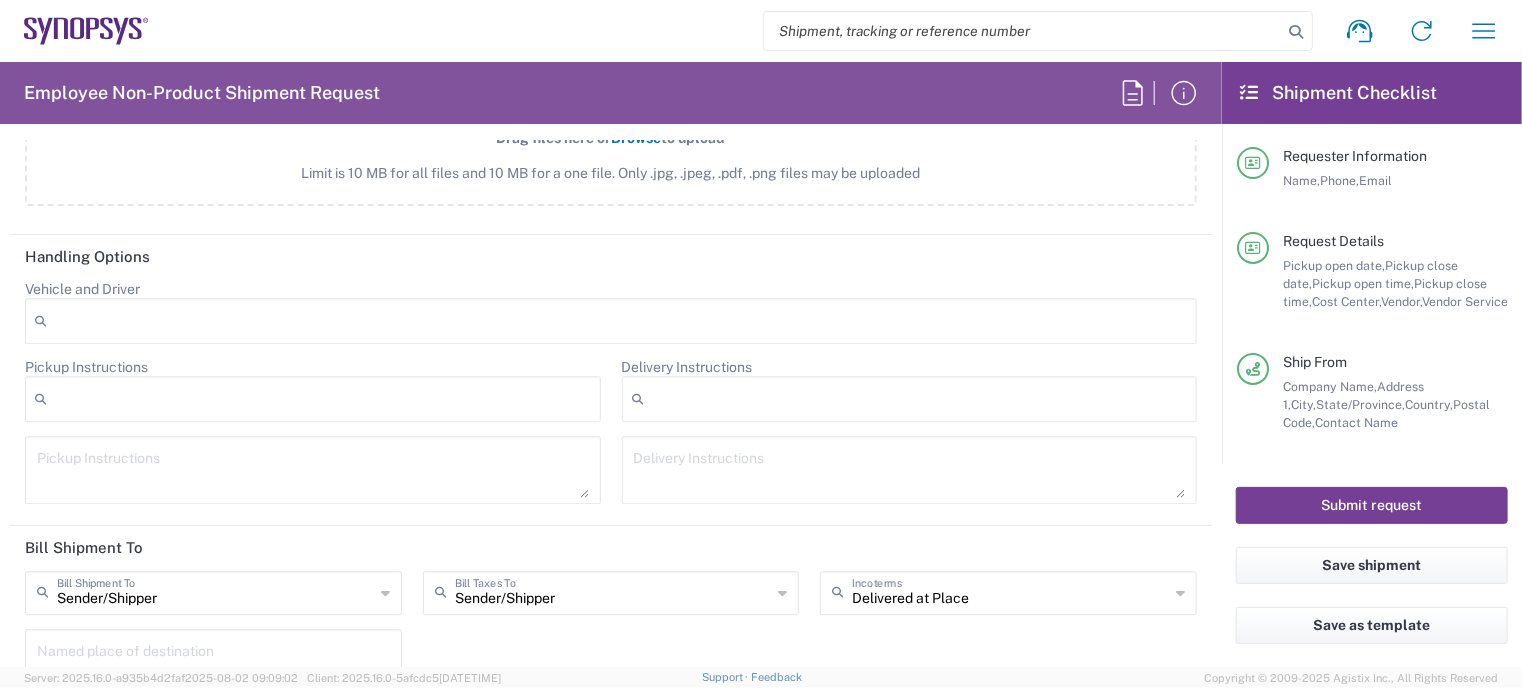 type on "[EMAIL]" 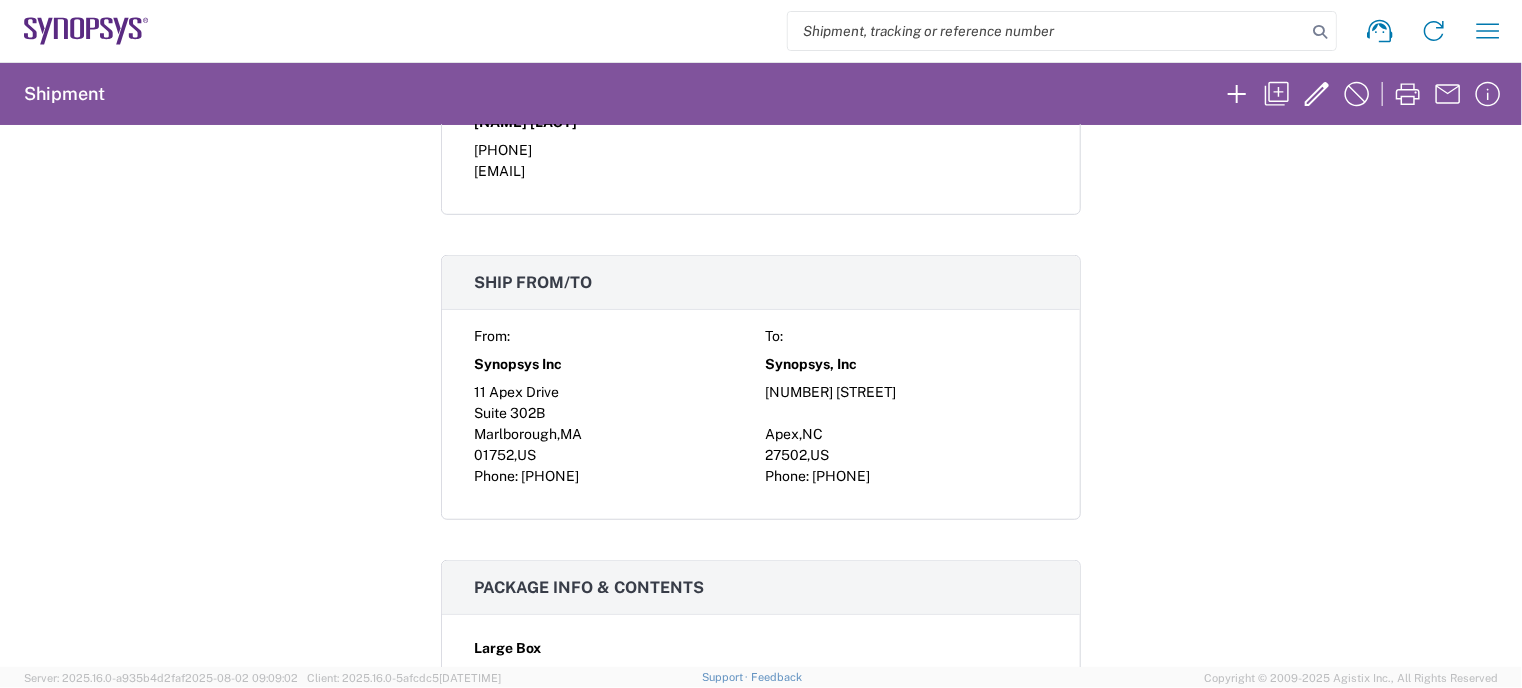 scroll, scrollTop: 591, scrollLeft: 0, axis: vertical 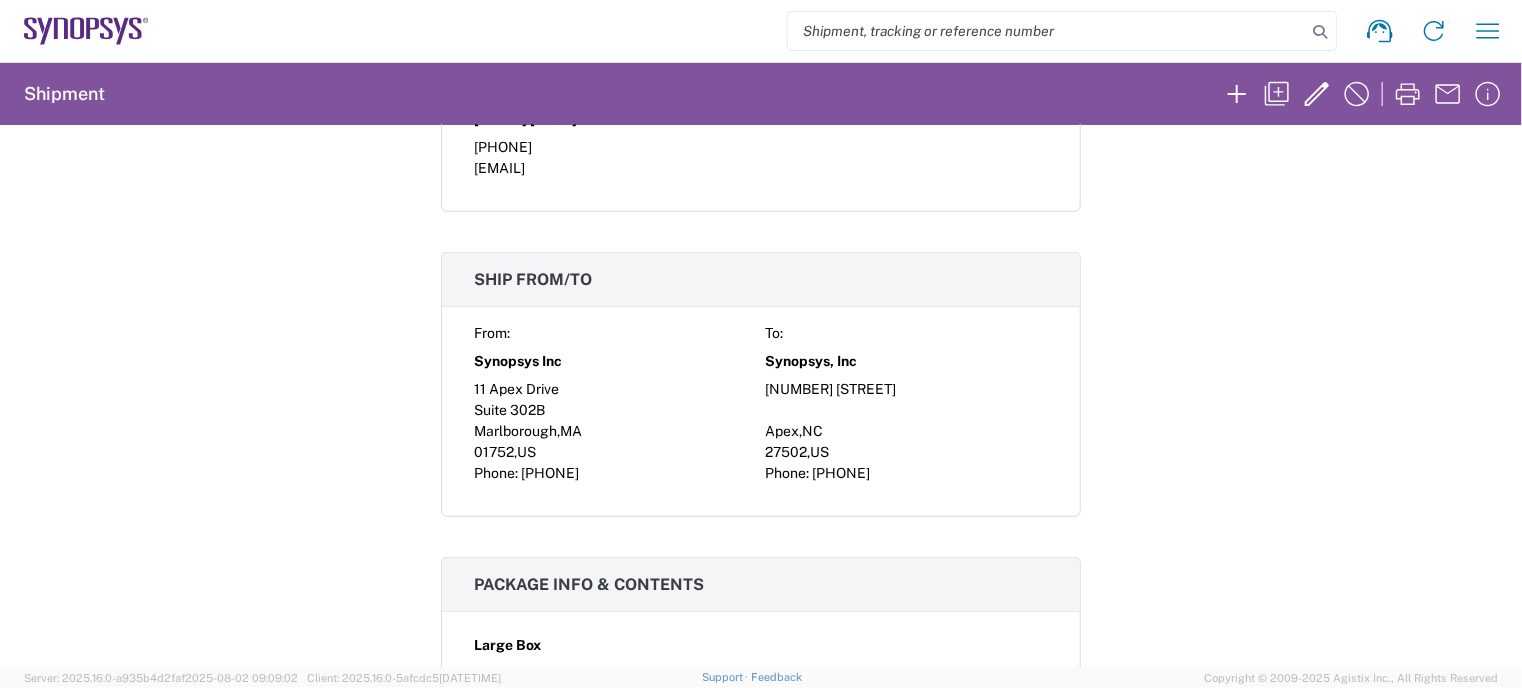 drag, startPoint x: 903, startPoint y: 393, endPoint x: 759, endPoint y: 379, distance: 144.67896 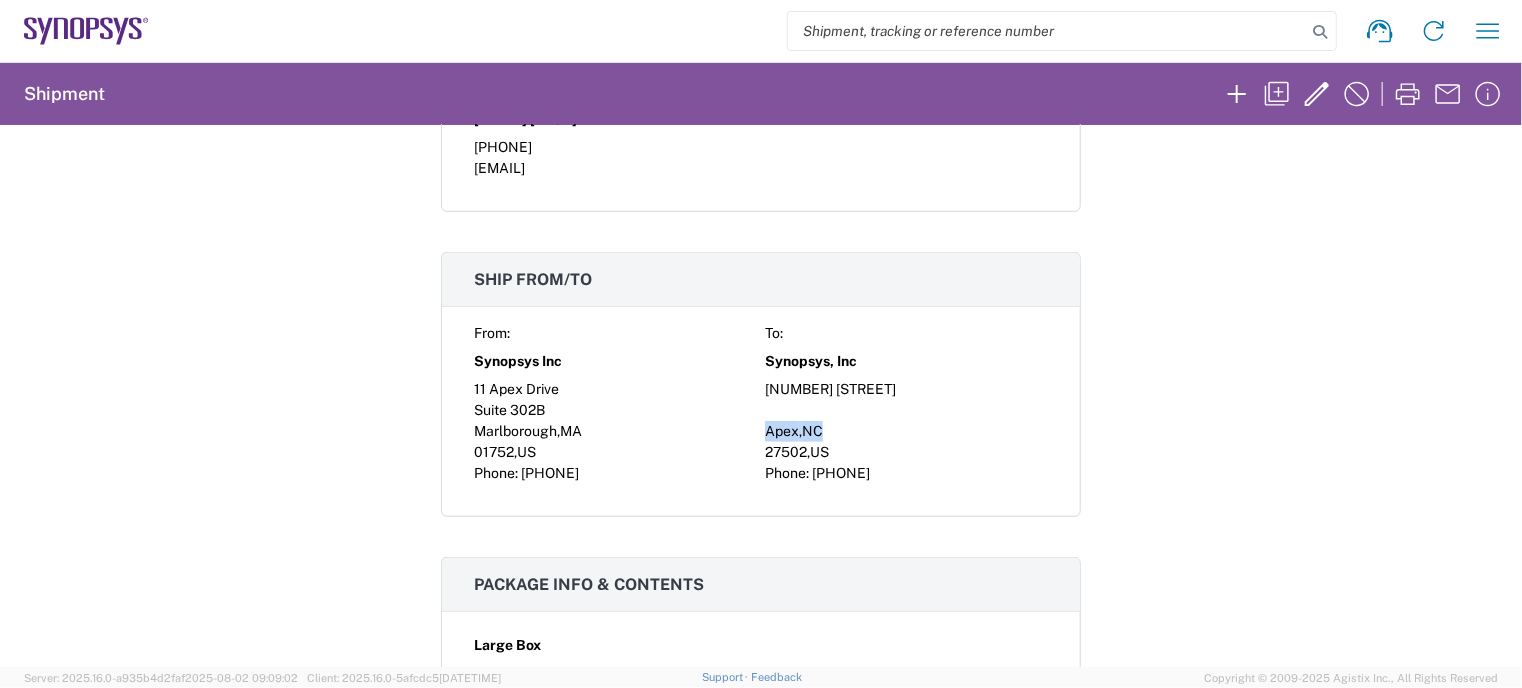 drag, startPoint x: 818, startPoint y: 427, endPoint x: 762, endPoint y: 423, distance: 56.142673 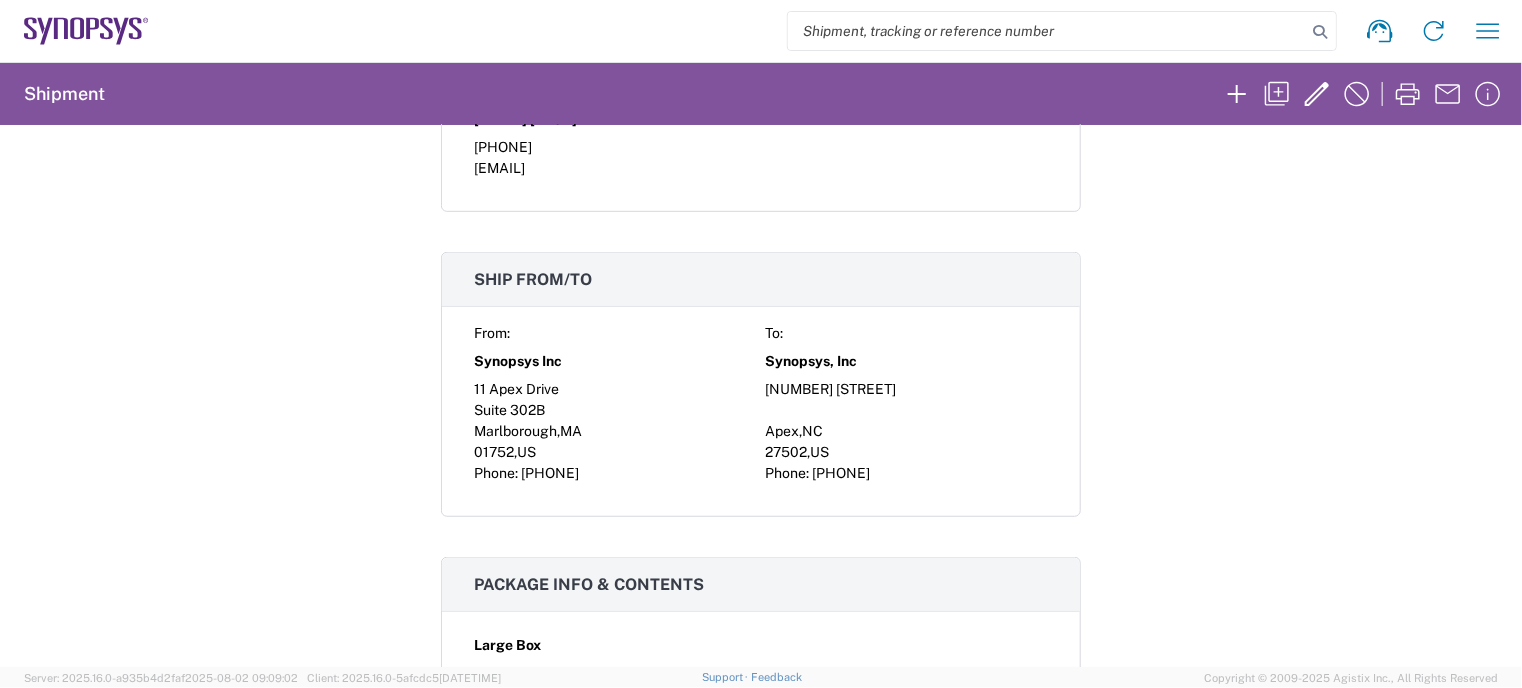 click on "Shipment [NUMBER]  Google Maps
Request details Pickup time: [DATETIME] - [DATETIME] Delivery time: - Cost center US[NUMBER], CIO, IT, ESS2 References Department [NUMBER] Pickup request scheduled Requester information [FIRST] [LAST] [PHONE] [EMAIL] Ship from/to From: To: Synopsys Inc Synopsys, Inc [NUMBER] [STREET] [NUMBER] [STREET] [NUMBER] ,  [STATE] [NUMBER] ,  [STATE] Phone:   [PHONE] Phone:   [PHONE] Package info & contents Large Box Number: [NUMBER] Weight: [NUMBER] LBS Dimensions: [NUMBER] x [NUMBER] x [NUMBER] IN Dell Laptop Pieces: [NUMBER] EA Total value: [PRICE] [CURRENCY] SKU: Country of origin: HTS No. / tariff code: Notes General Shipment Notes Timestamp: [DATE], [TIME] ([TIMEZONE])
Shipment is international: false, from: US, to: US
Shipment has Non-document contents: true
Shipment has Controlled Contents: false
Shipment has content with changed key fields or not from commodity library: false Reason For Request Notes SHIP SHIP" 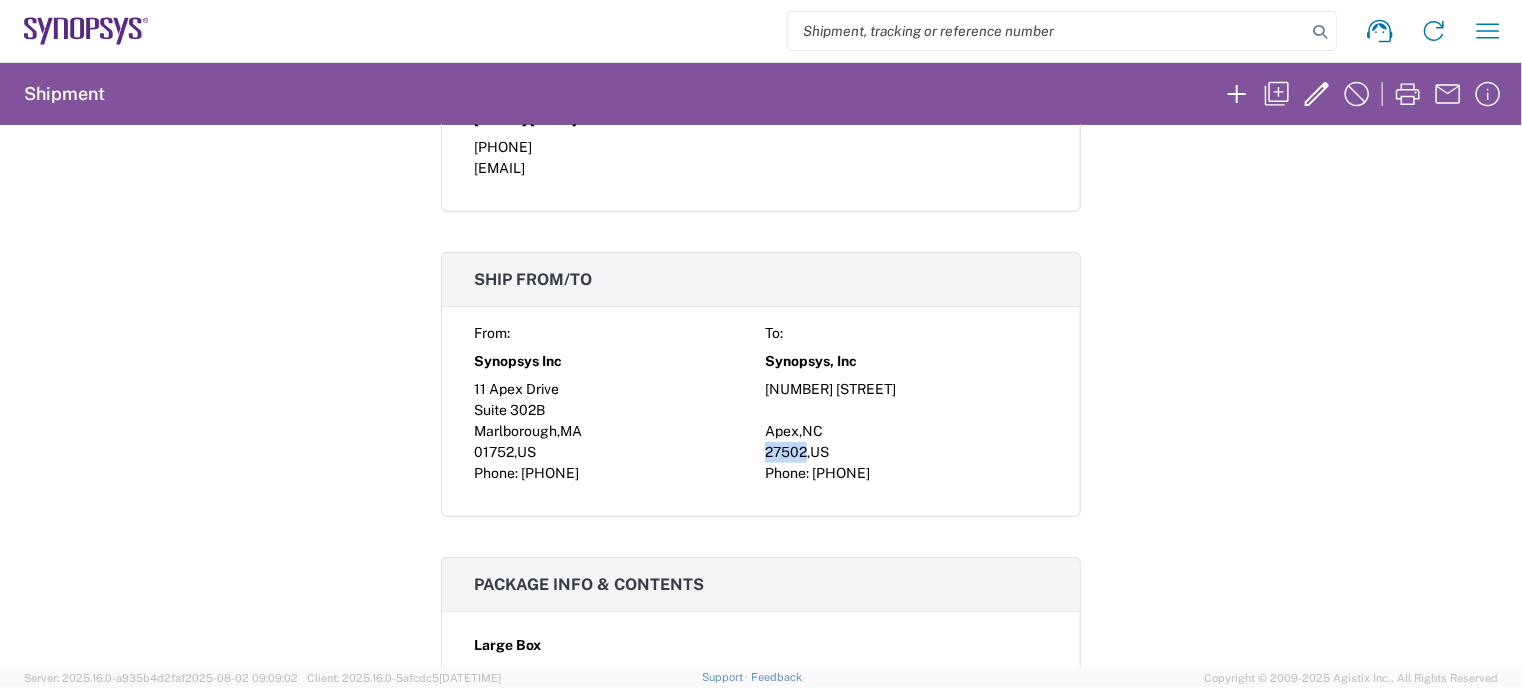 click on "27502" 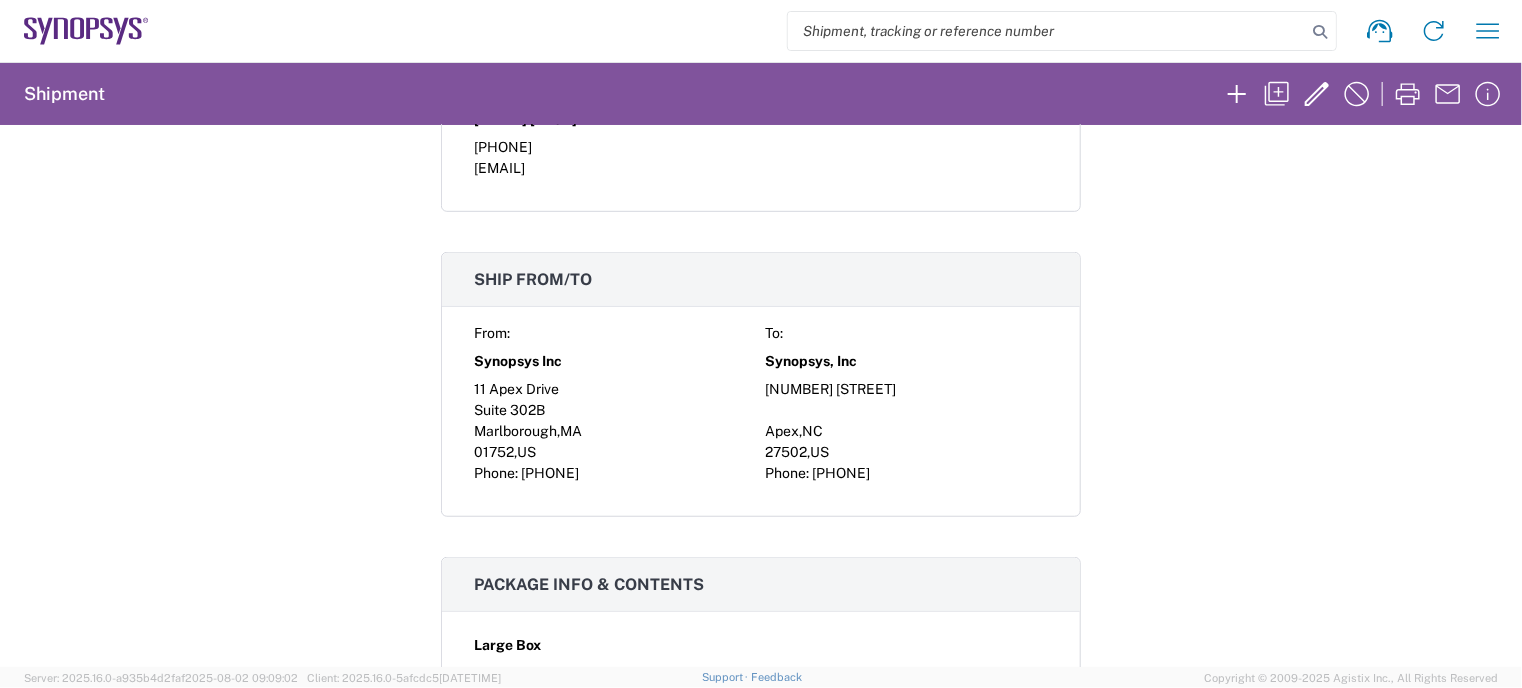click on "From:" 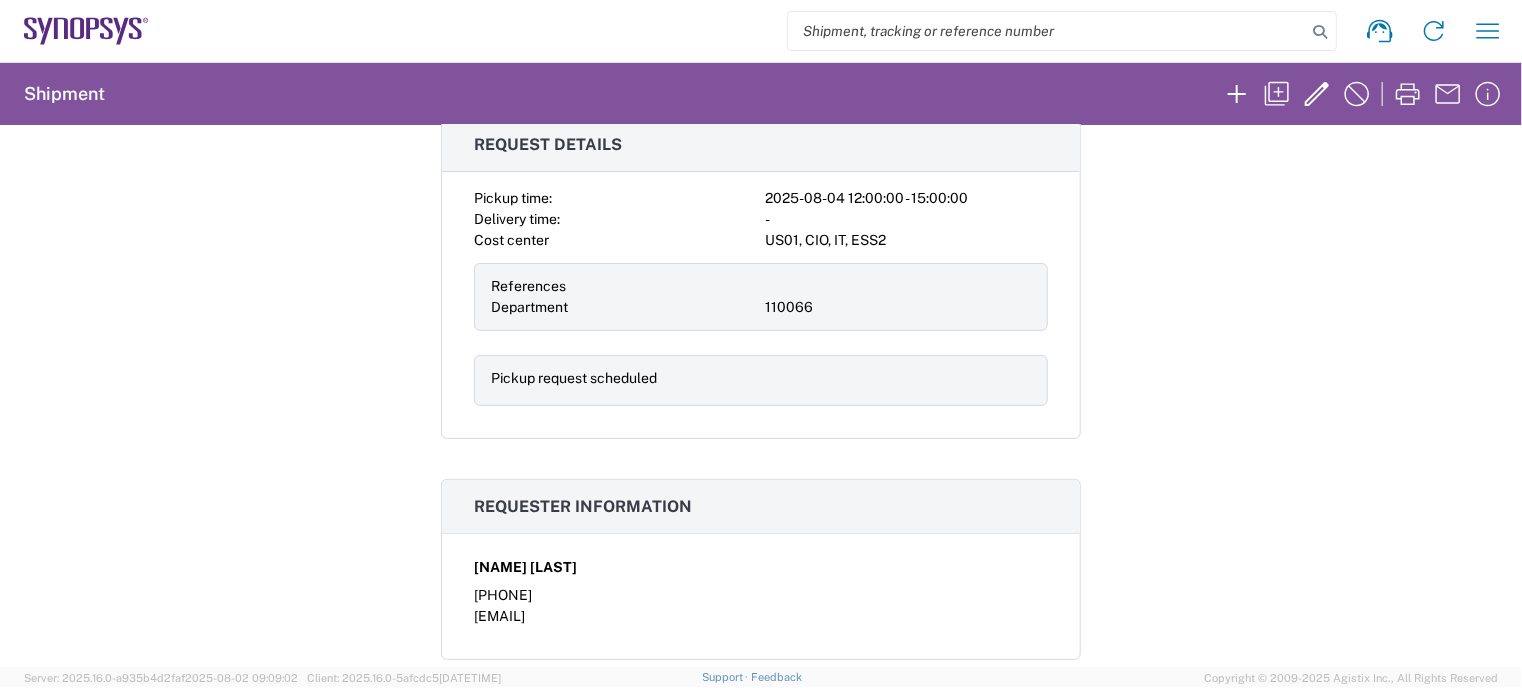 scroll, scrollTop: 0, scrollLeft: 0, axis: both 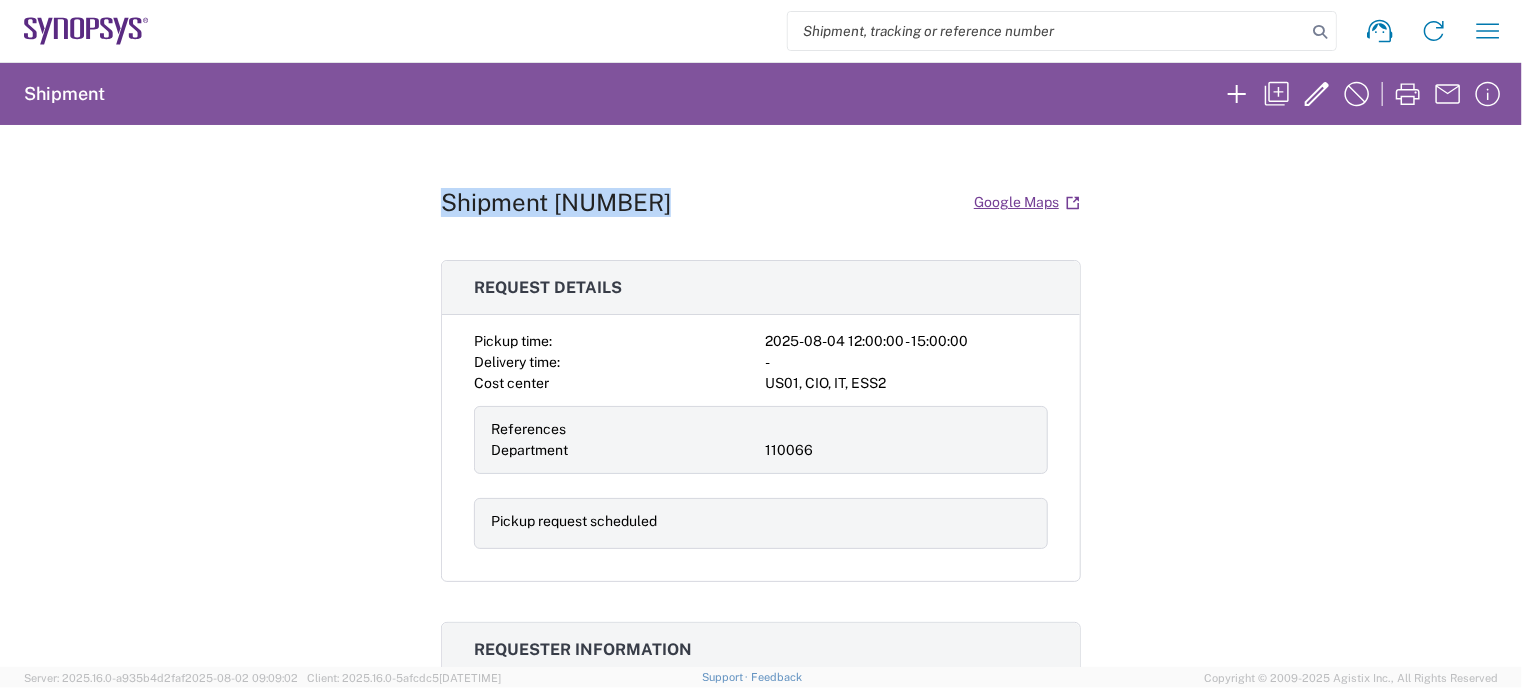 drag, startPoint x: 680, startPoint y: 183, endPoint x: 431, endPoint y: 167, distance: 249.51352 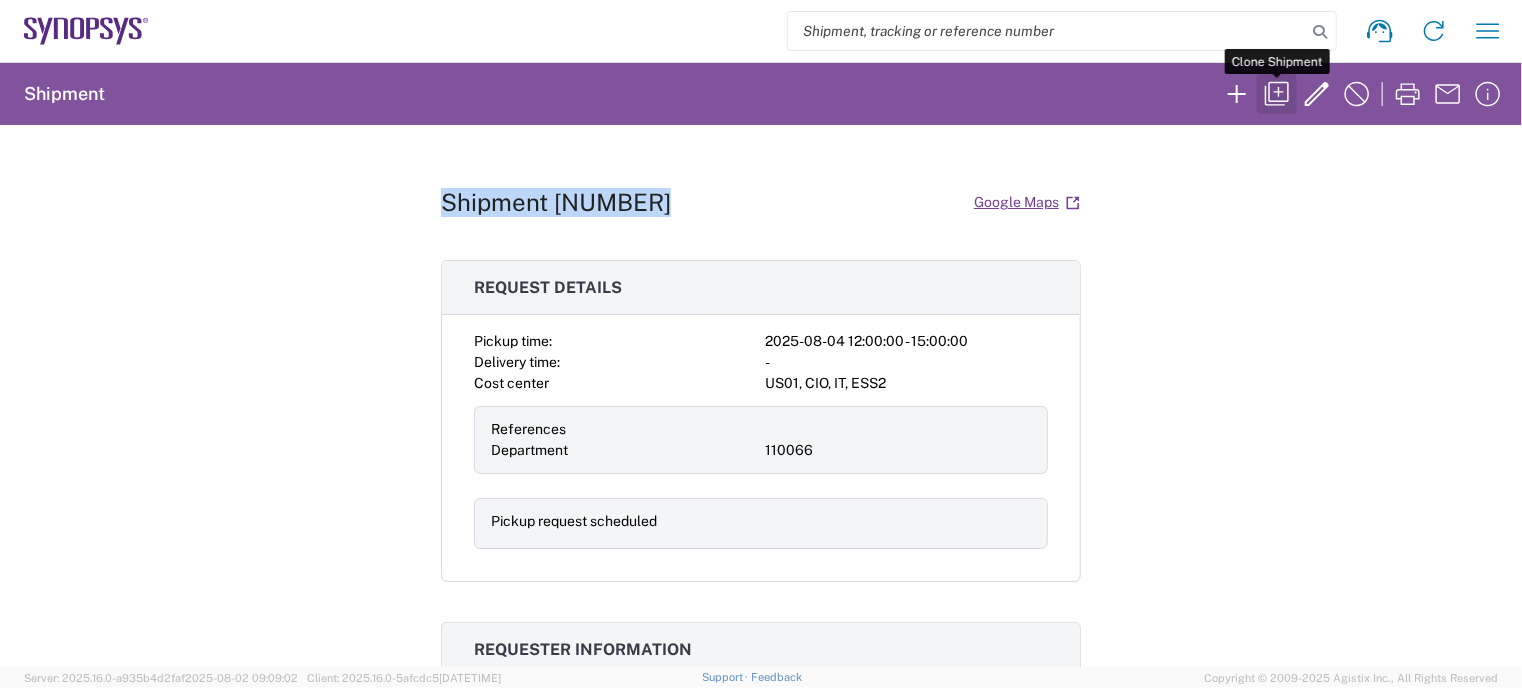 click 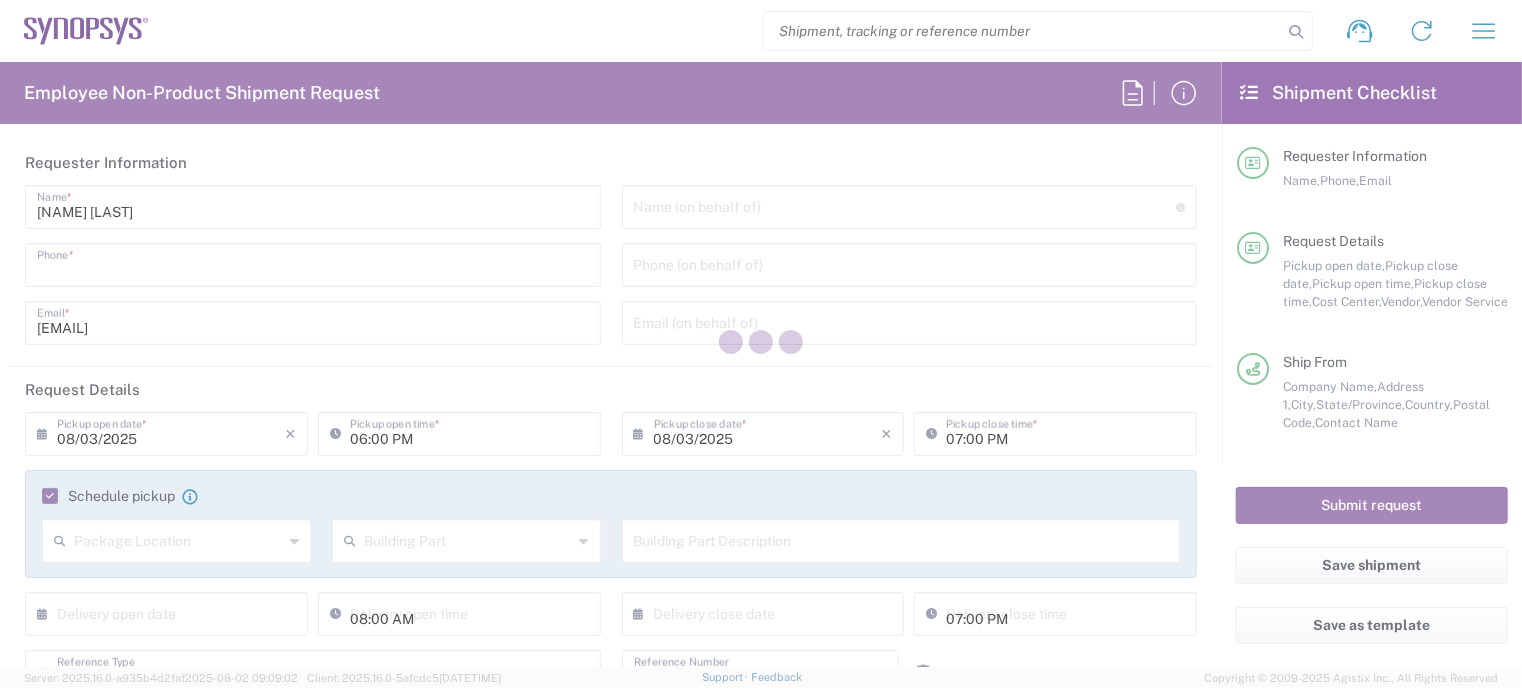 type on "[PHONE]" 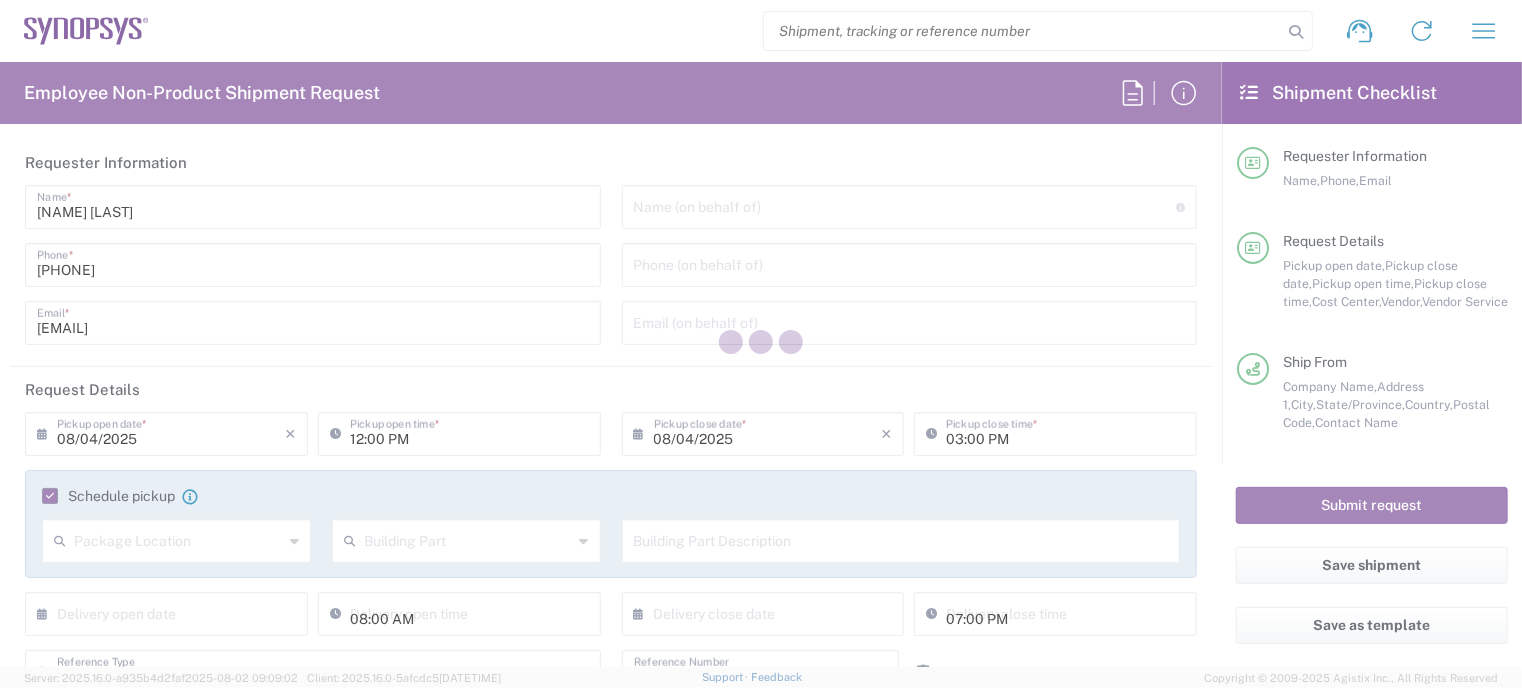 type on "US01, CIO, IT, ESS2 110066" 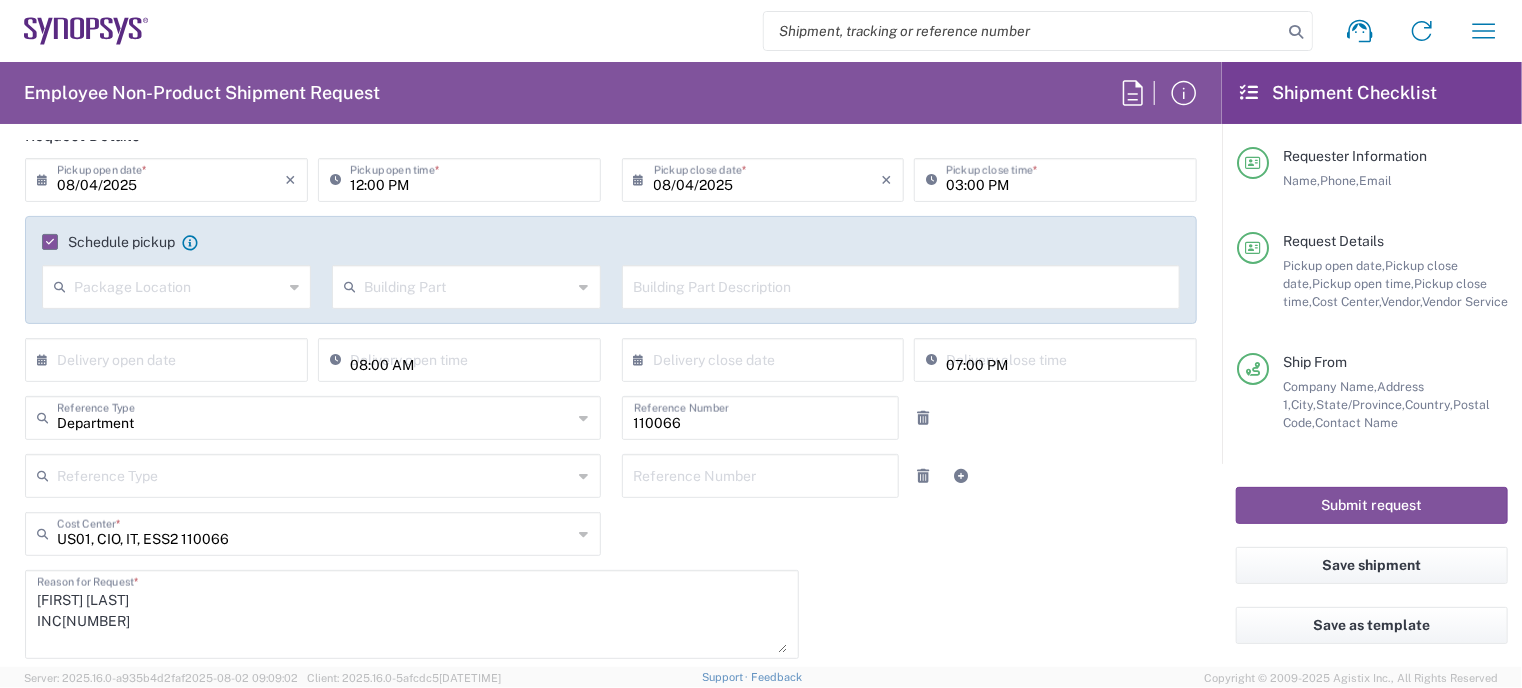 scroll, scrollTop: 351, scrollLeft: 0, axis: vertical 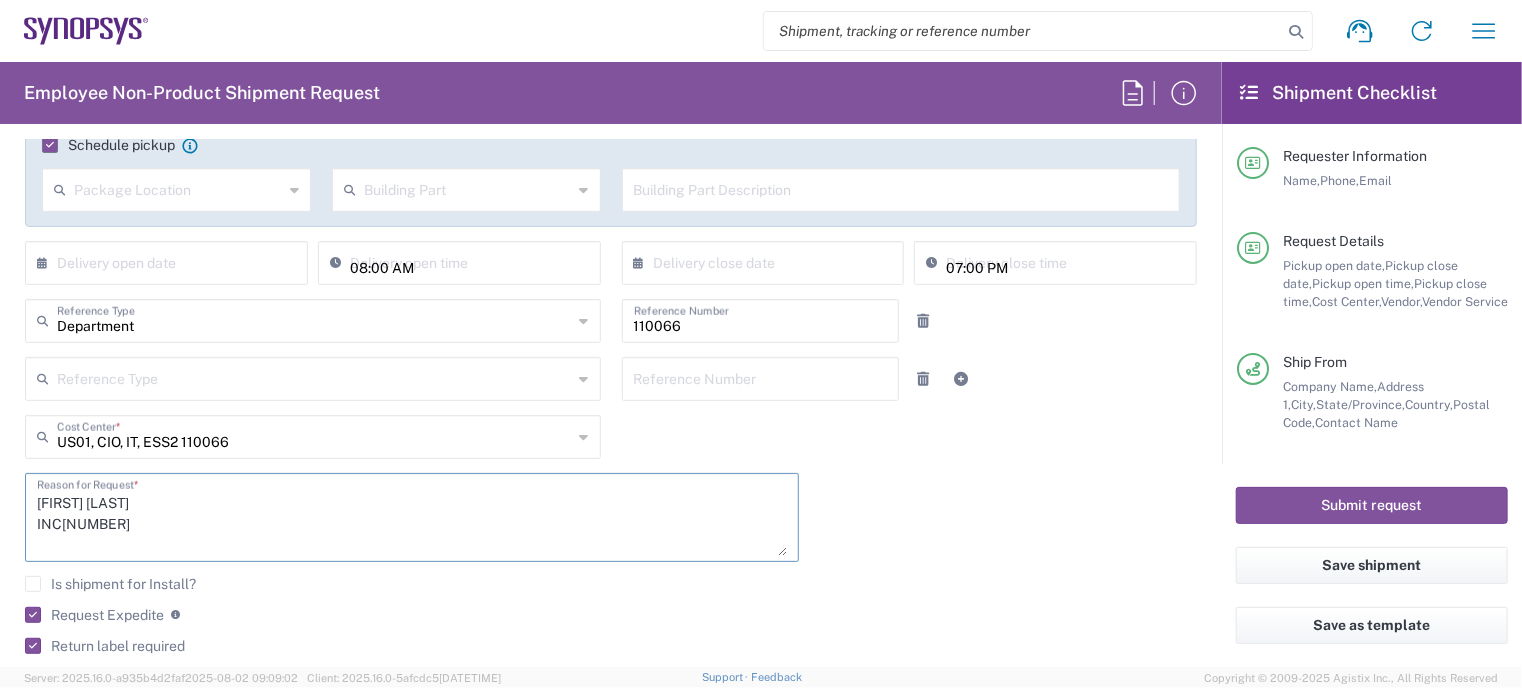 drag, startPoint x: 120, startPoint y: 506, endPoint x: 32, endPoint y: 495, distance: 88.68484 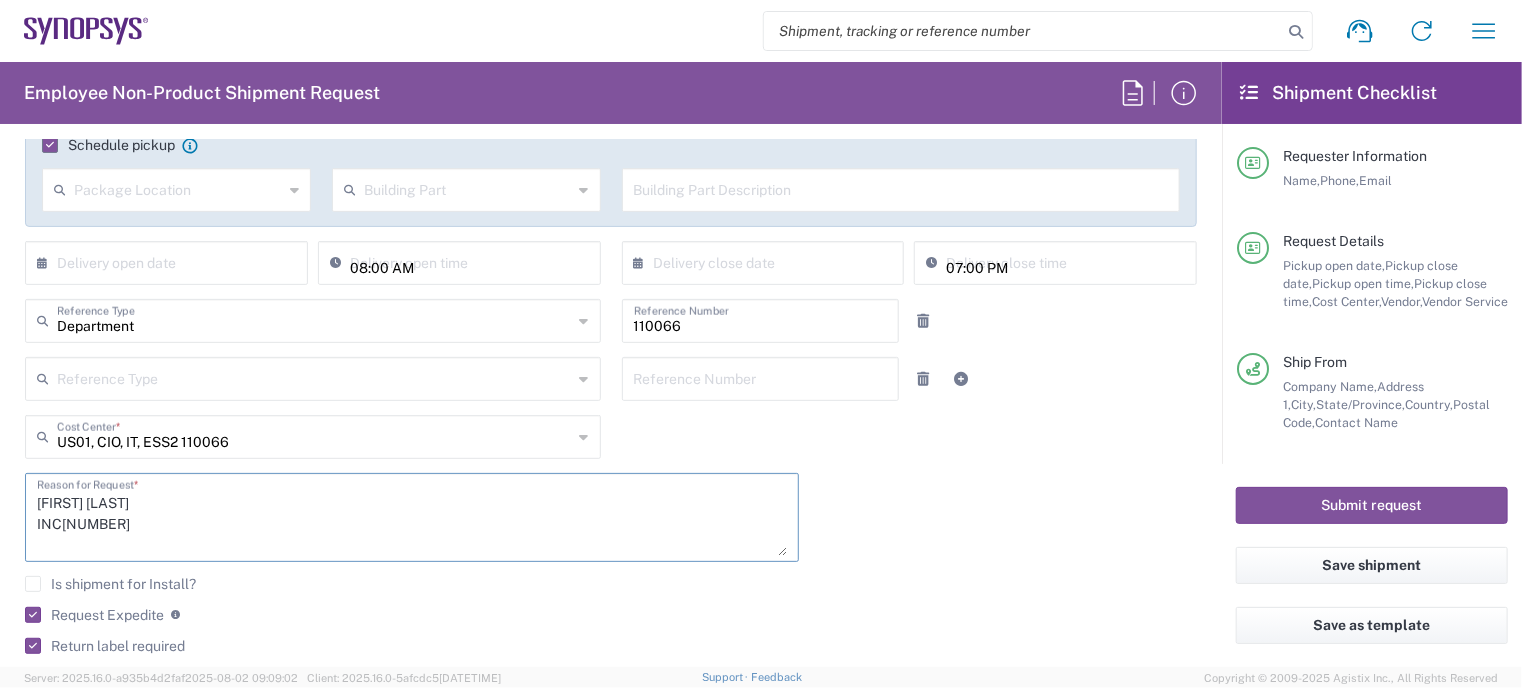 drag, startPoint x: 136, startPoint y: 514, endPoint x: 40, endPoint y: 516, distance: 96.02083 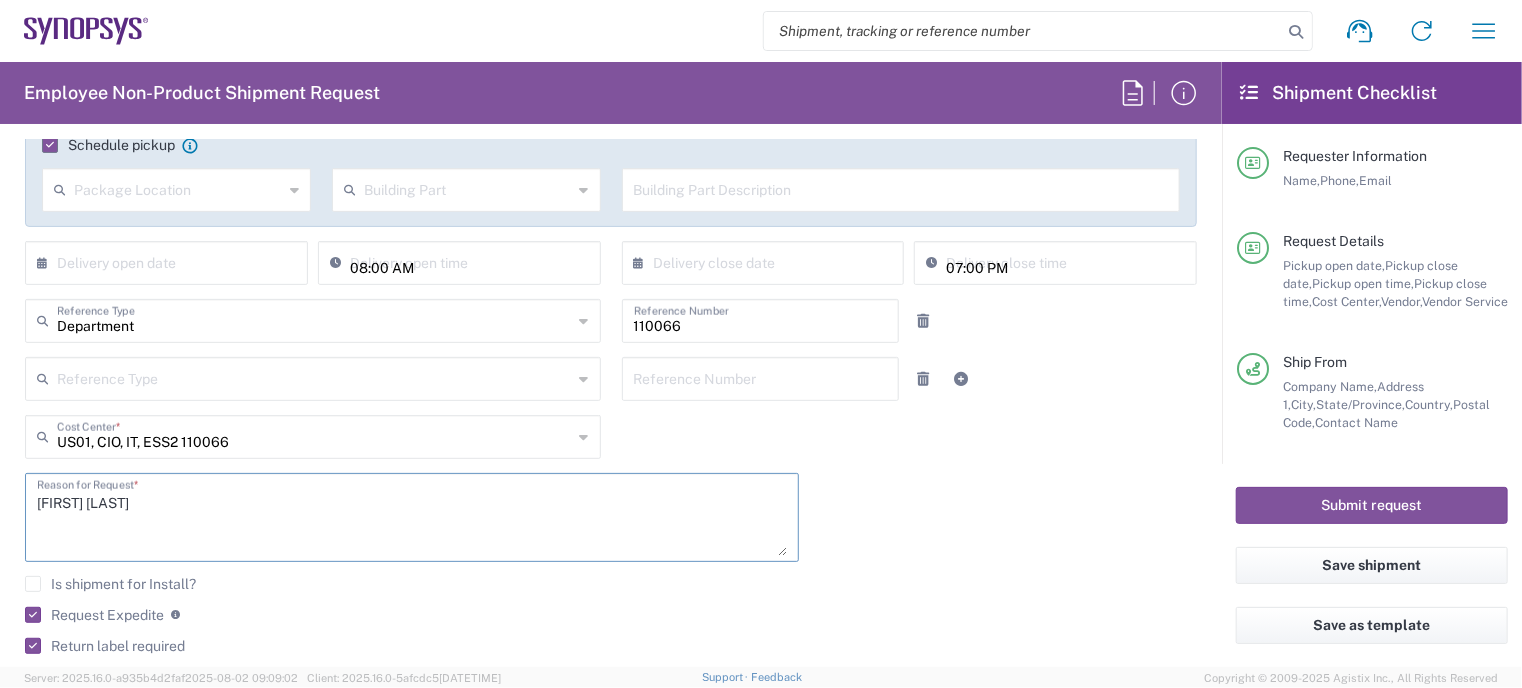paste on "INC0854770" 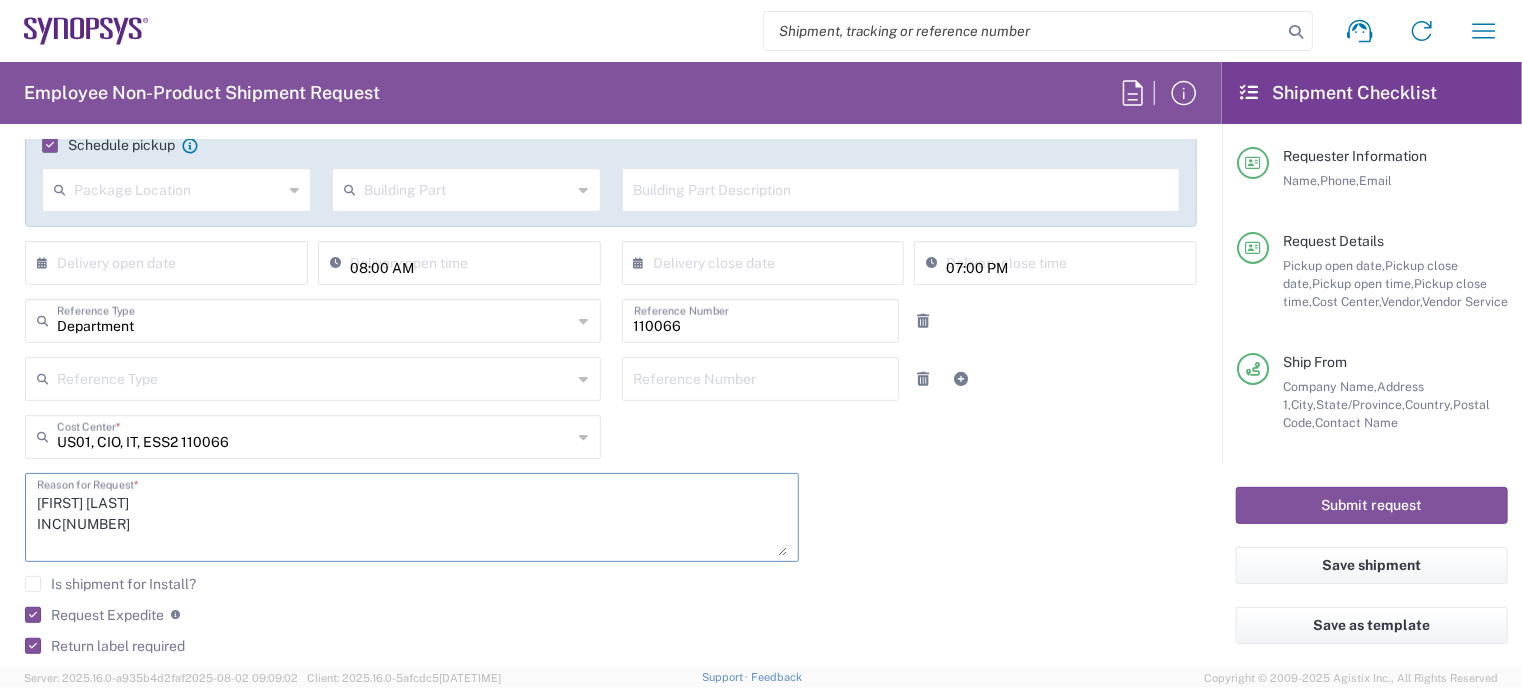 type on "[FIRST] [LAST]
INC[NUMBER]" 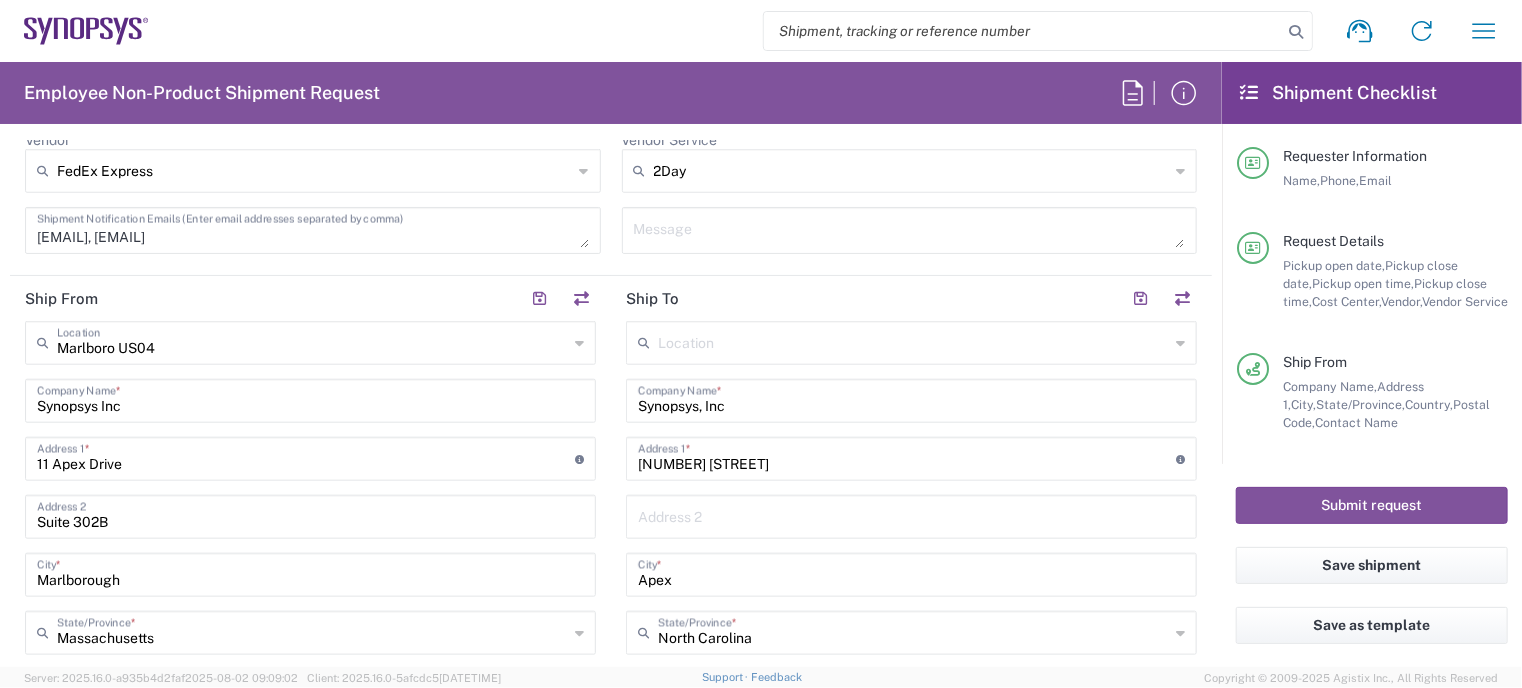 scroll, scrollTop: 768, scrollLeft: 0, axis: vertical 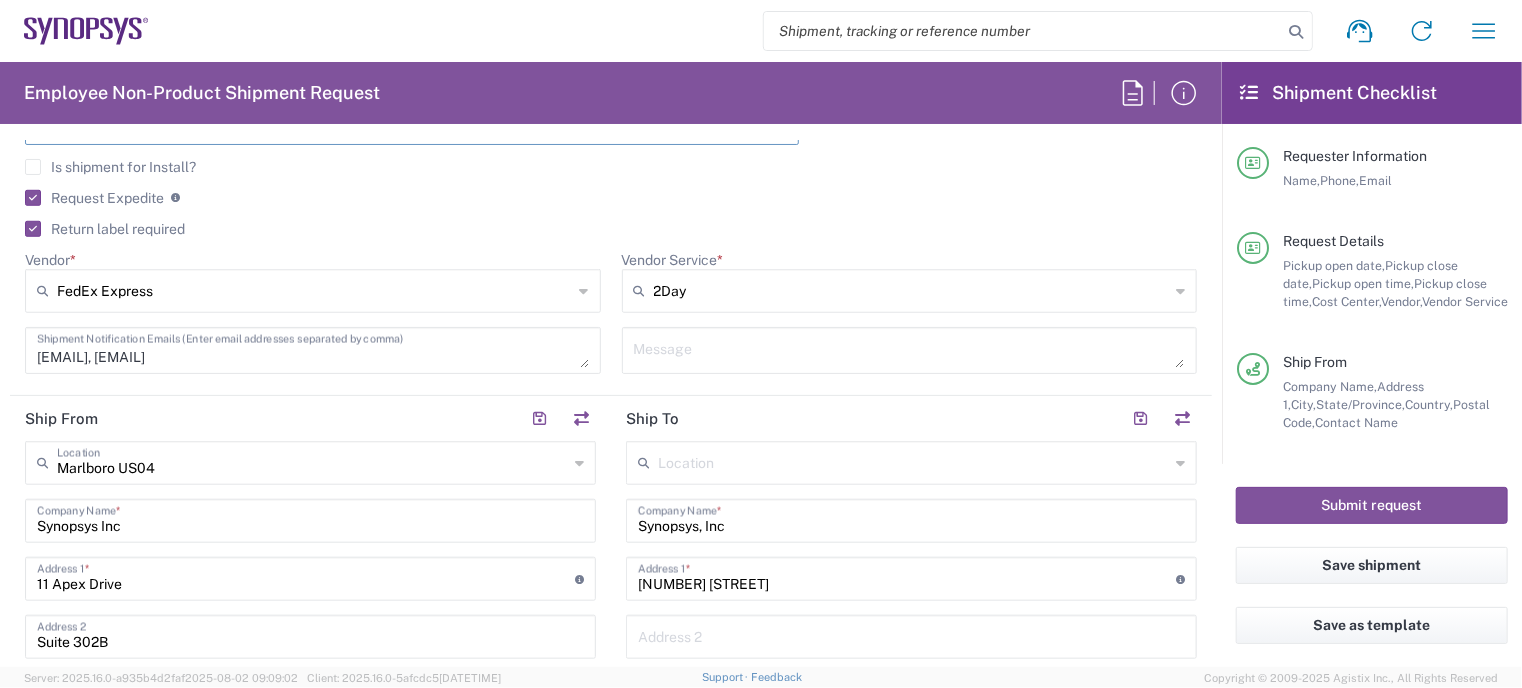 click on "[EMAIL], [EMAIL]" at bounding box center (313, 350) 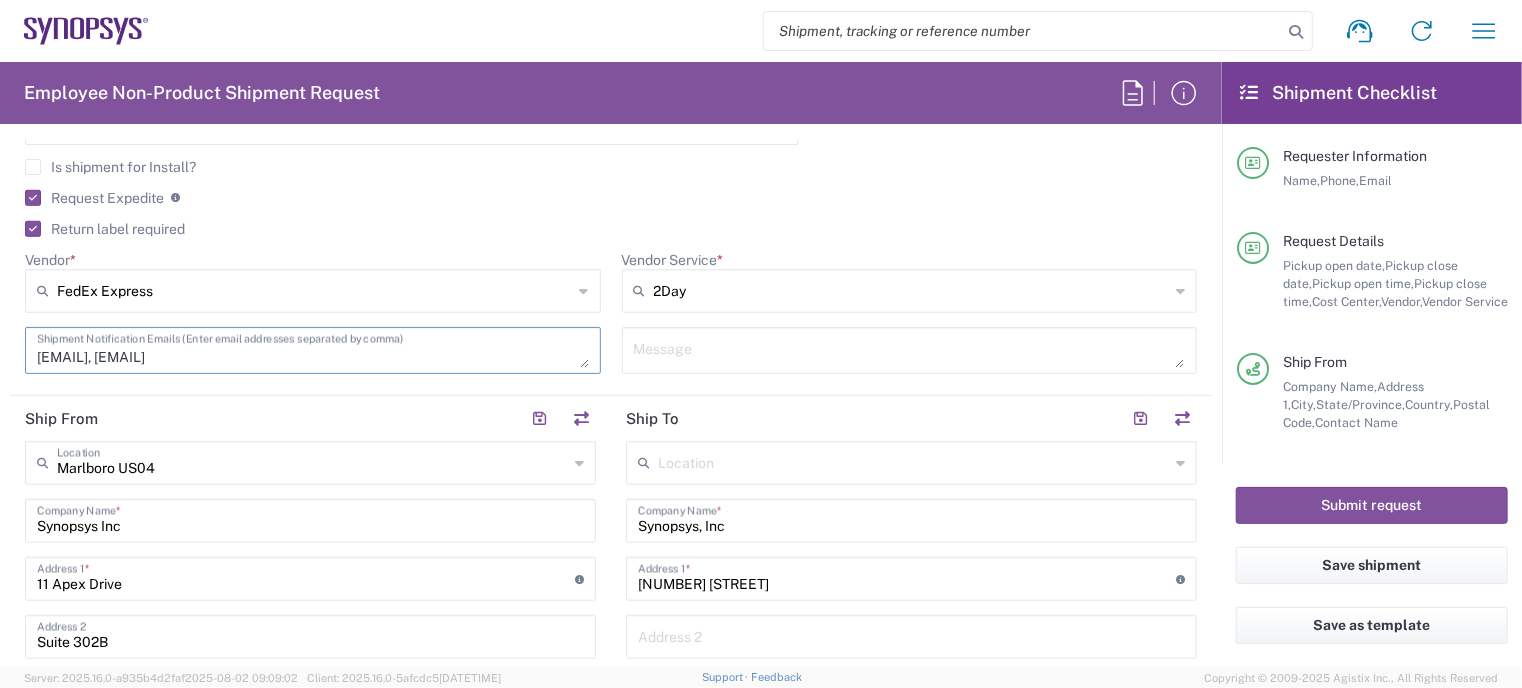 paste on "[EMAIL]" 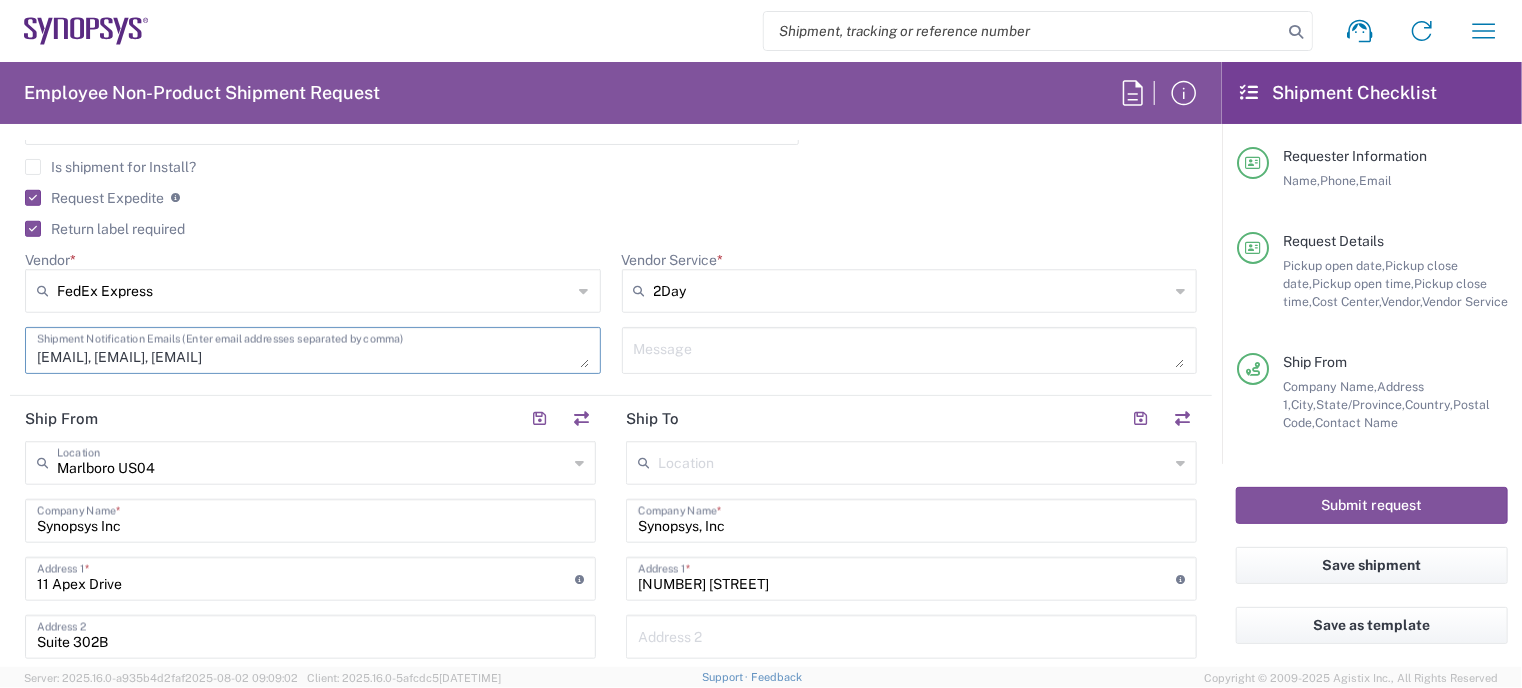 type on "[EMAIL], [EMAIL], [EMAIL]" 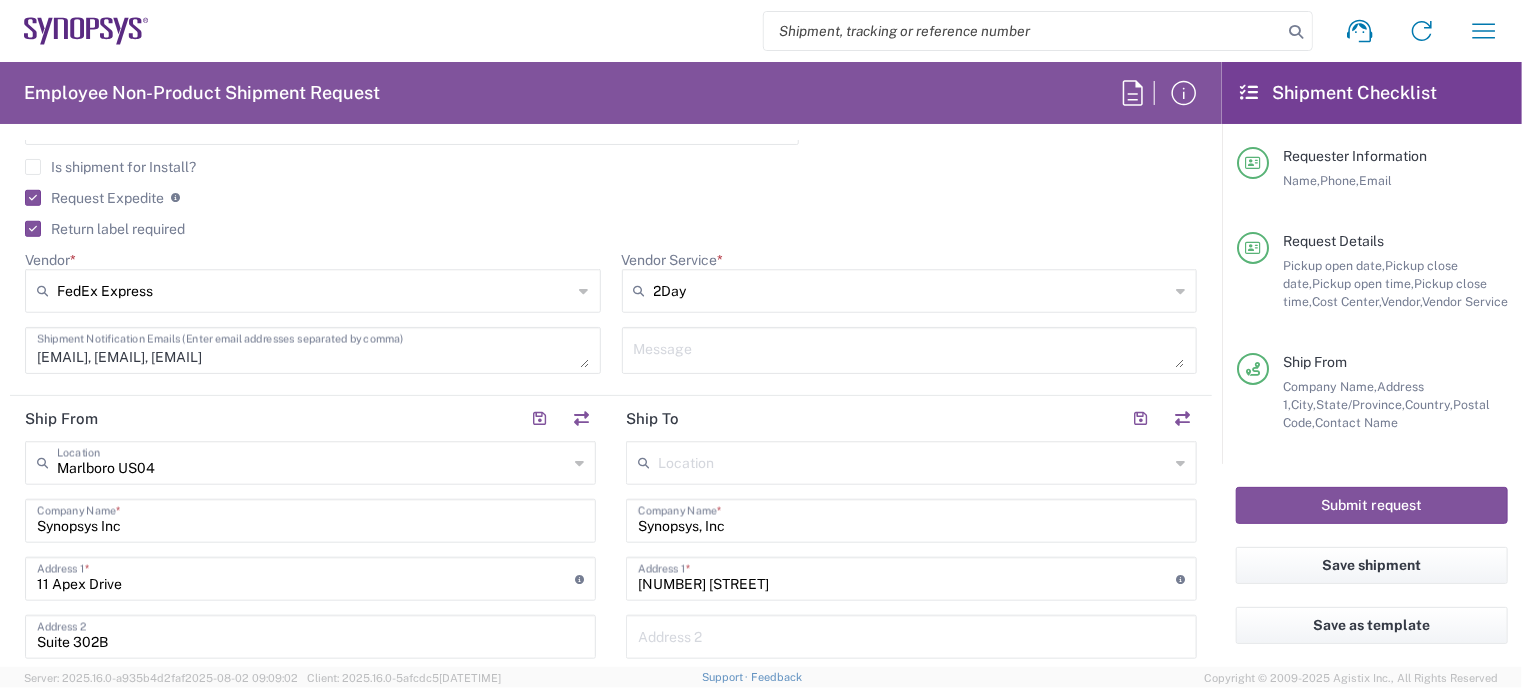 scroll, scrollTop: 816, scrollLeft: 0, axis: vertical 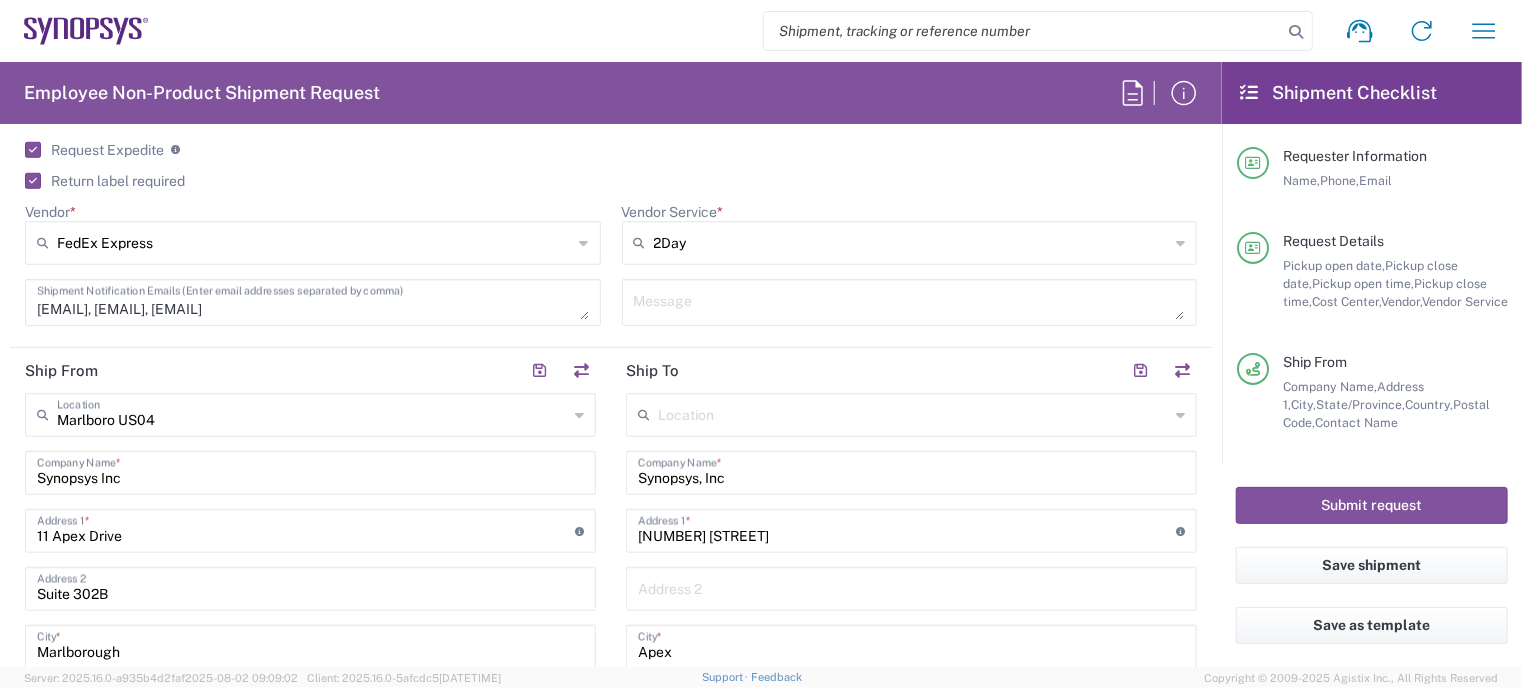 click on "[EMAIL], [EMAIL], [EMAIL]" at bounding box center (313, 302) 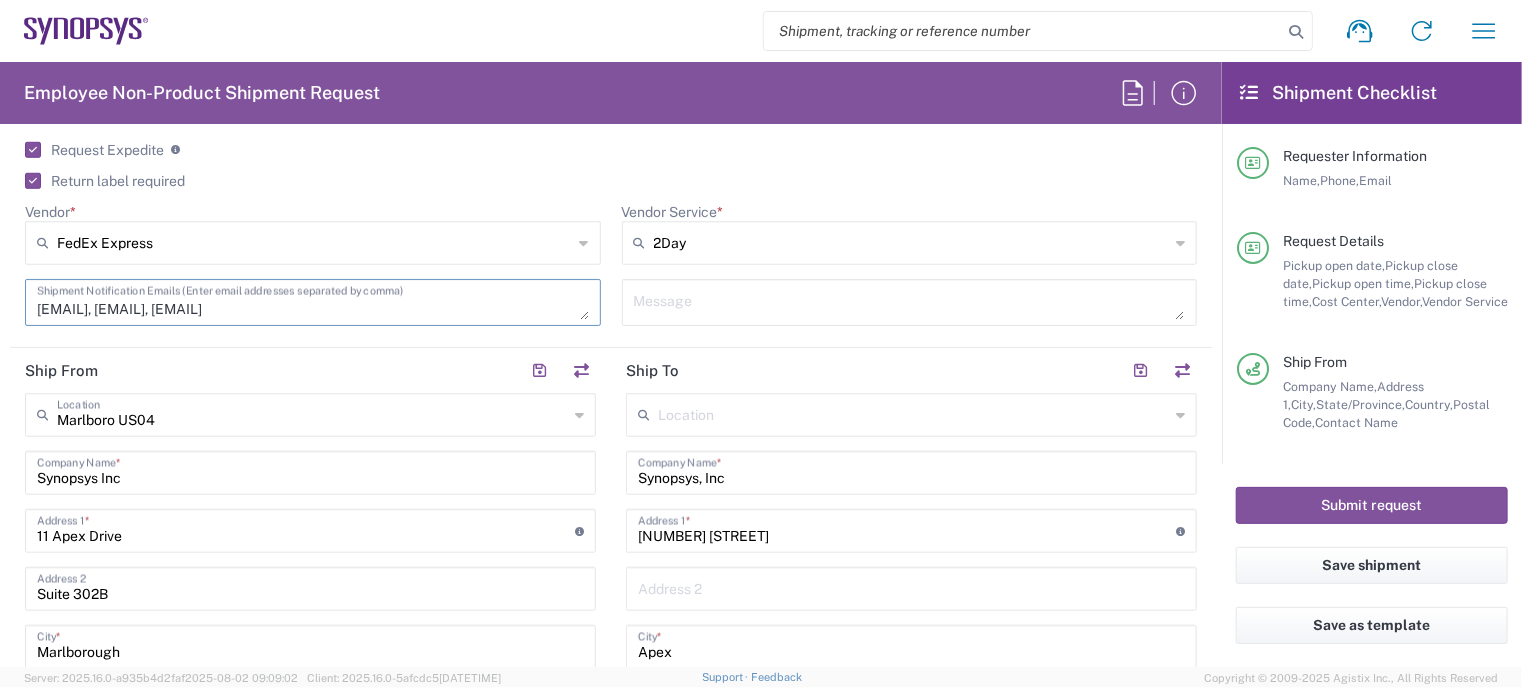 drag, startPoint x: 568, startPoint y: 306, endPoint x: 356, endPoint y: 307, distance: 212.00237 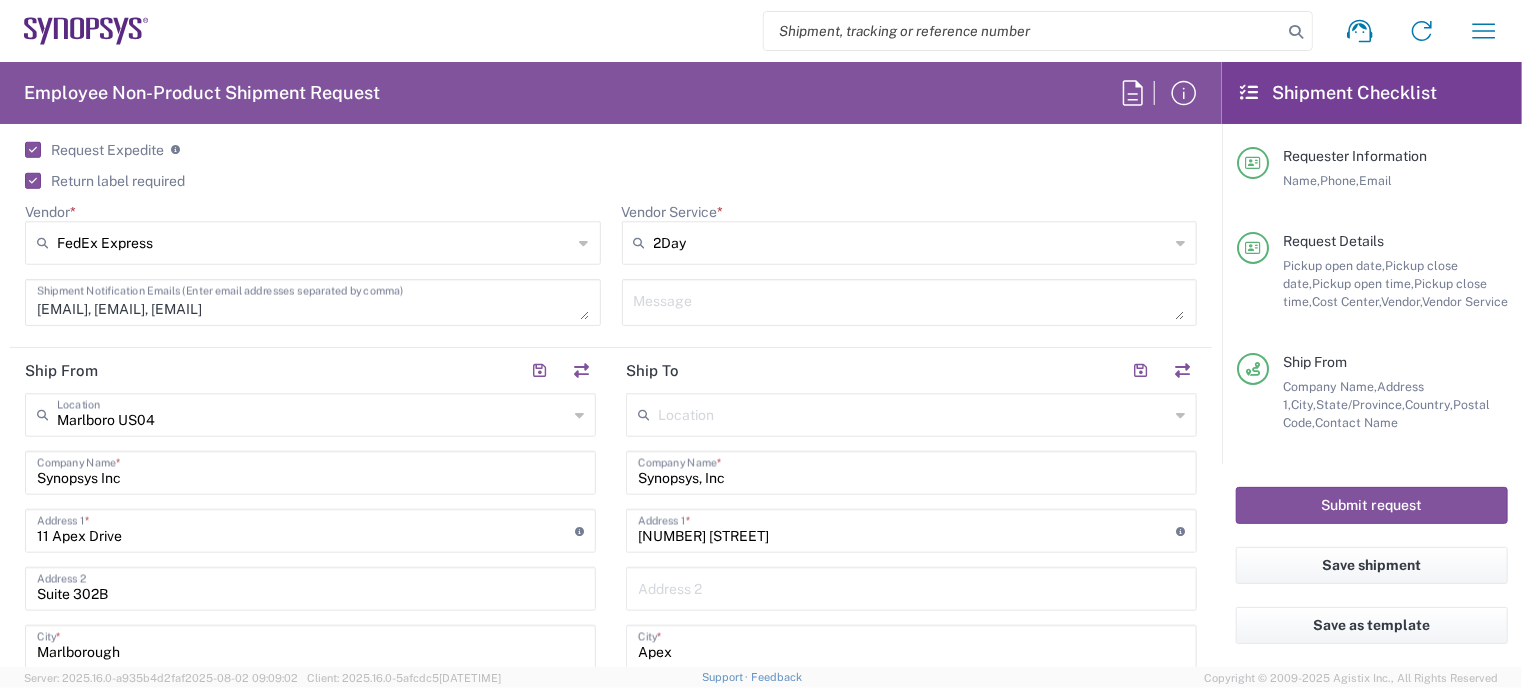 drag, startPoint x: 36, startPoint y: 305, endPoint x: 492, endPoint y: 287, distance: 456.35513 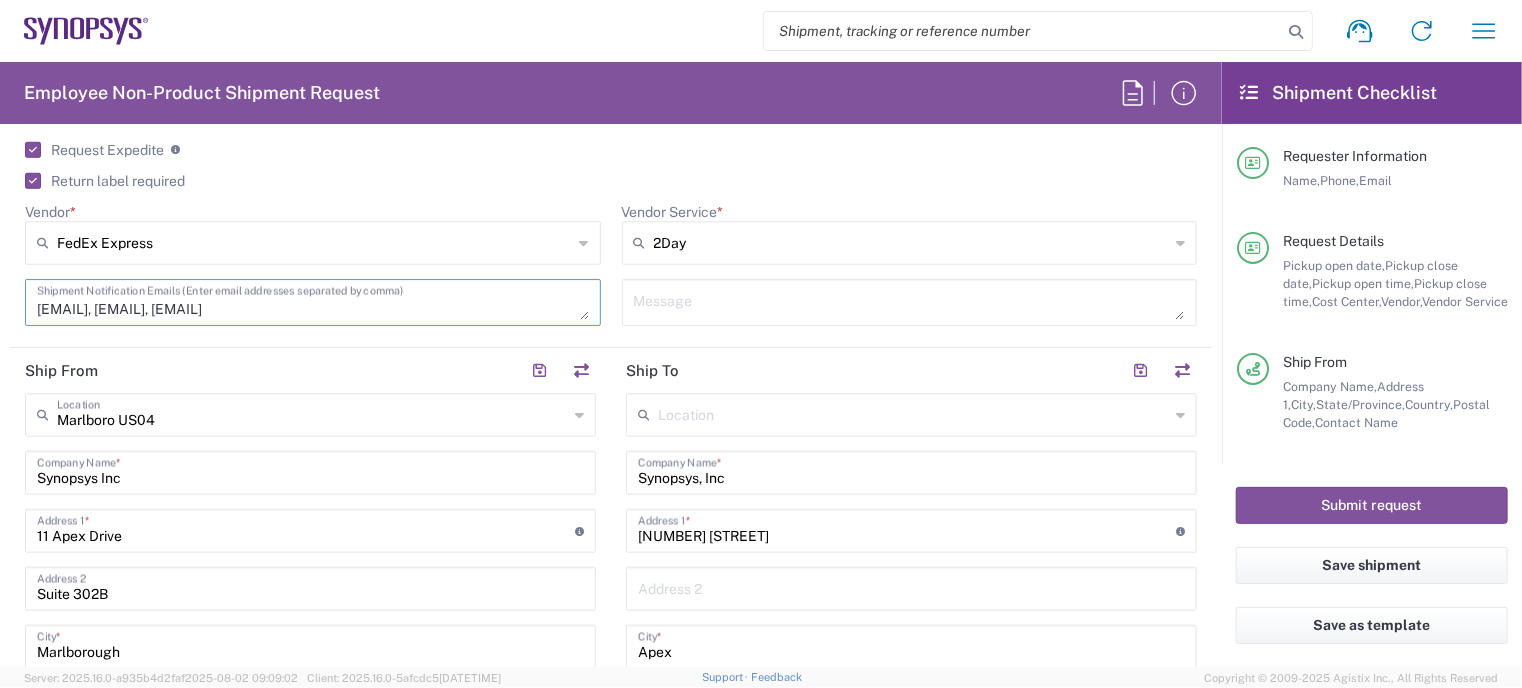 drag, startPoint x: 562, startPoint y: 305, endPoint x: 37, endPoint y: 304, distance: 525.001 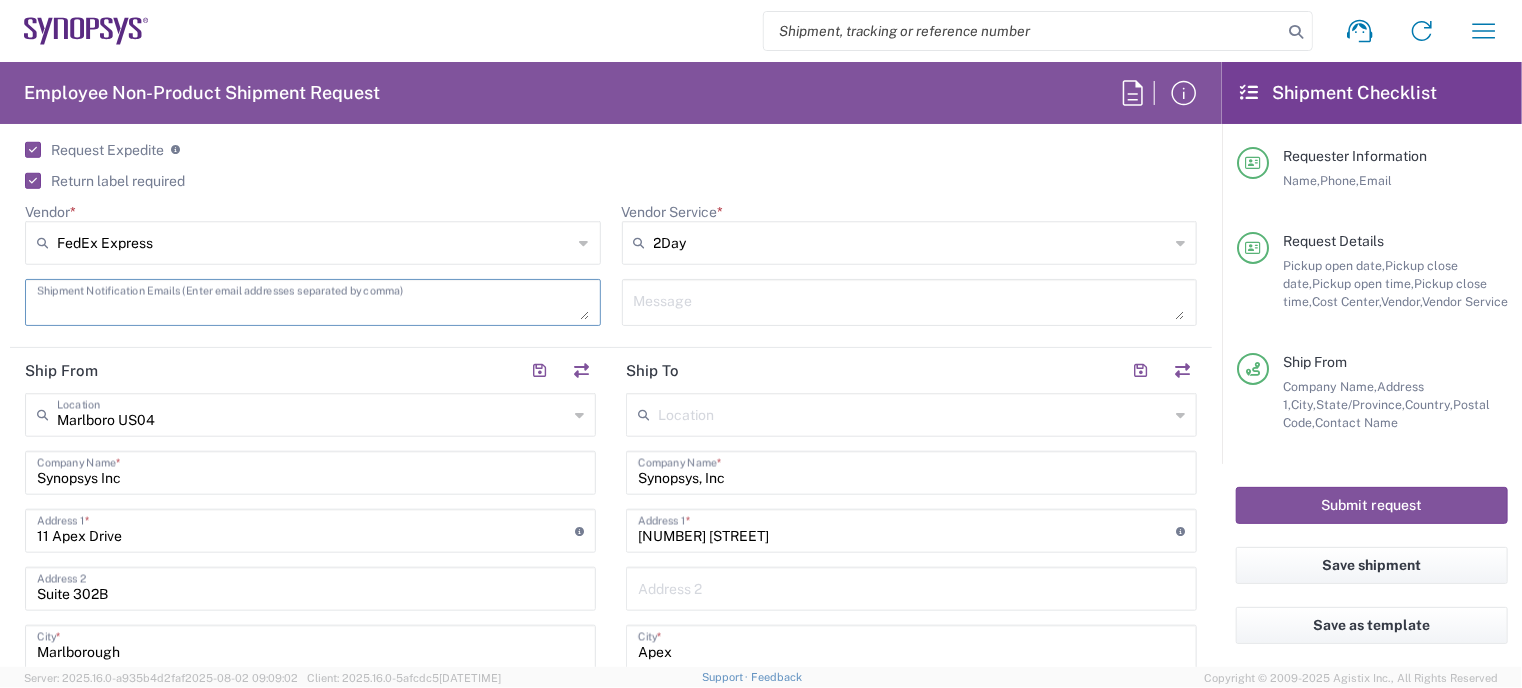 click at bounding box center [313, 302] 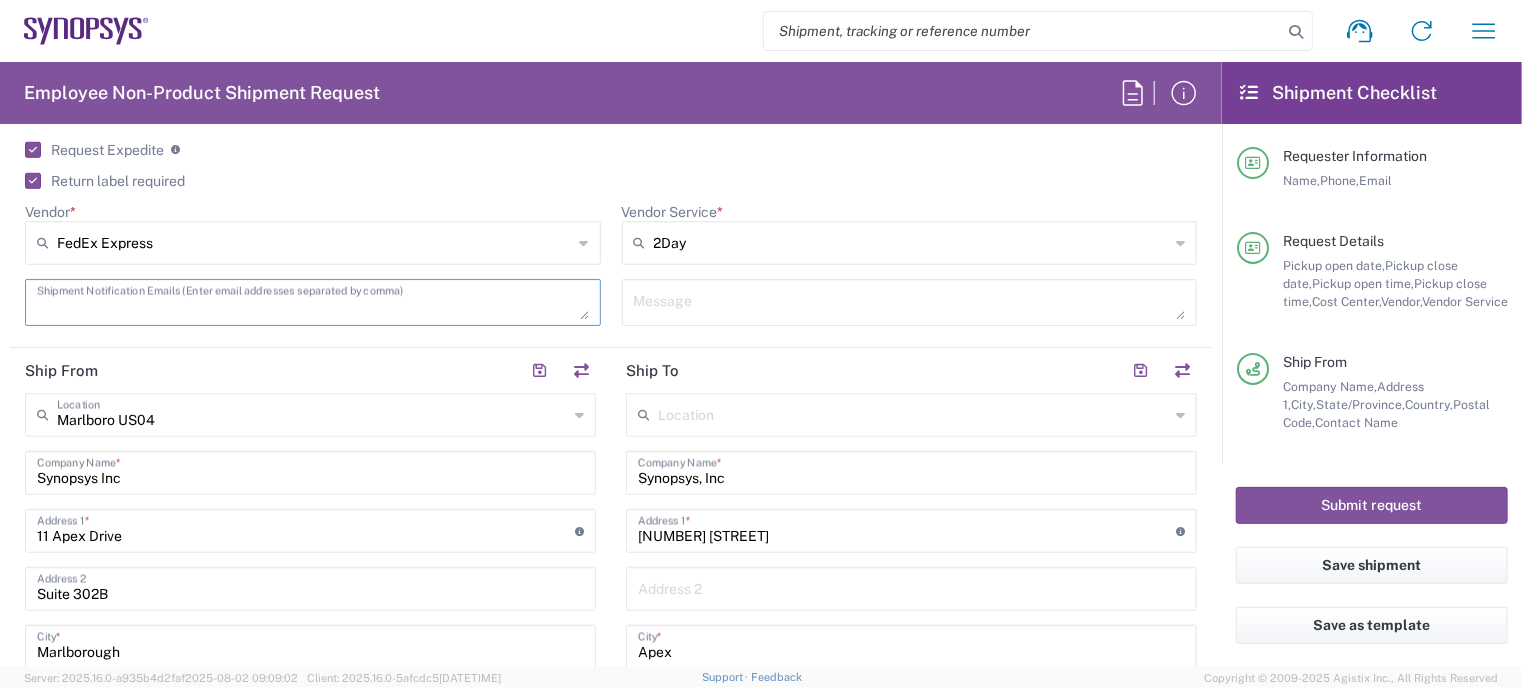 click at bounding box center [313, 302] 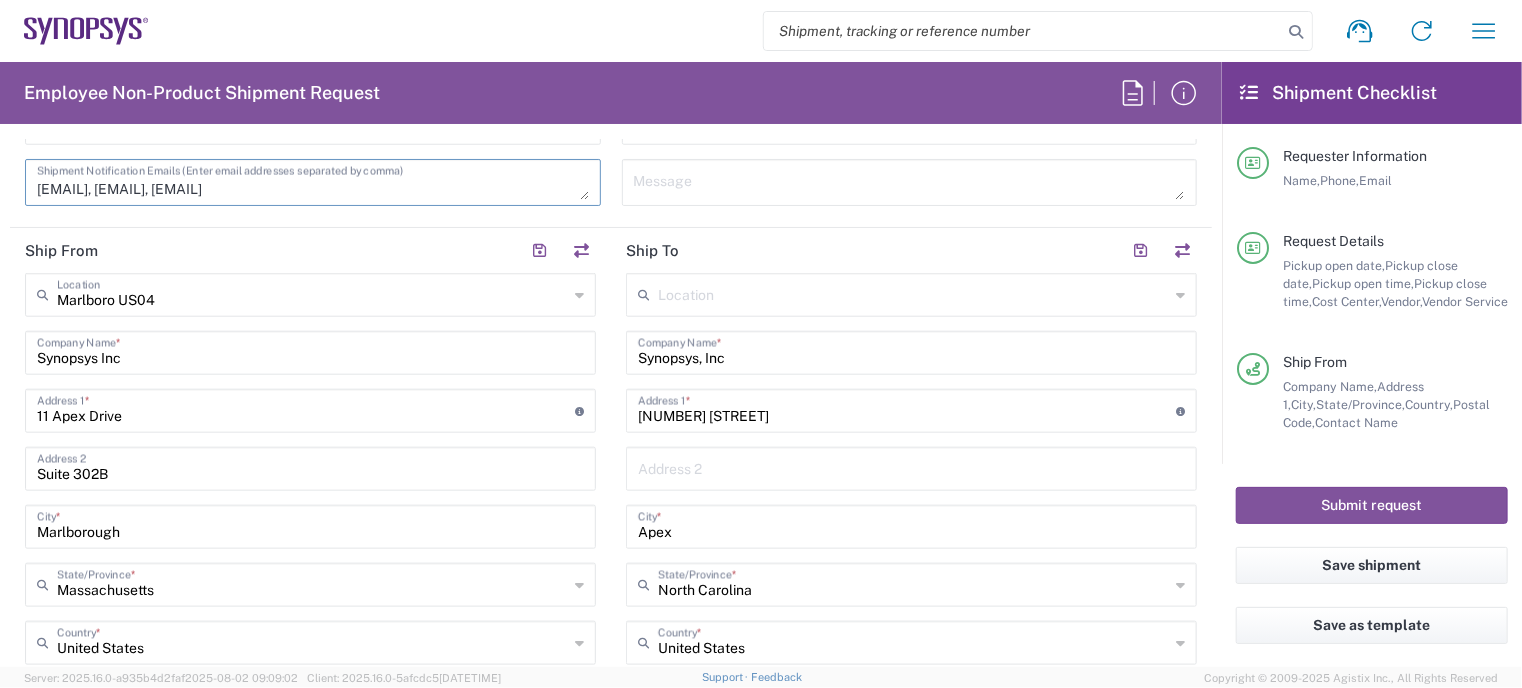 scroll, scrollTop: 1042, scrollLeft: 0, axis: vertical 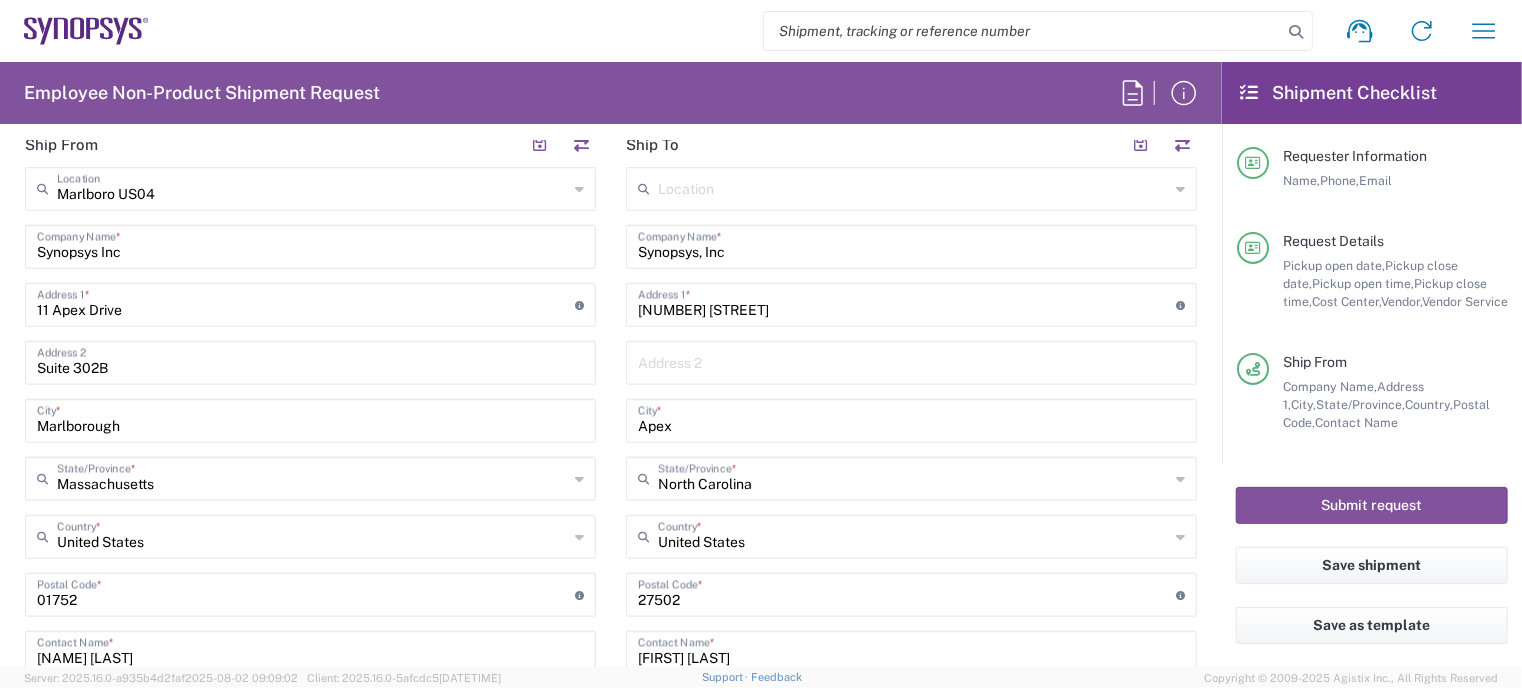 type on "[EMAIL], [EMAIL], [EMAIL]" 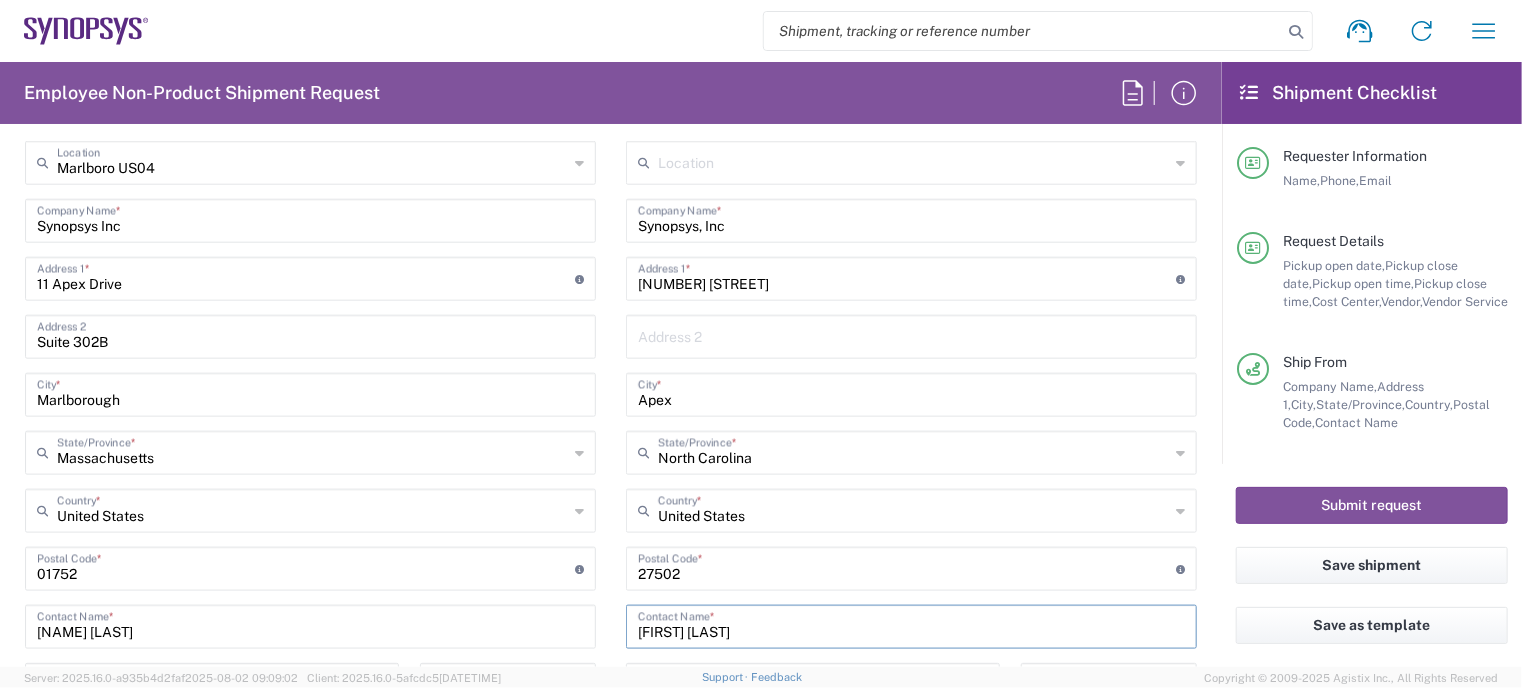 drag, startPoint x: 738, startPoint y: 621, endPoint x: 564, endPoint y: 622, distance: 174.00287 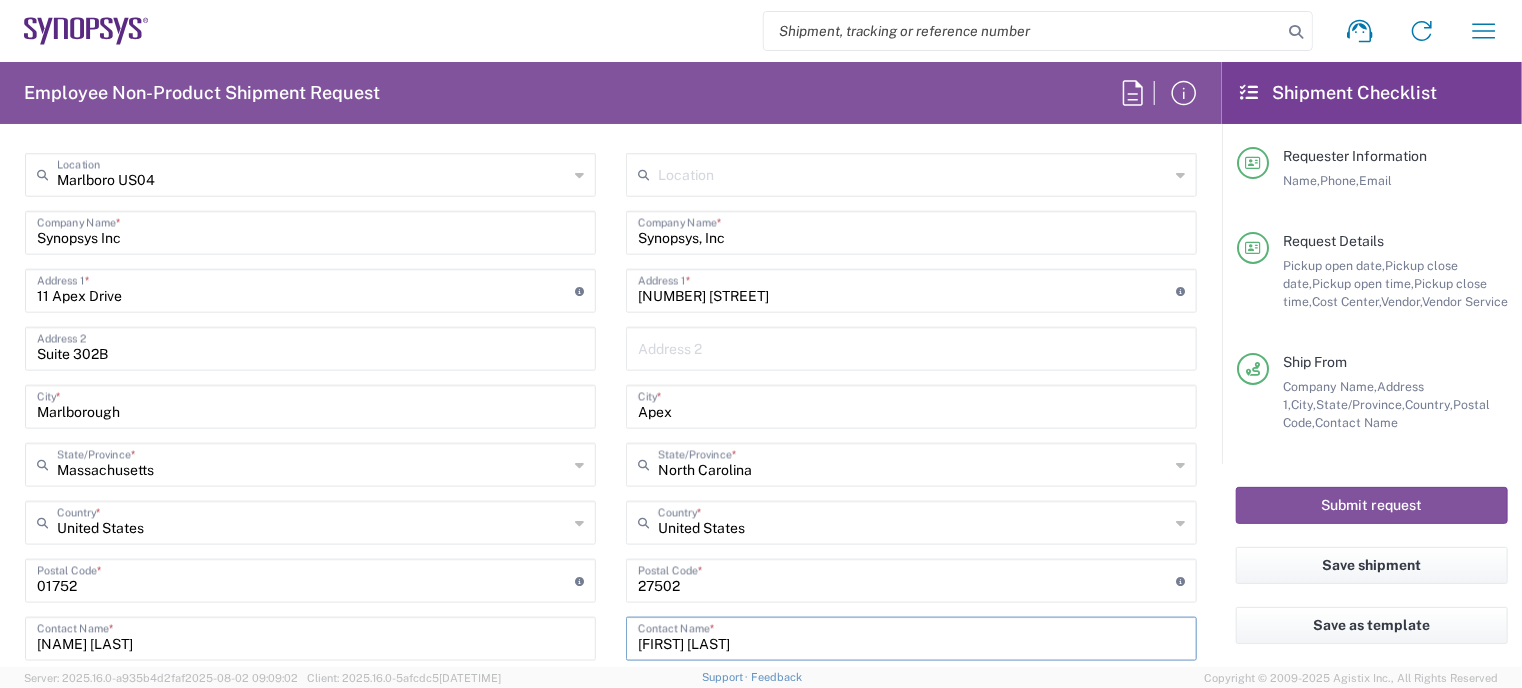 scroll, scrollTop: 1052, scrollLeft: 0, axis: vertical 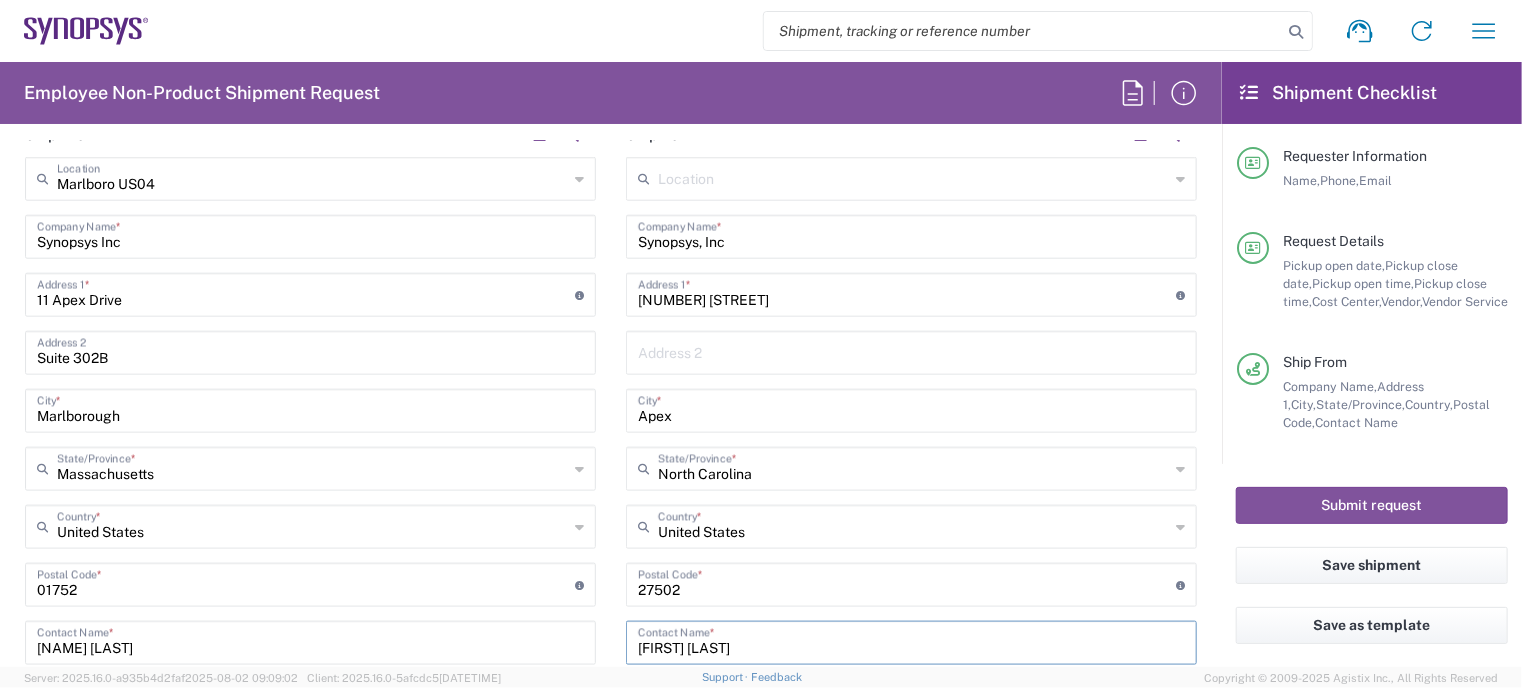 type on "[FIRST] [LAST]" 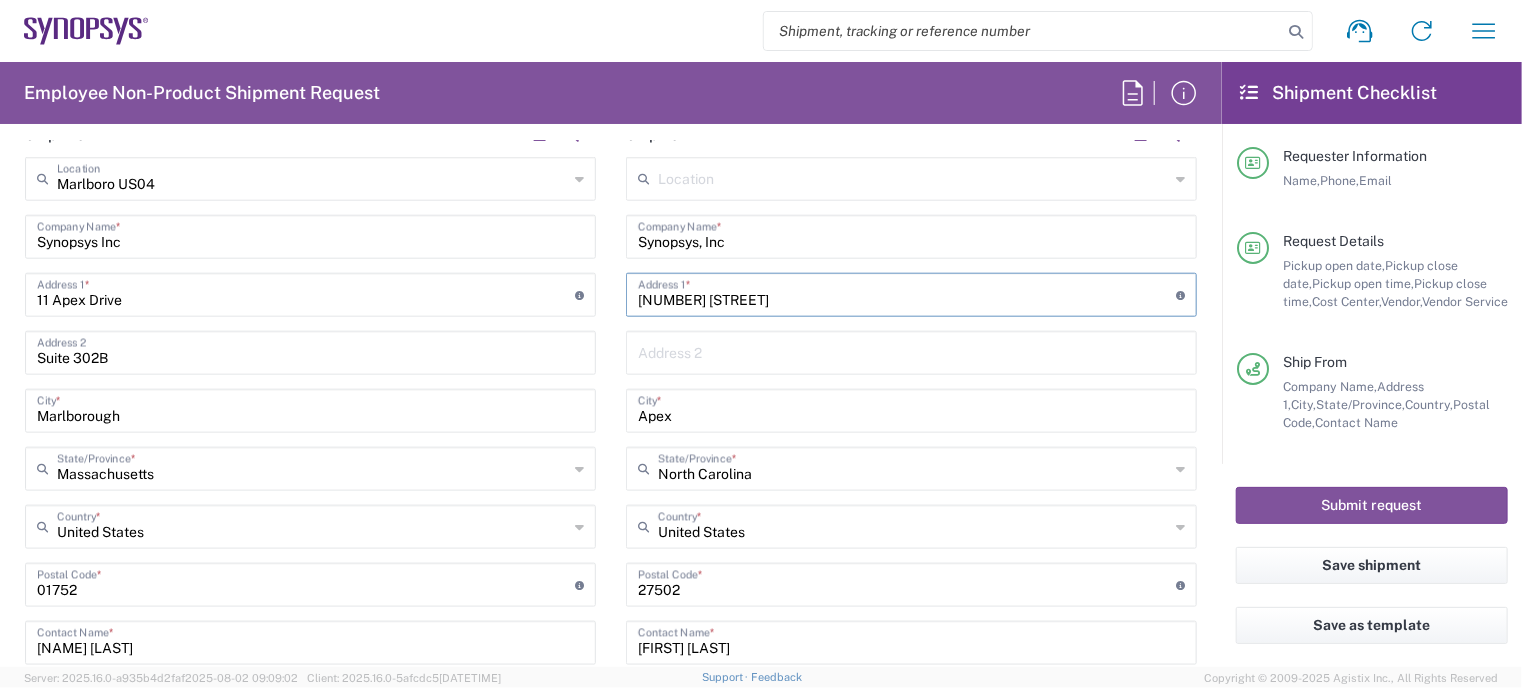 drag, startPoint x: 816, startPoint y: 285, endPoint x: 586, endPoint y: 284, distance: 230.00217 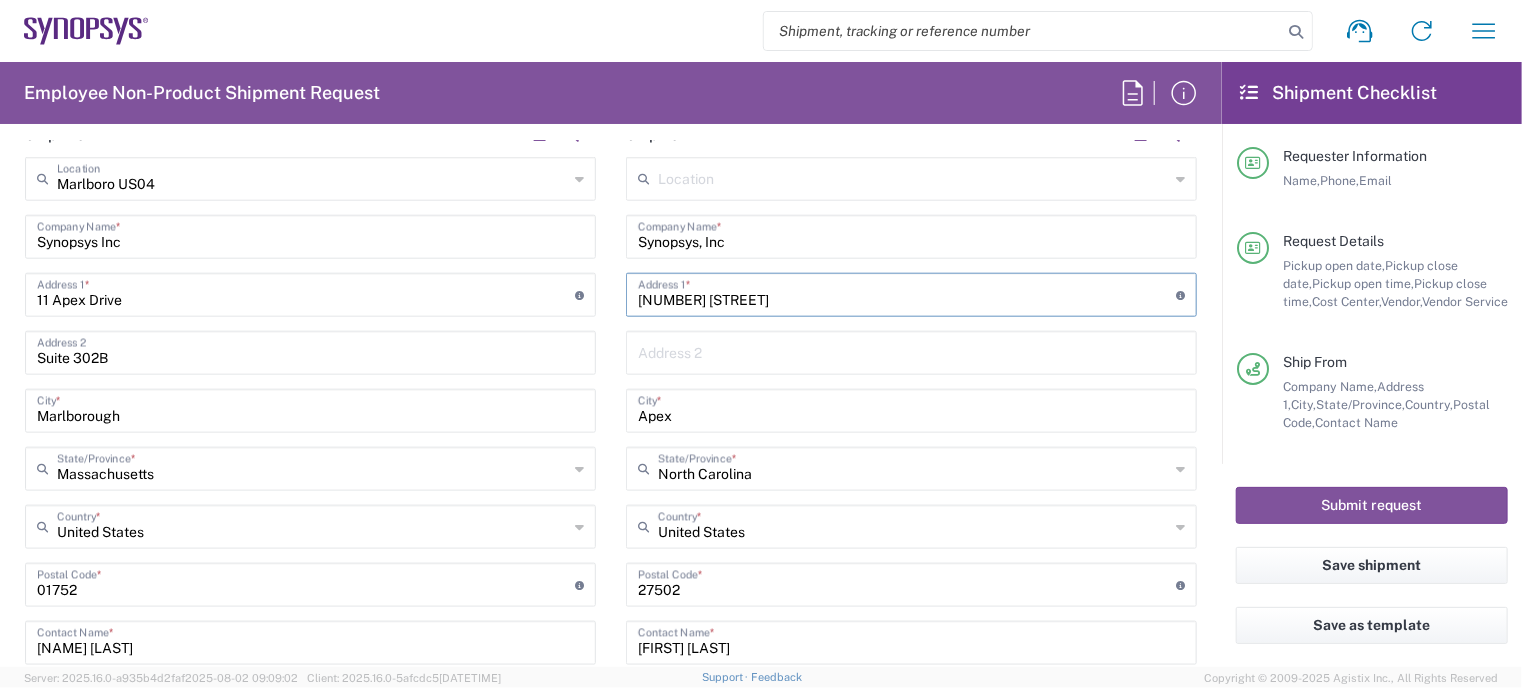 type on "[NUMBER] [STREET]" 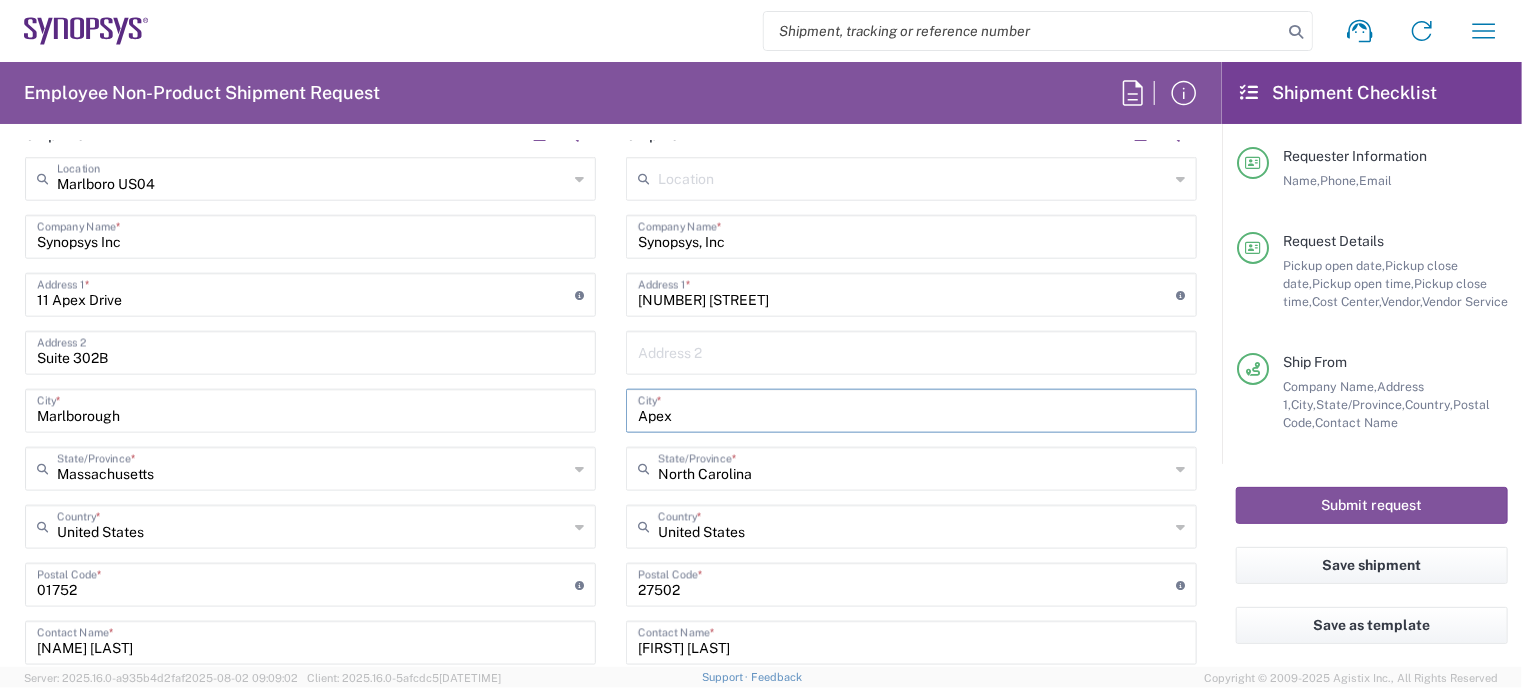 drag, startPoint x: 694, startPoint y: 414, endPoint x: 556, endPoint y: 411, distance: 138.03261 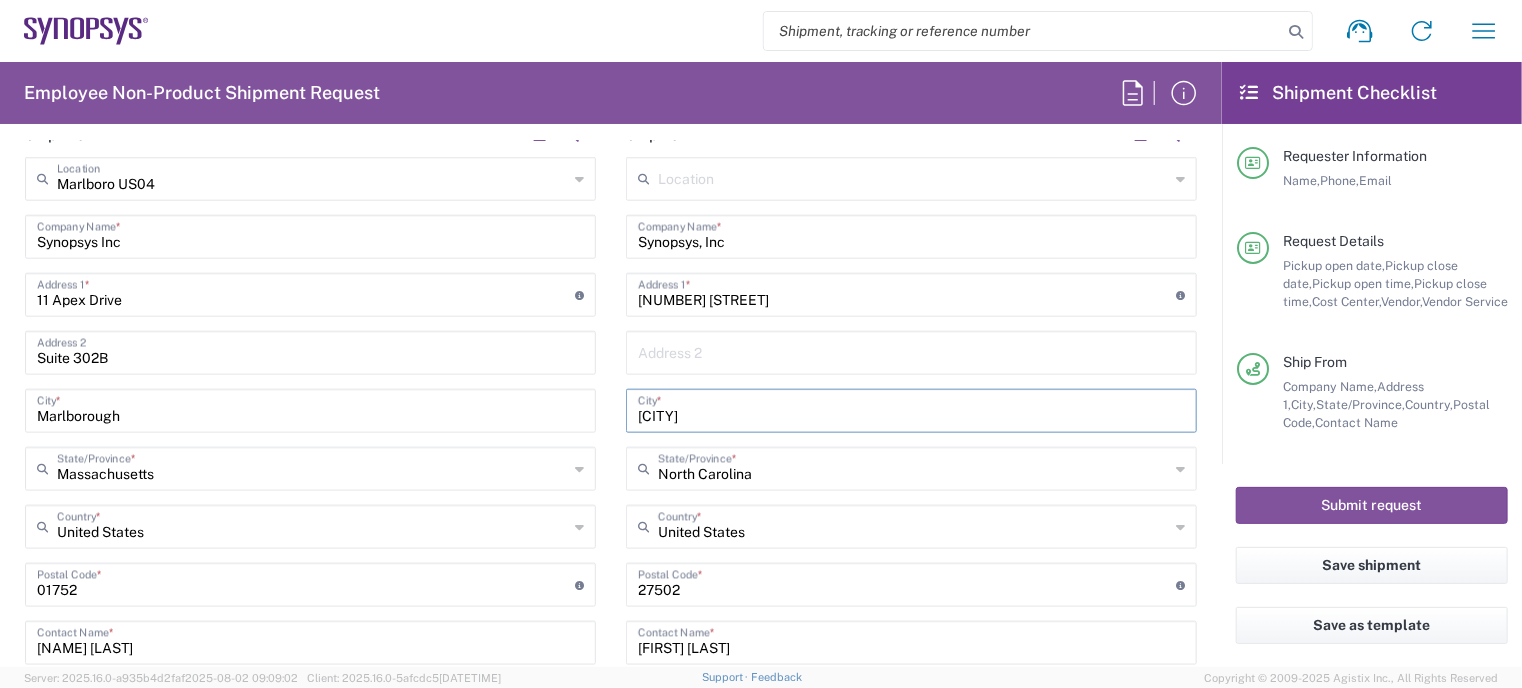 type on "[CITY]" 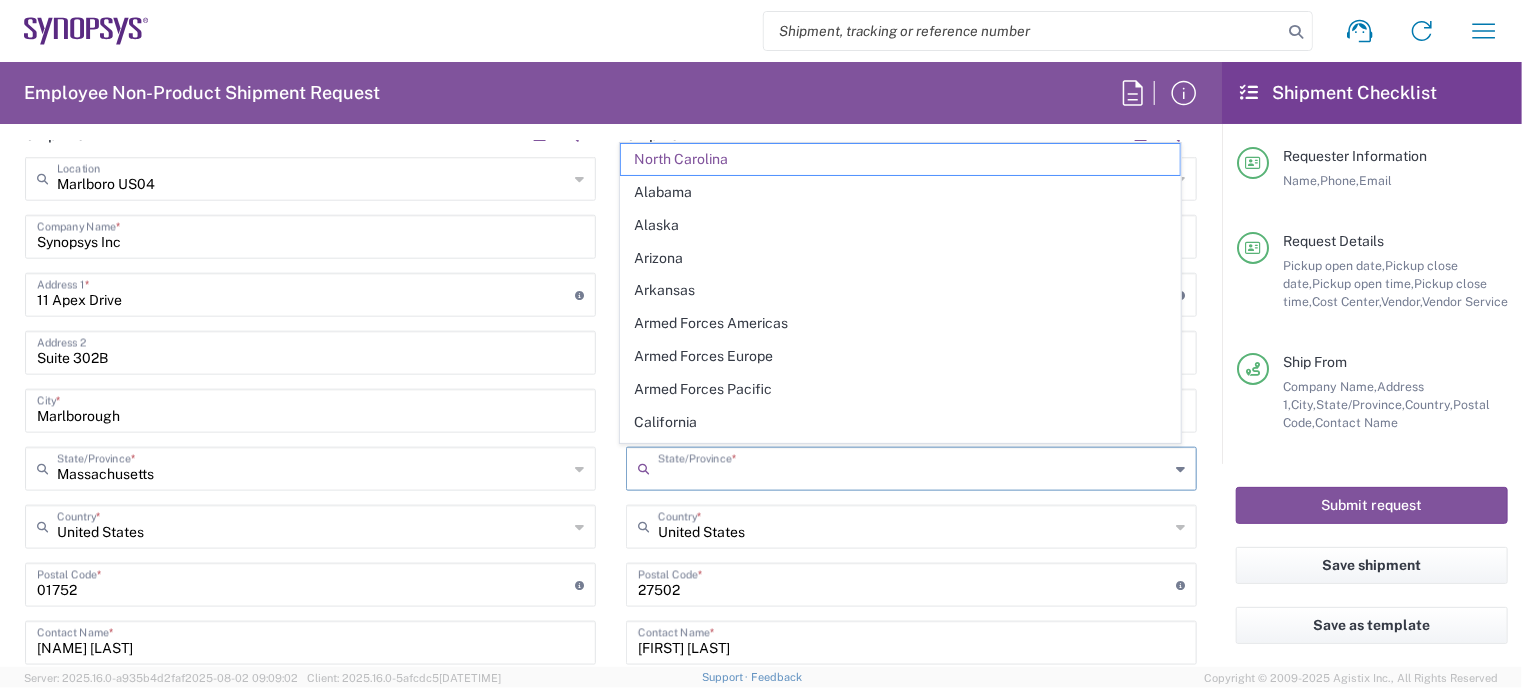click at bounding box center [913, 467] 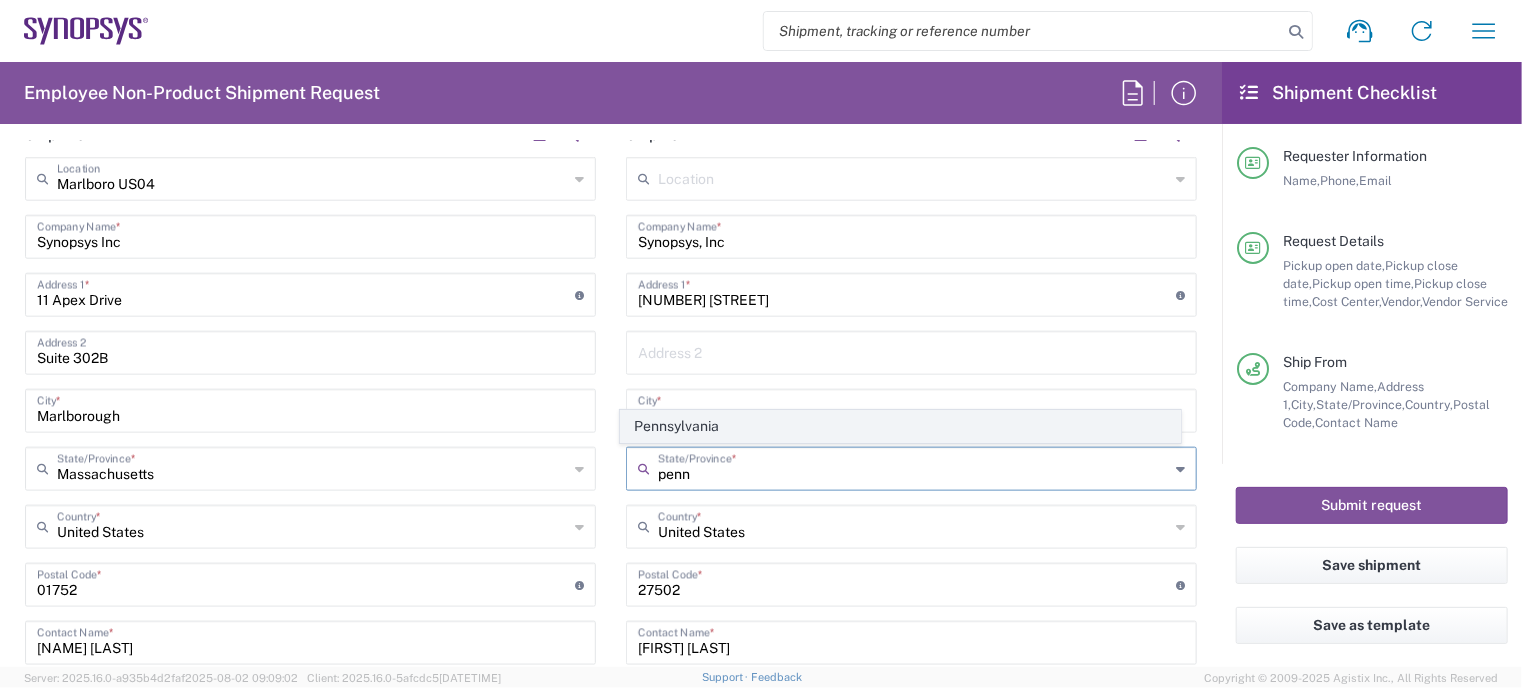 click on "Pennsylvania" 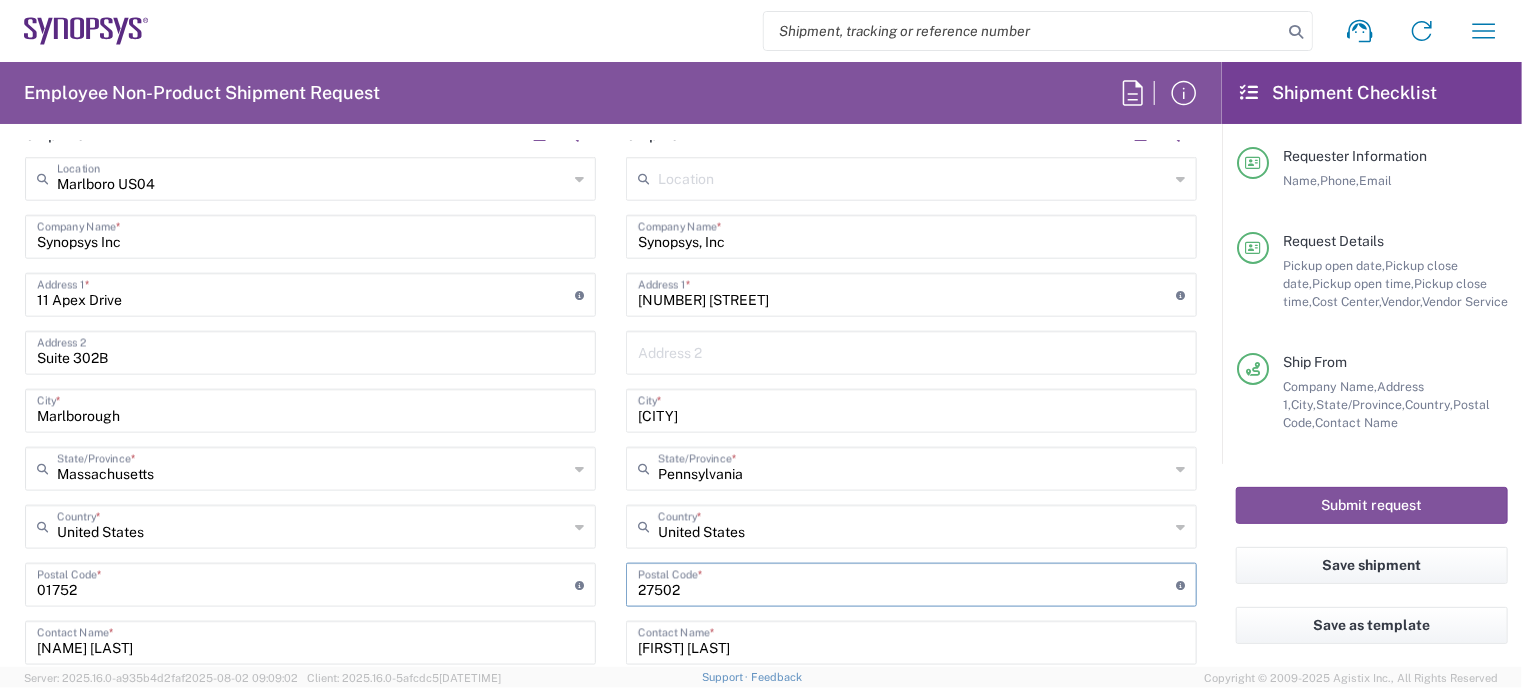 drag, startPoint x: 695, startPoint y: 591, endPoint x: 583, endPoint y: 573, distance: 113.43721 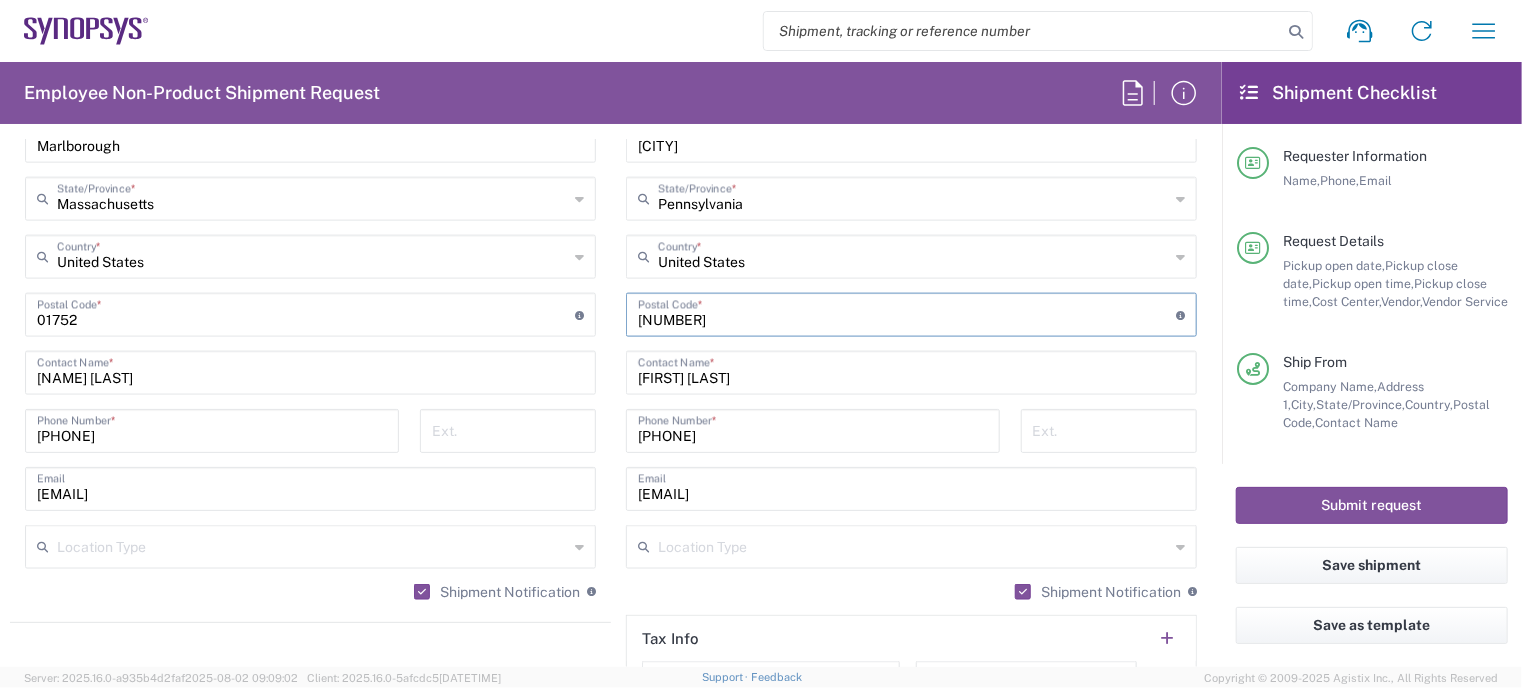 scroll, scrollTop: 1384, scrollLeft: 0, axis: vertical 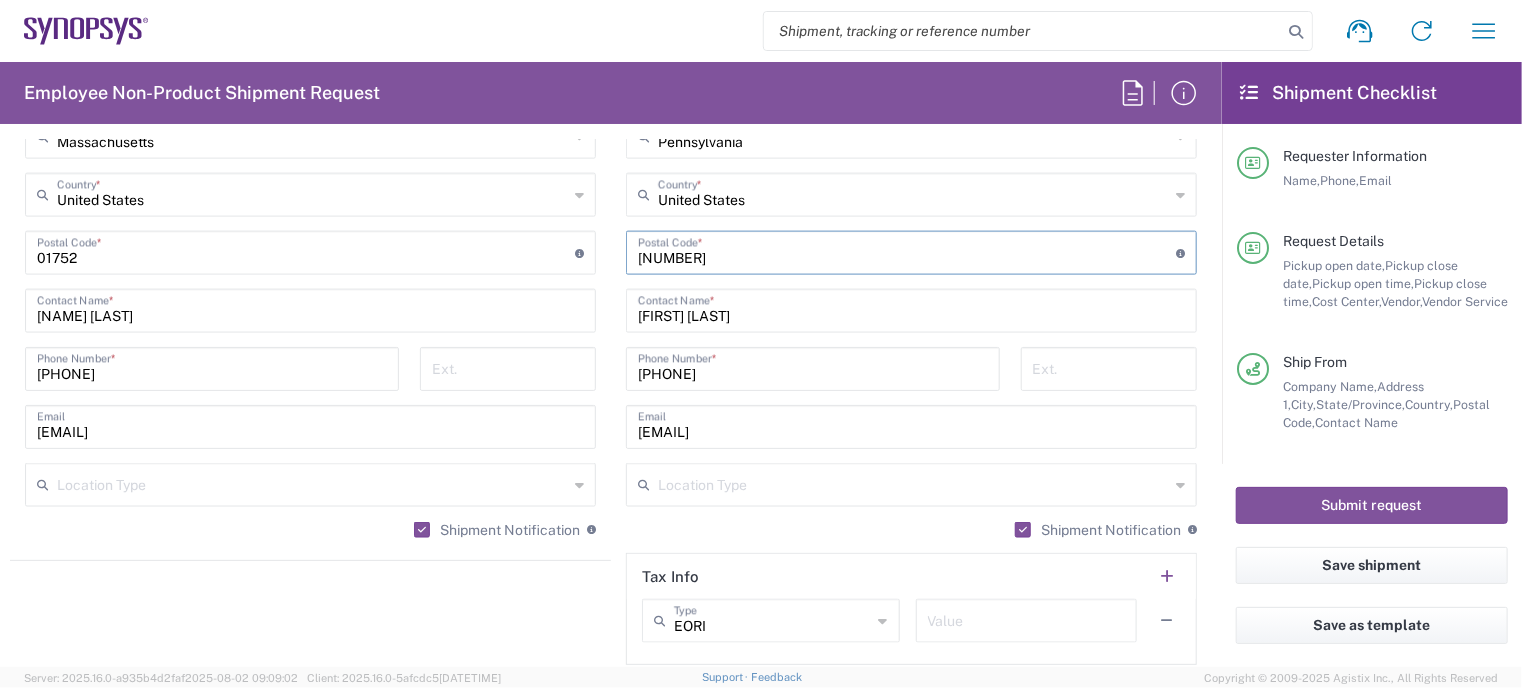 type on "[NUMBER]" 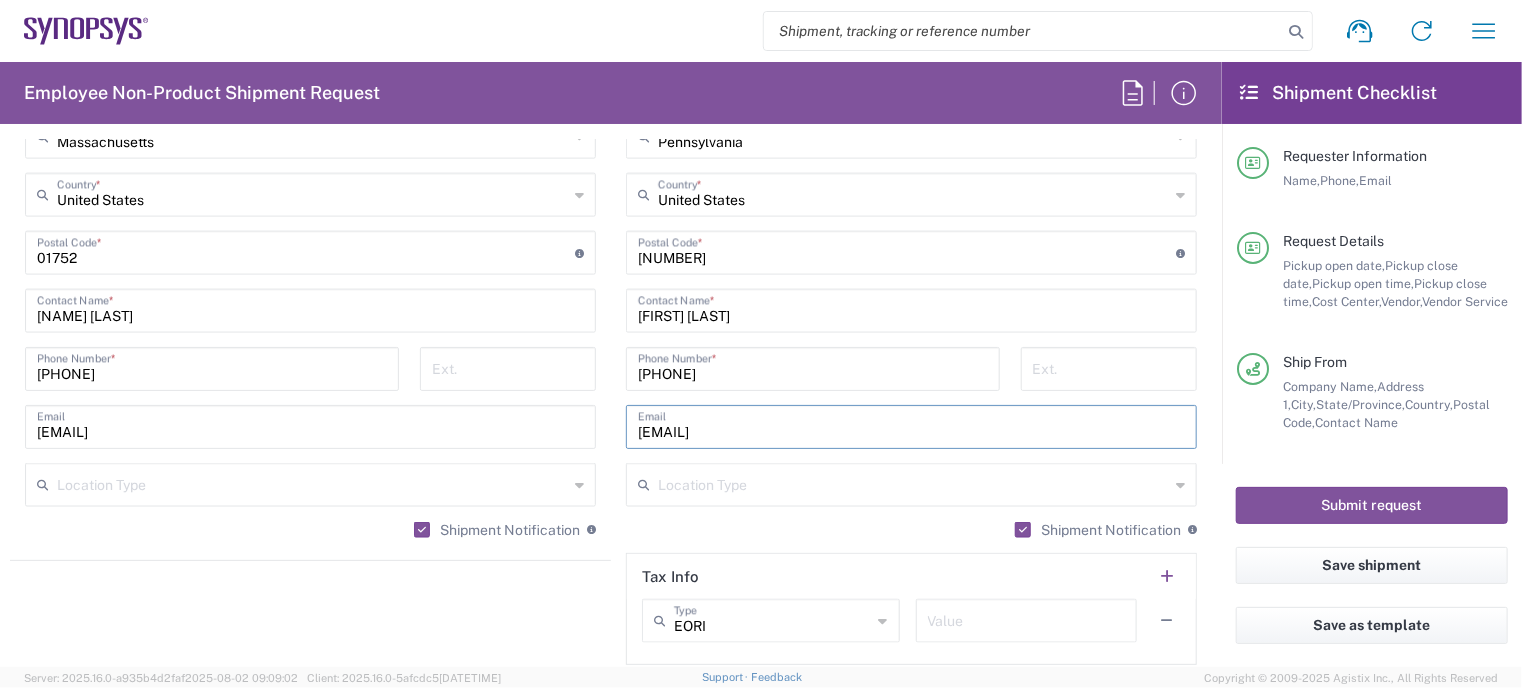 drag, startPoint x: 812, startPoint y: 417, endPoint x: 558, endPoint y: 411, distance: 254.07086 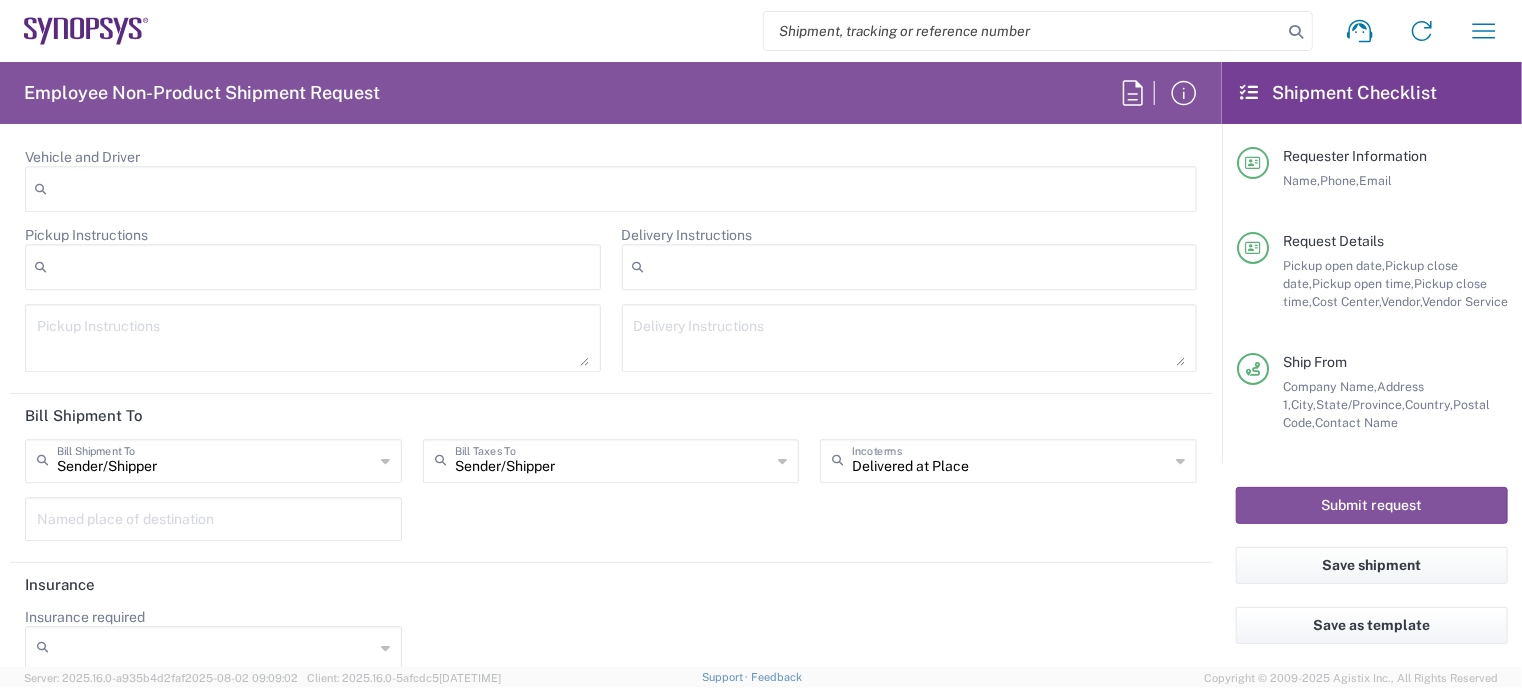 scroll, scrollTop: 2786, scrollLeft: 0, axis: vertical 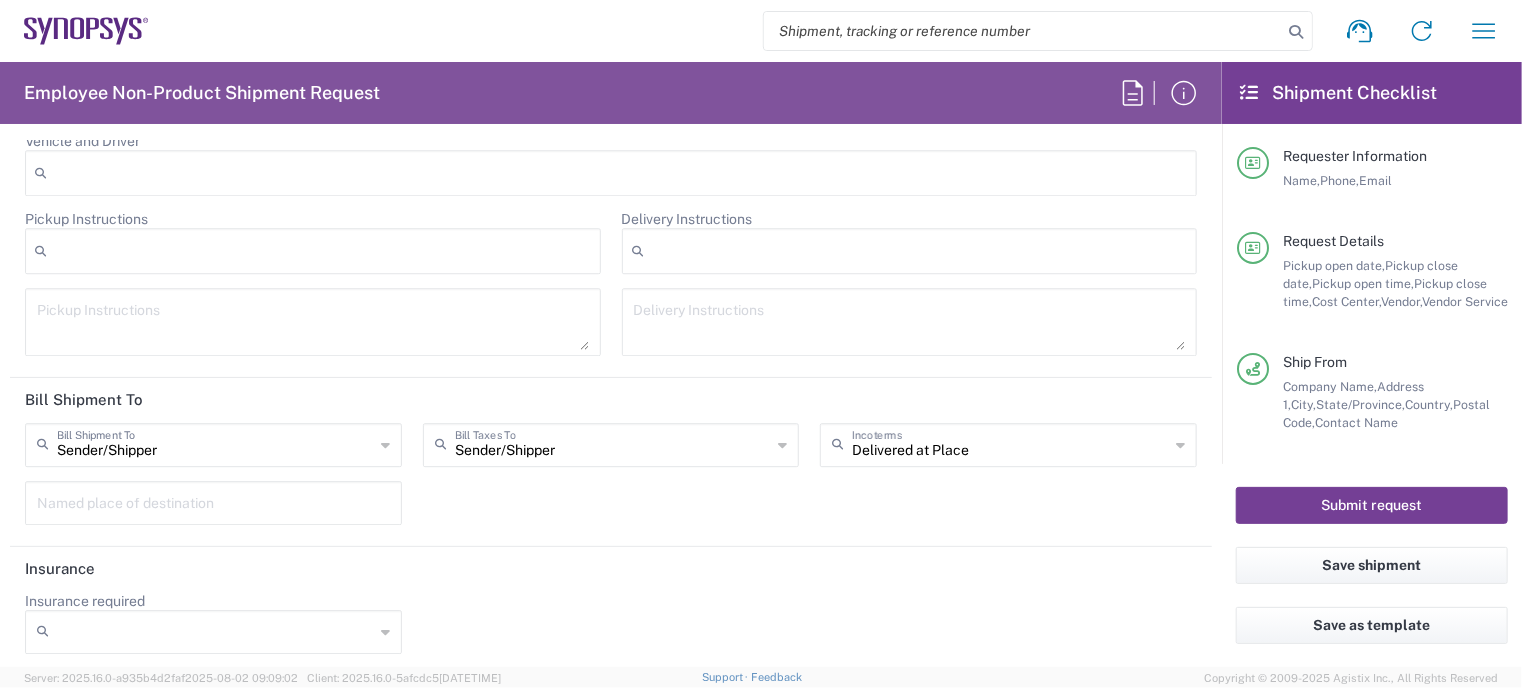 type on "[EMAIL]" 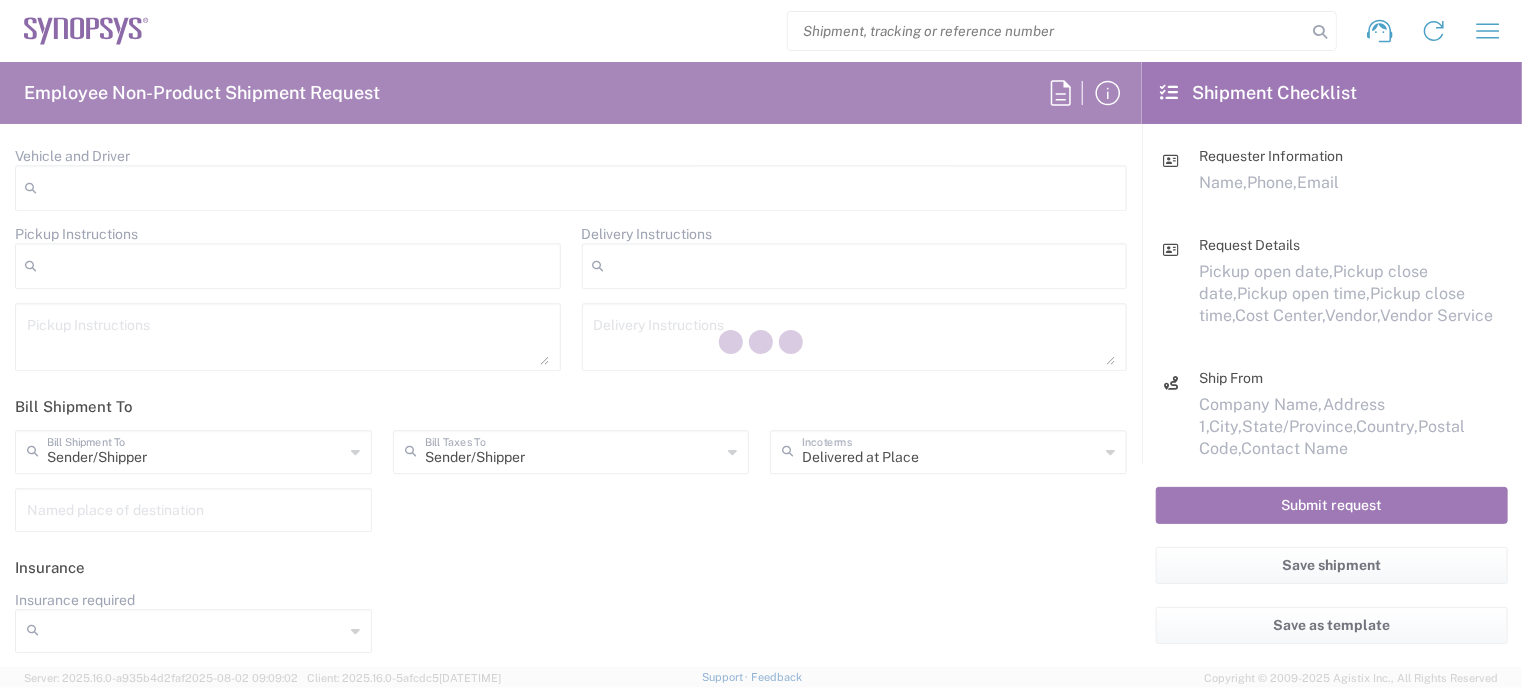 scroll, scrollTop: 2716, scrollLeft: 0, axis: vertical 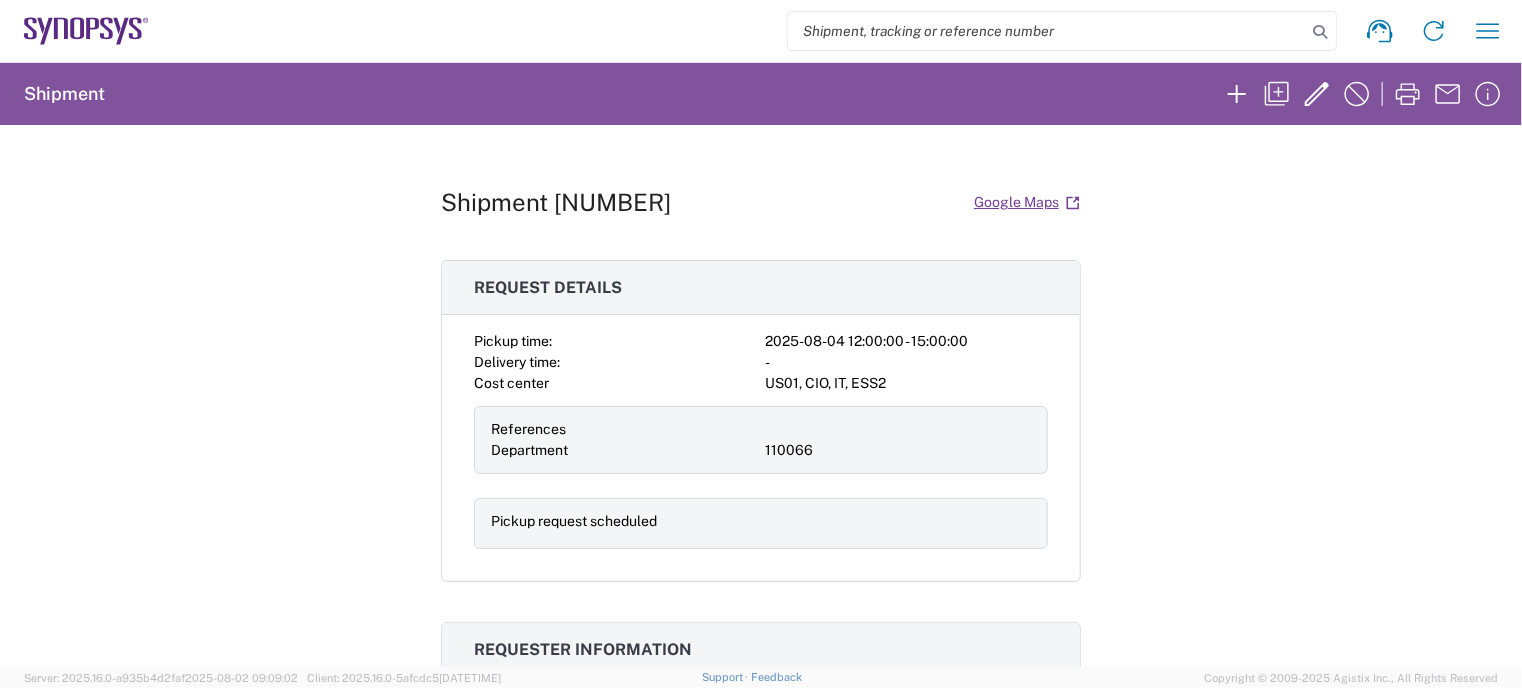 click on "Shipment [NUMBER]  Google Maps
Request details Pickup time: [DATETIME] - [DATETIME] Delivery time: - Cost center US[NUMBER], CIO, IT, ESS2 References Department [NUMBER] Pickup request scheduled Requester information [FIRST] [LAST] [PHONE] [EMAIL] Ship from/to From: To: Synopsys Inc Synopsys, Inc [NUMBER] [STREET] [NUMBER] [STREET] [NUMBER] ,  [STATE] [NUMBER] ,  [STATE] Phone:   [PHONE] Phone:   [PHONE] Package info & contents Large Box Number: [NUMBER] Weight: [NUMBER] LBS Dimensions: [NUMBER] x [NUMBER] x [NUMBER] IN Dell Laptop Pieces: [NUMBER] EA Total value: [PRICE] [CURRENCY] SKU: Country of origin: HTS No. / tariff code: Notes General Shipment Notes Timestamp: [DATE], [TIME] ([TIMEZONE])
Shipment is international: false, from: US, to: US
Shipment has Non-document contents: true
Shipment has Controlled Contents: false
Shipment has content with changed key fields or not from commodity library: false Reason For Request Notes SHIP SHIP" 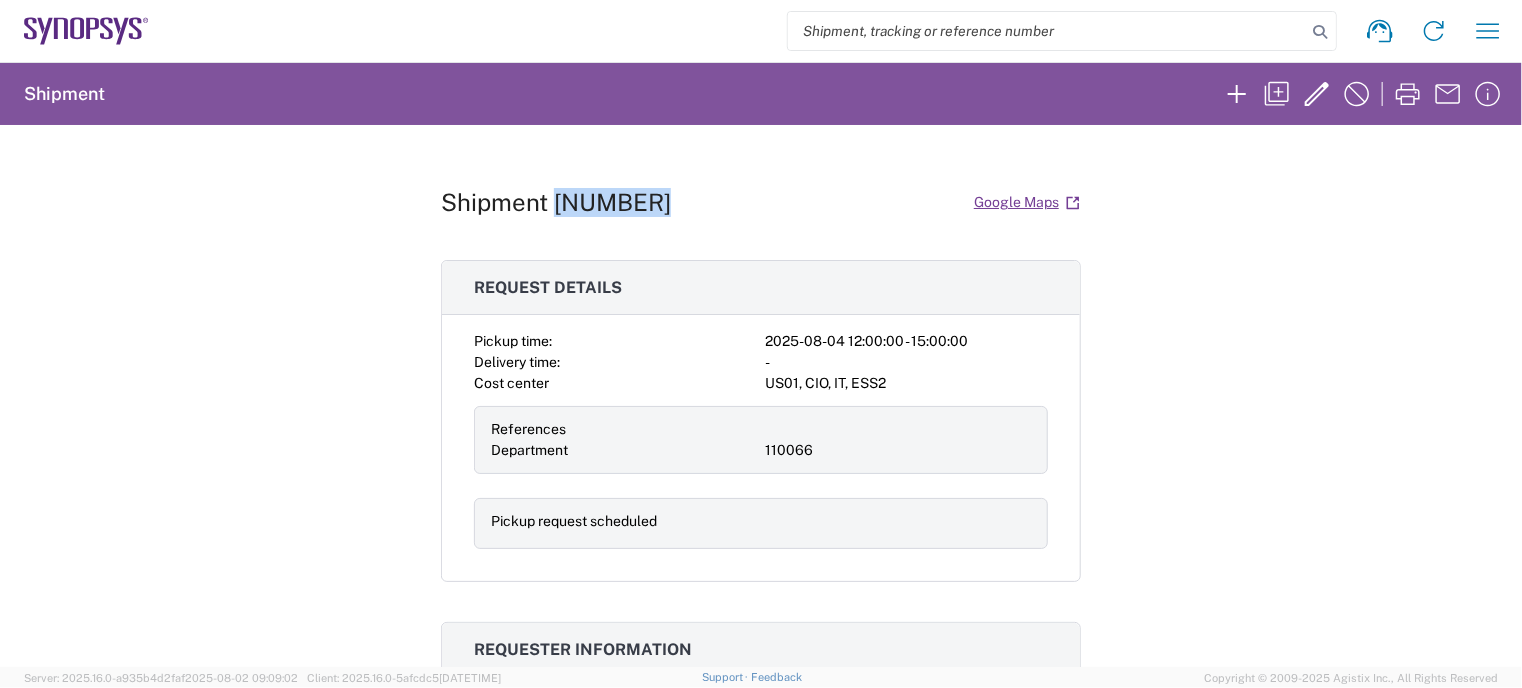 click on "Shipment [NUMBER]" 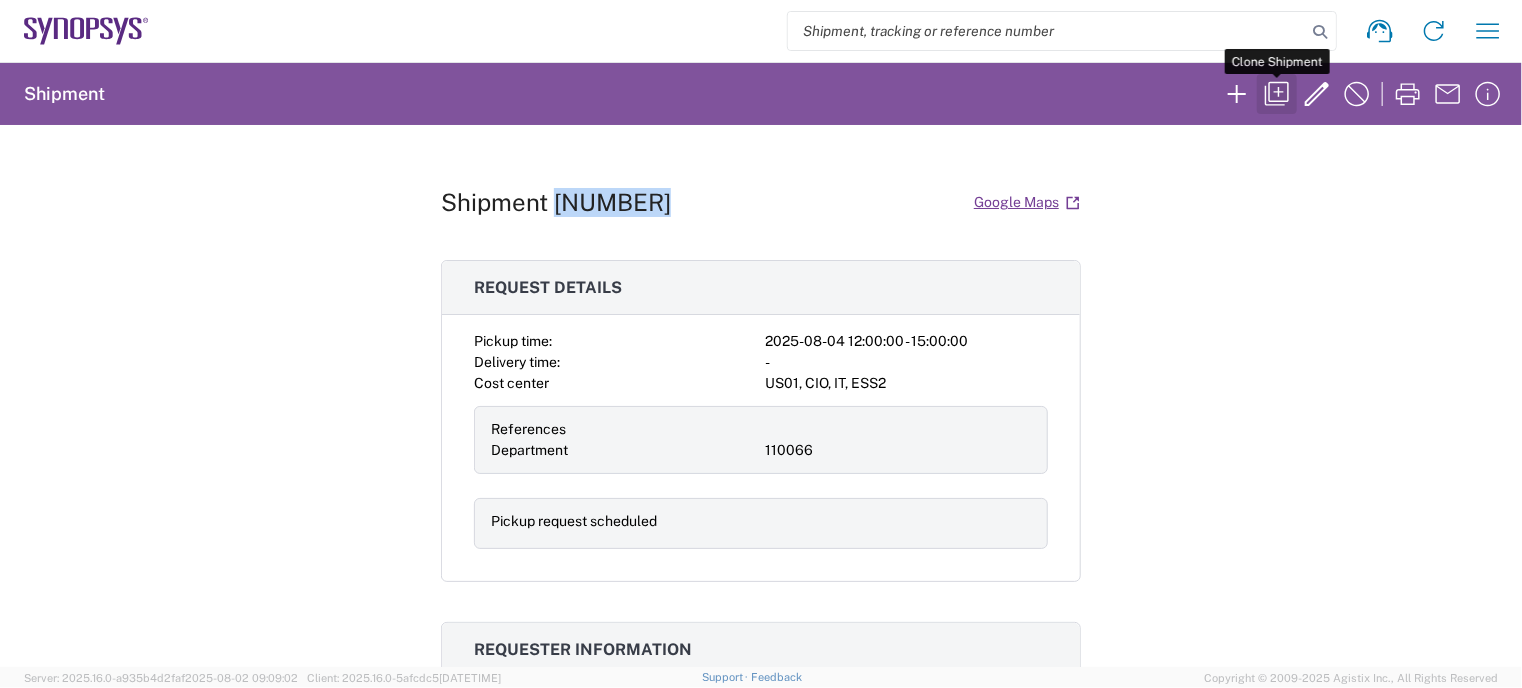 click 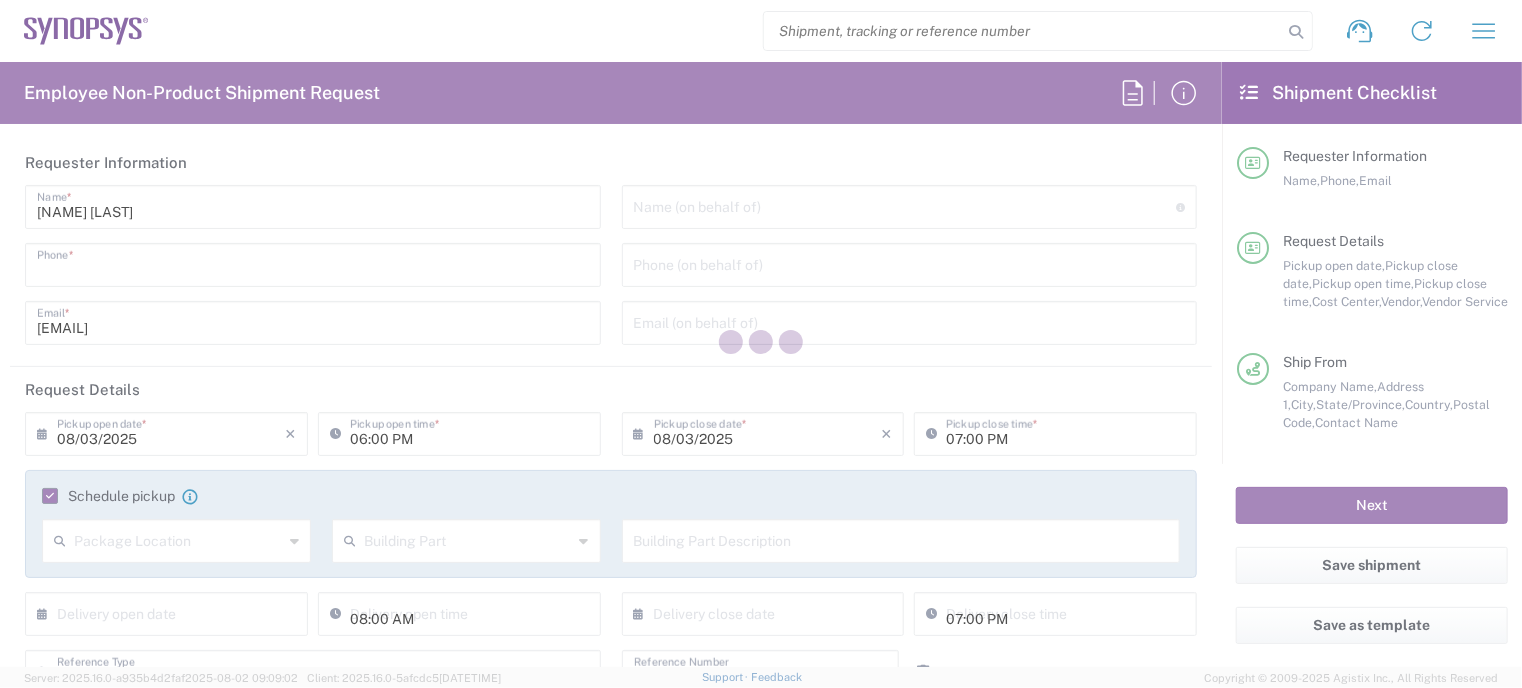type on "[PHONE]" 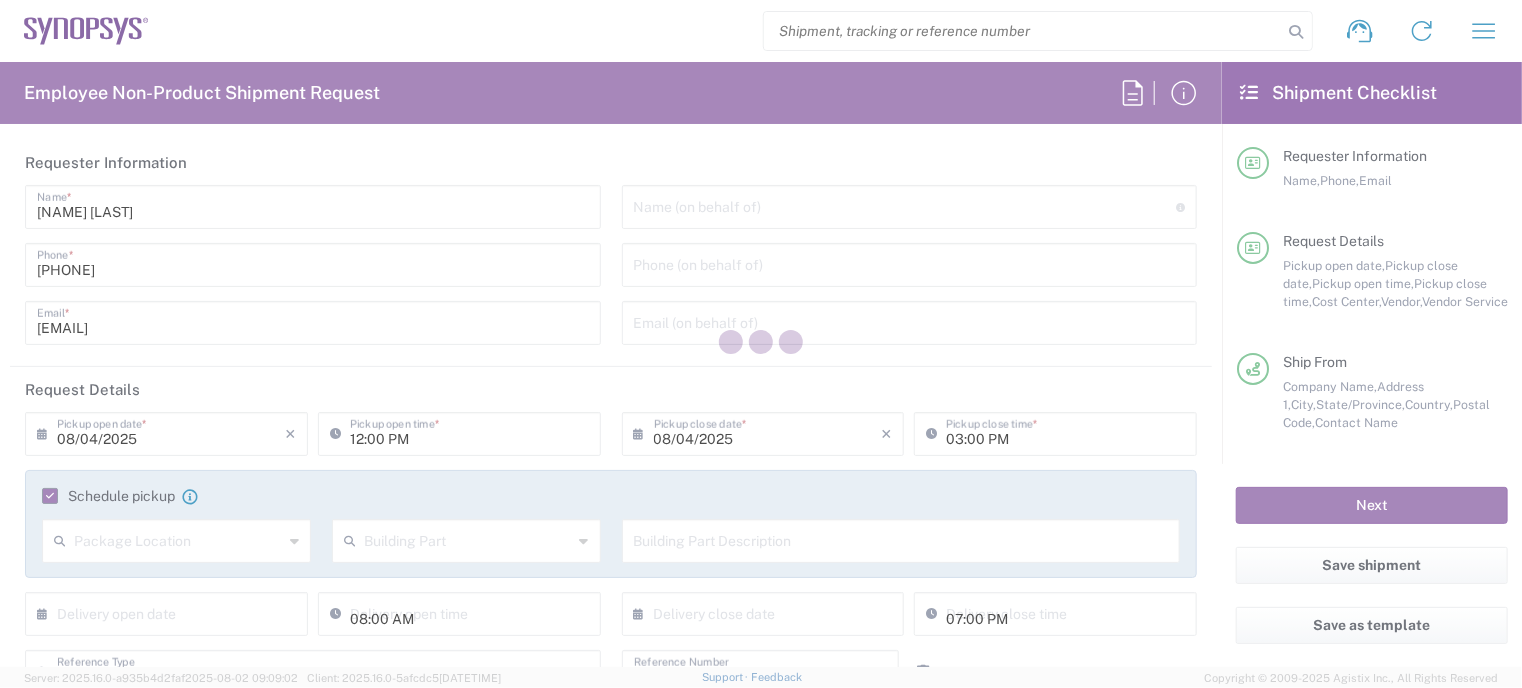 type on "US01, CIO, IT, ESS2 110066" 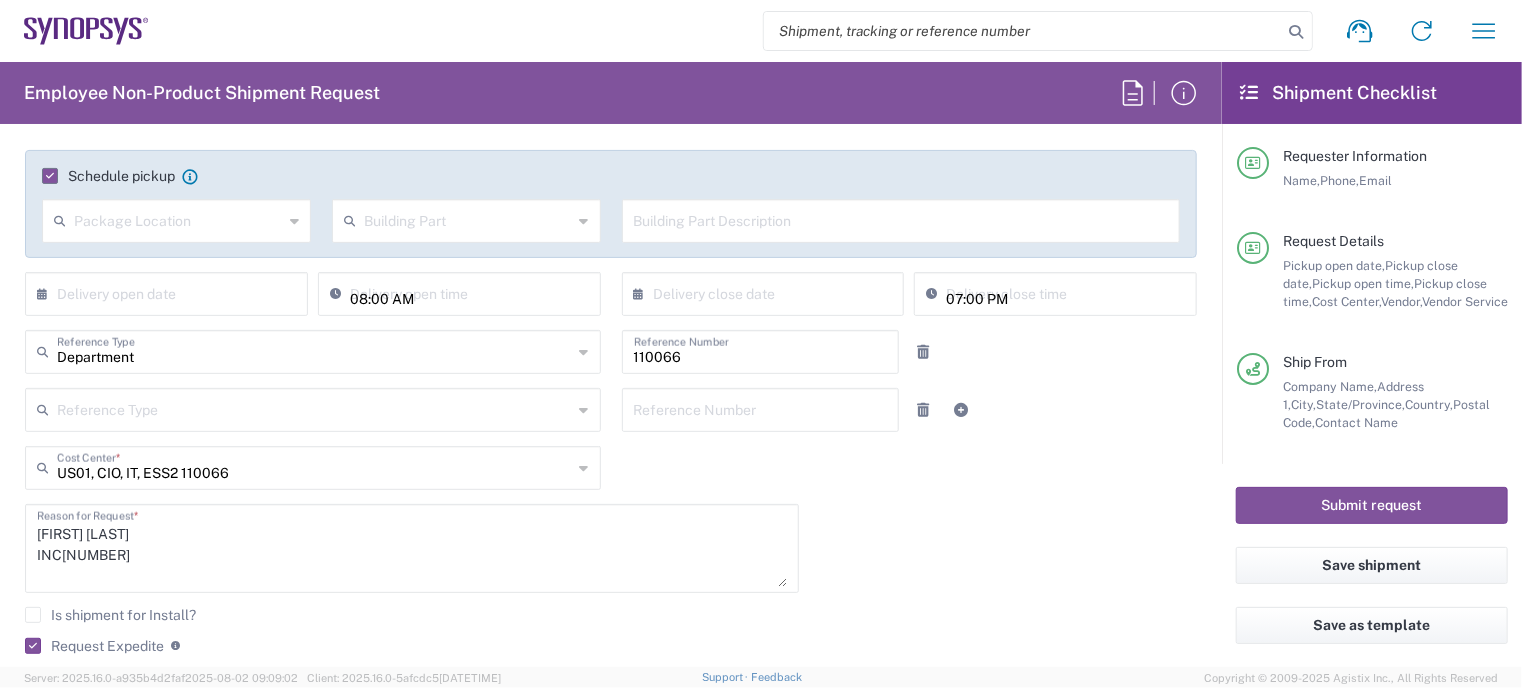scroll, scrollTop: 404, scrollLeft: 0, axis: vertical 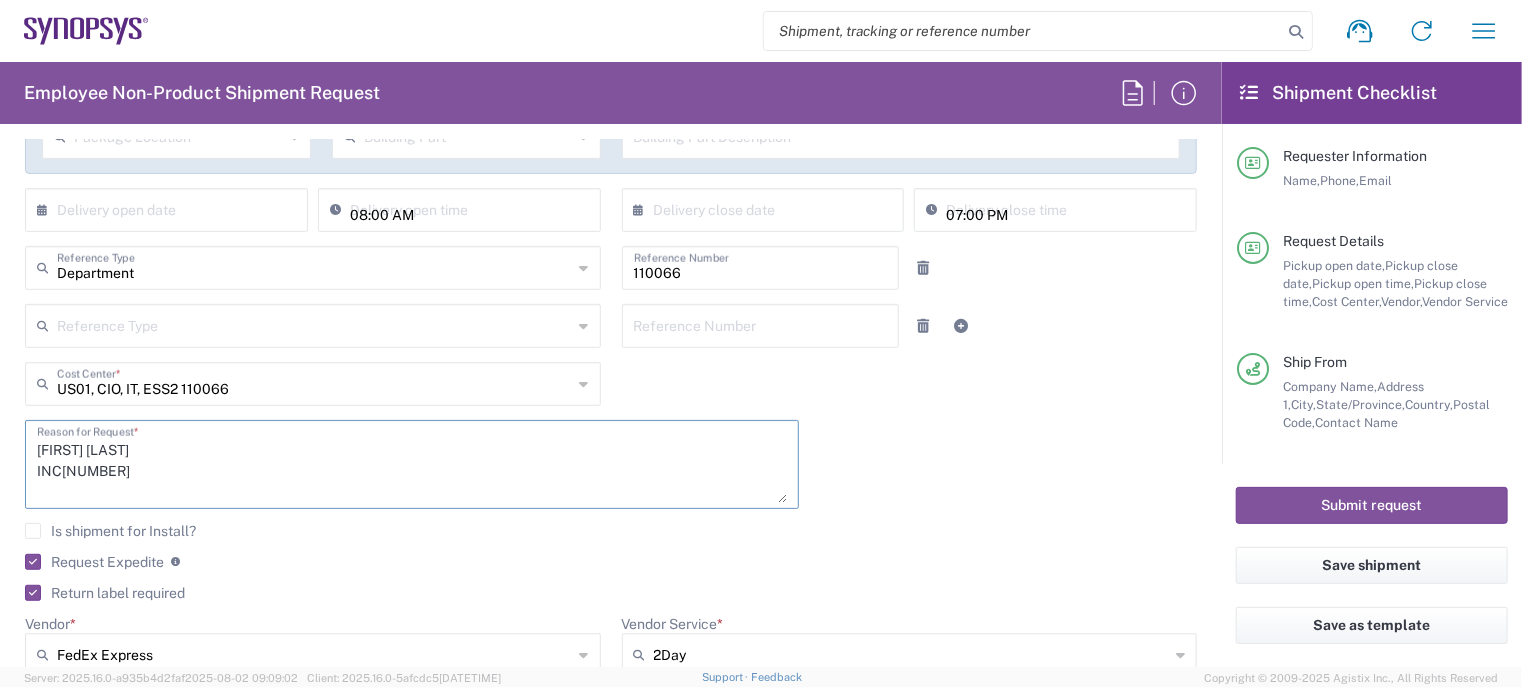 drag, startPoint x: 151, startPoint y: 444, endPoint x: 40, endPoint y: 424, distance: 112.78741 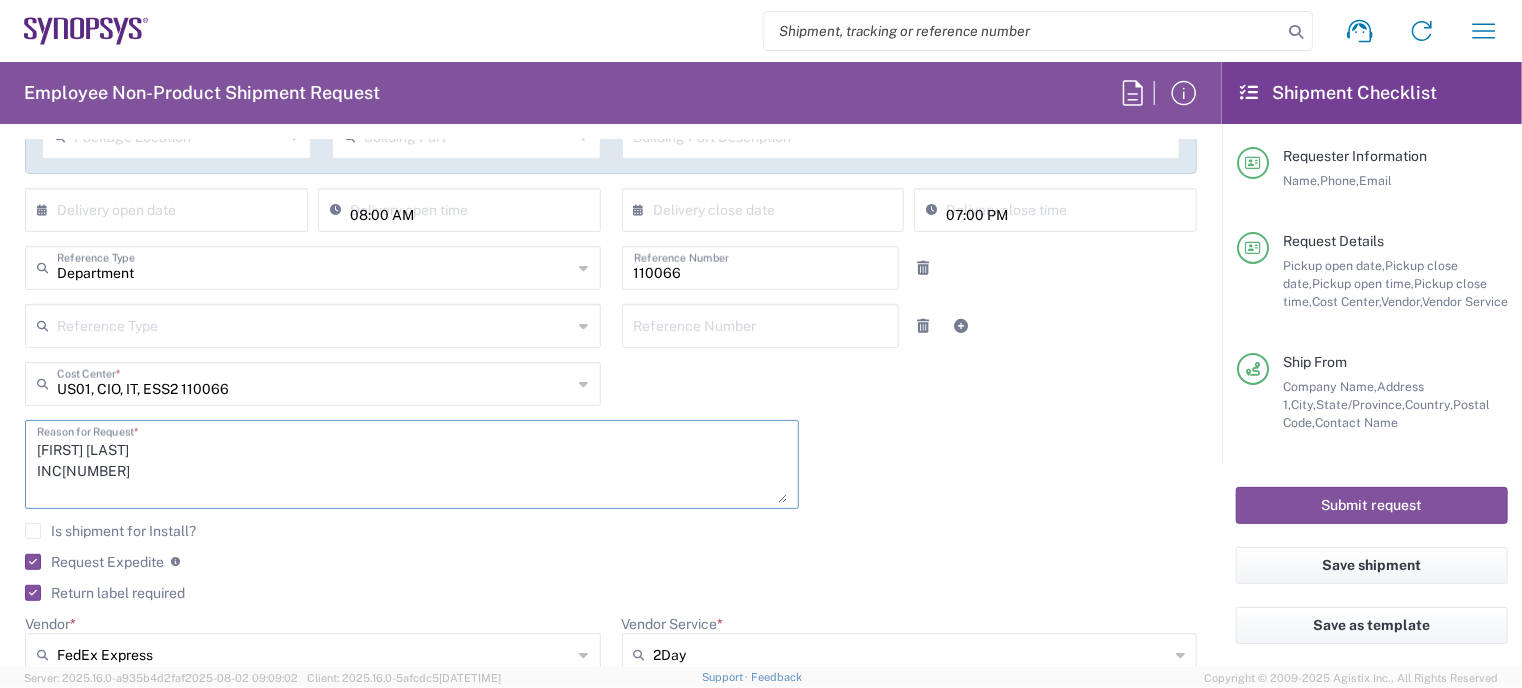 drag, startPoint x: 126, startPoint y: 474, endPoint x: 23, endPoint y: 472, distance: 103.01942 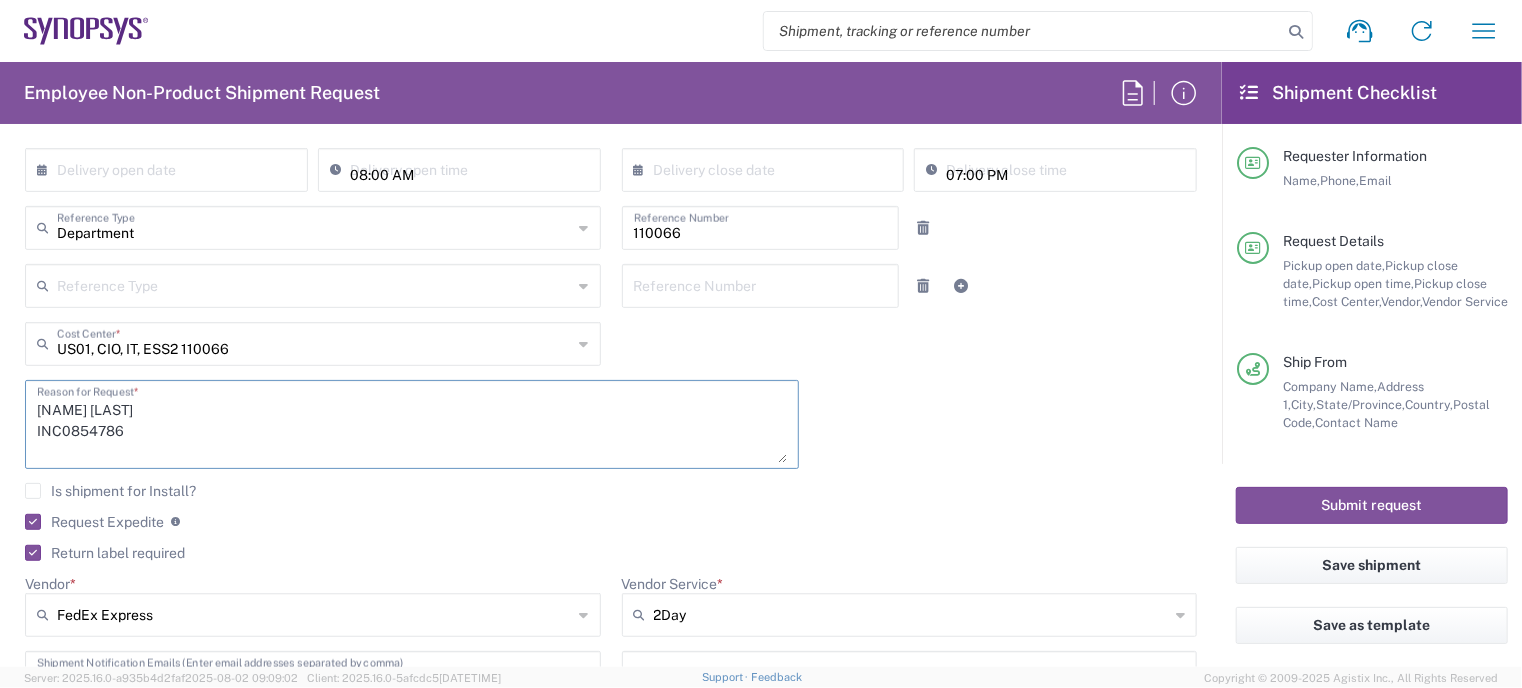scroll, scrollTop: 444, scrollLeft: 0, axis: vertical 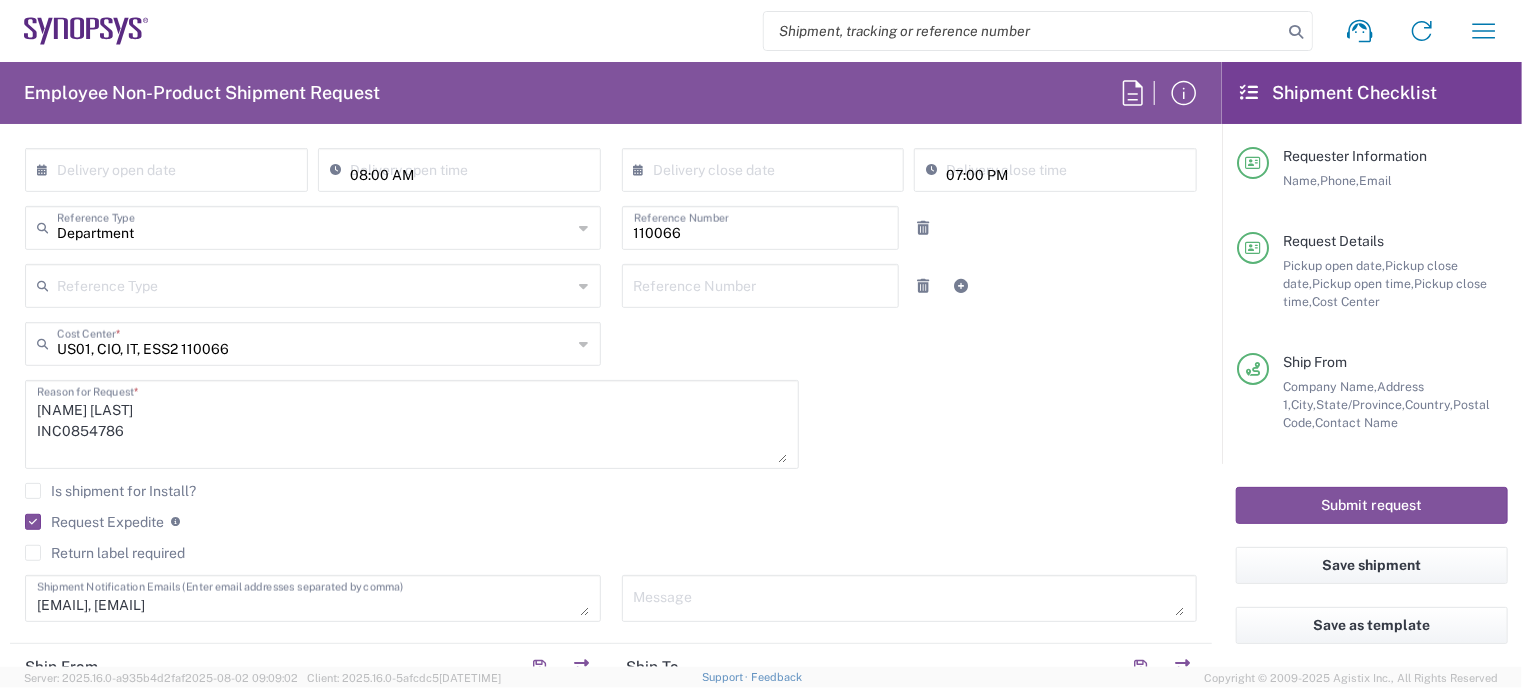 click on "Return label required" 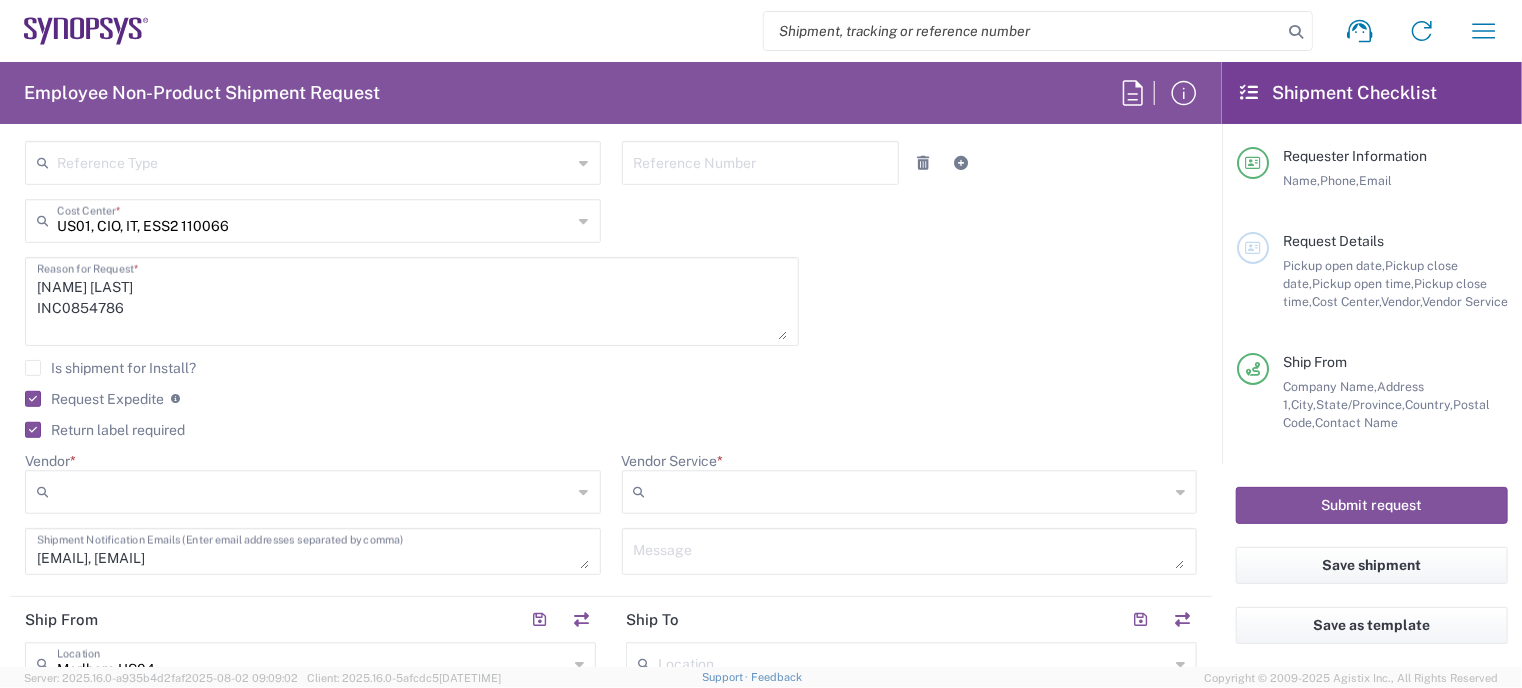 scroll, scrollTop: 568, scrollLeft: 0, axis: vertical 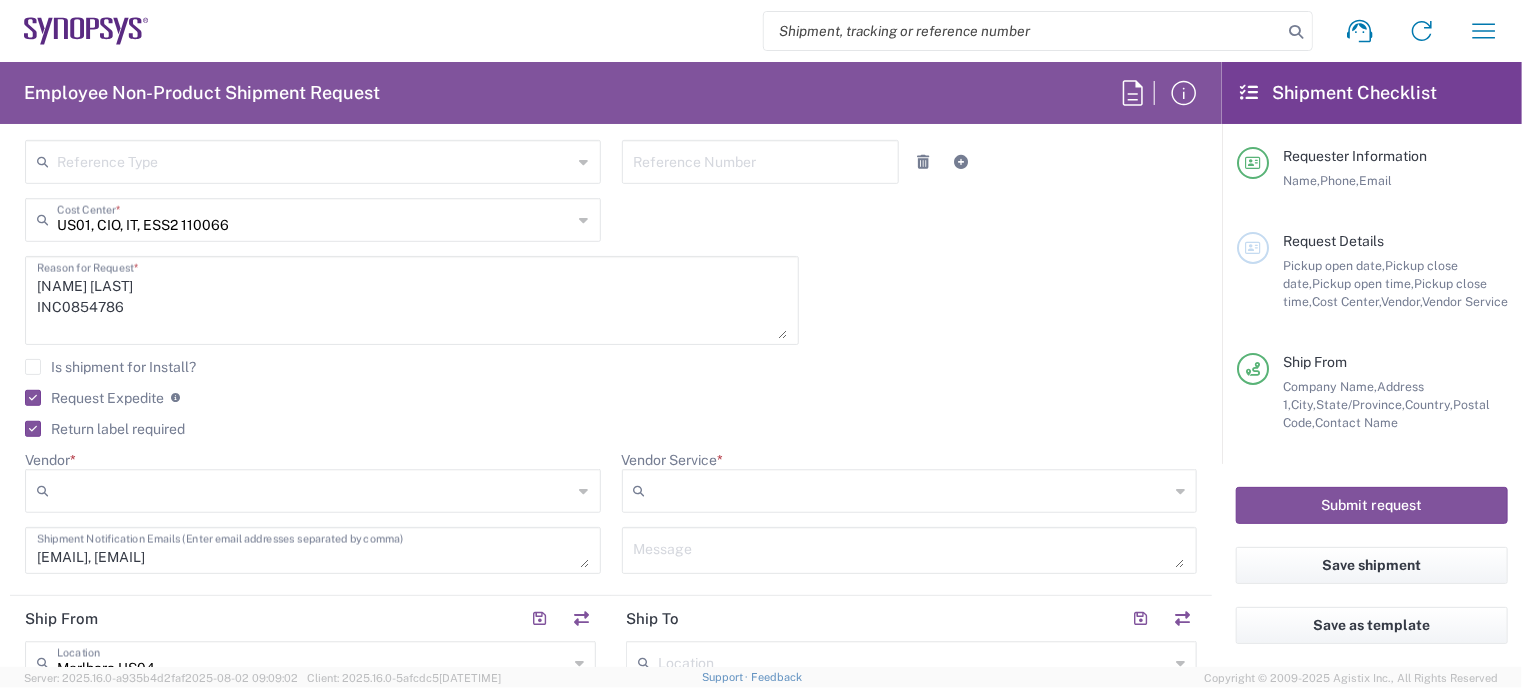 click 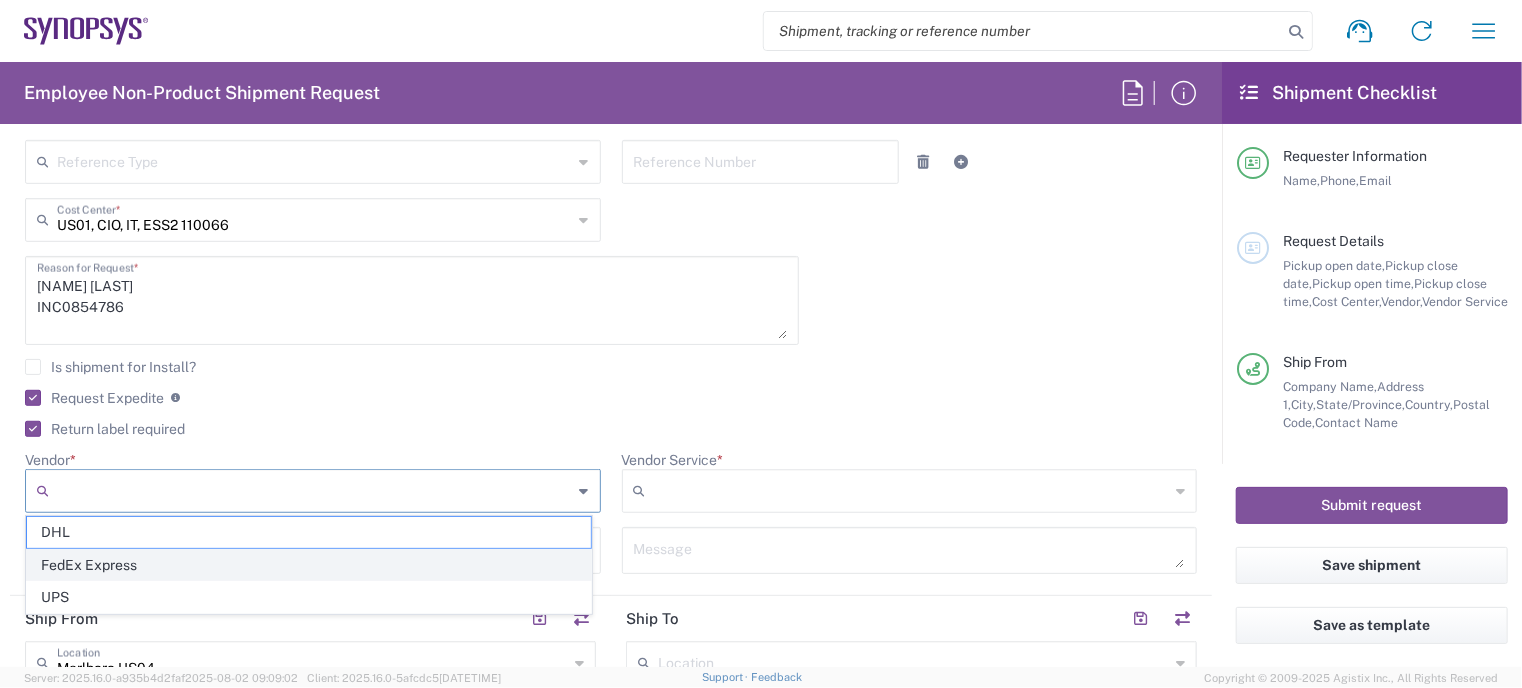 click on "FedEx Express" 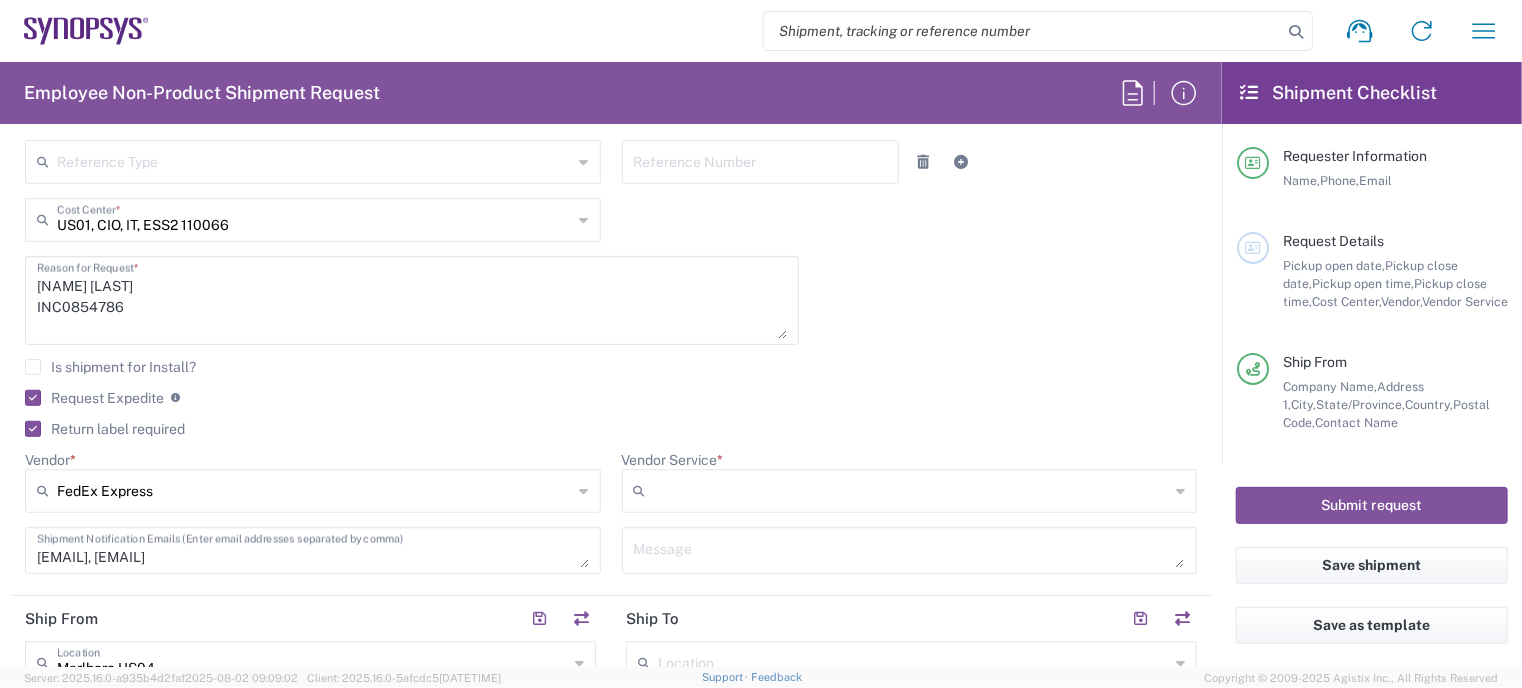 click on "Vendor Service  *" at bounding box center (912, 491) 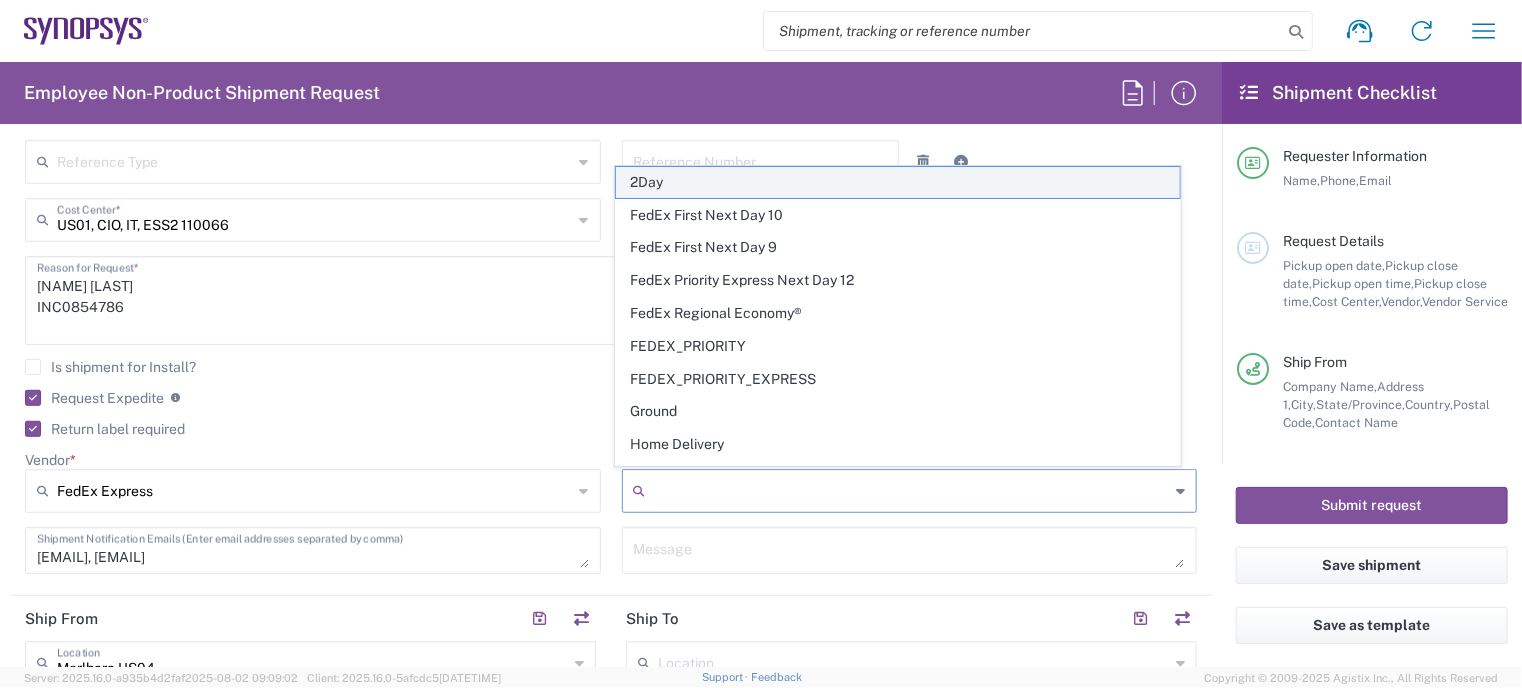 click on "2Day" 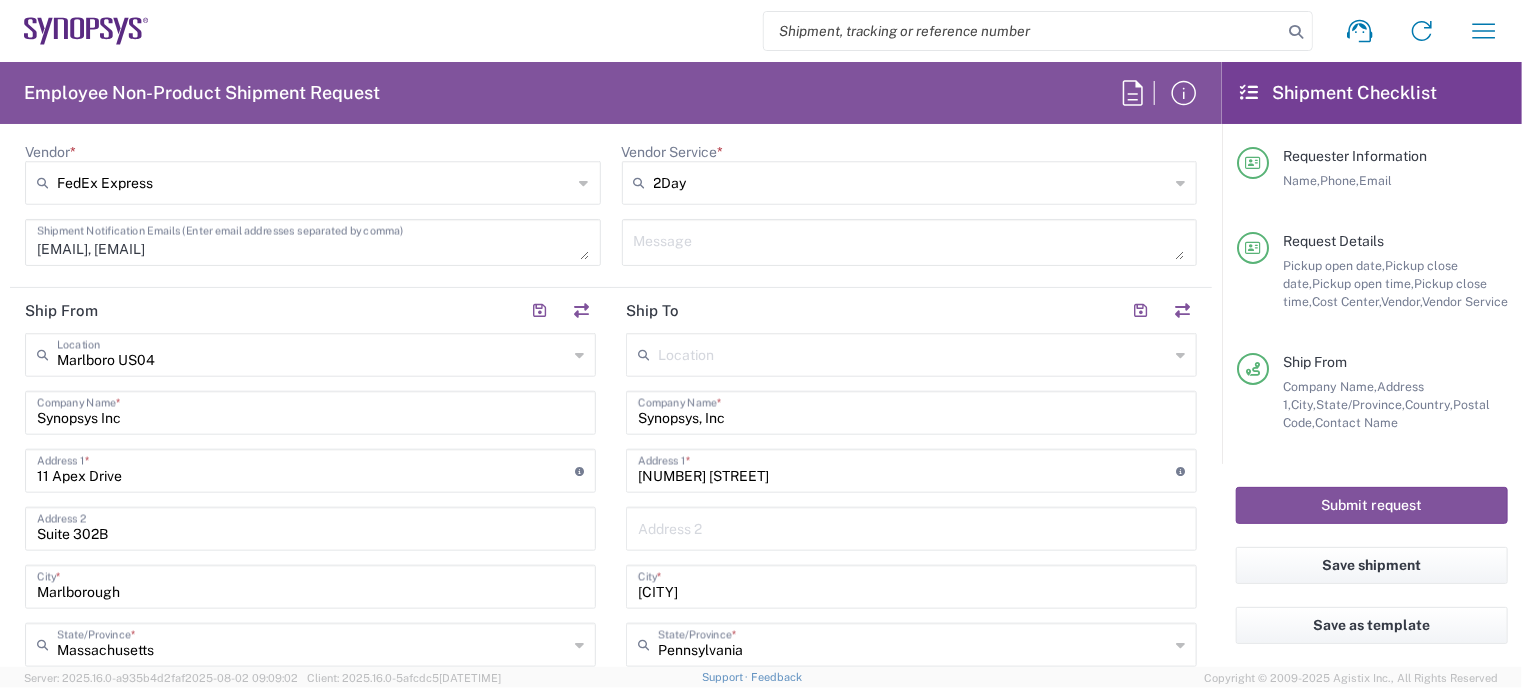 scroll, scrollTop: 954, scrollLeft: 0, axis: vertical 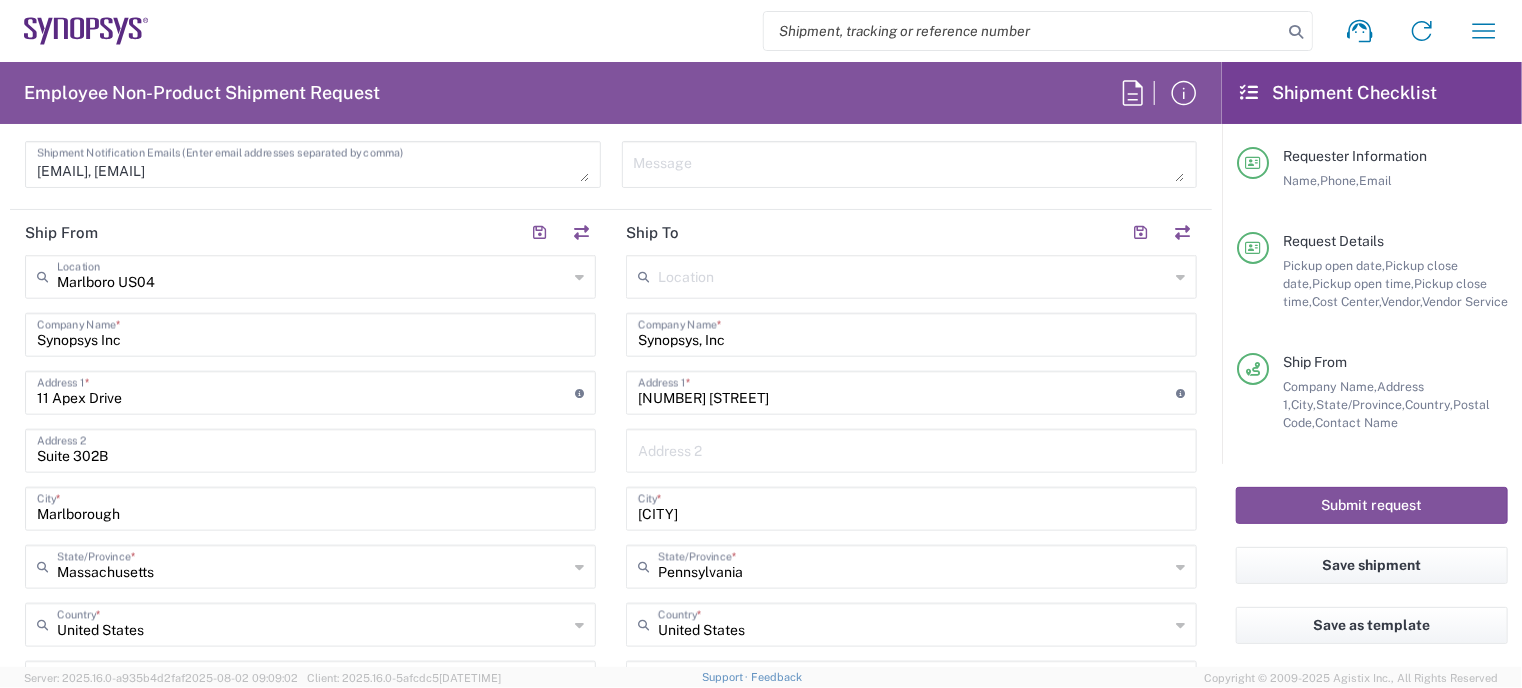 click at bounding box center [913, 275] 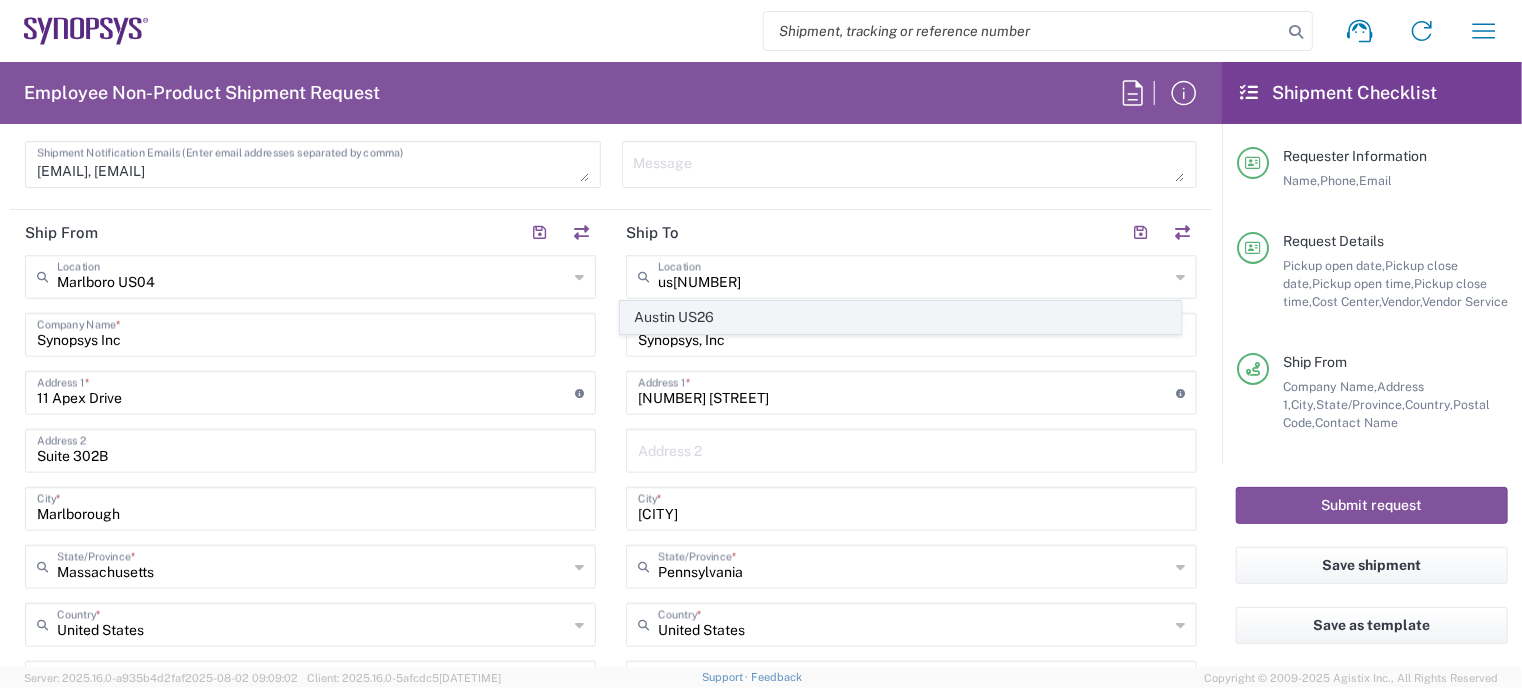 click on "Austin US26" 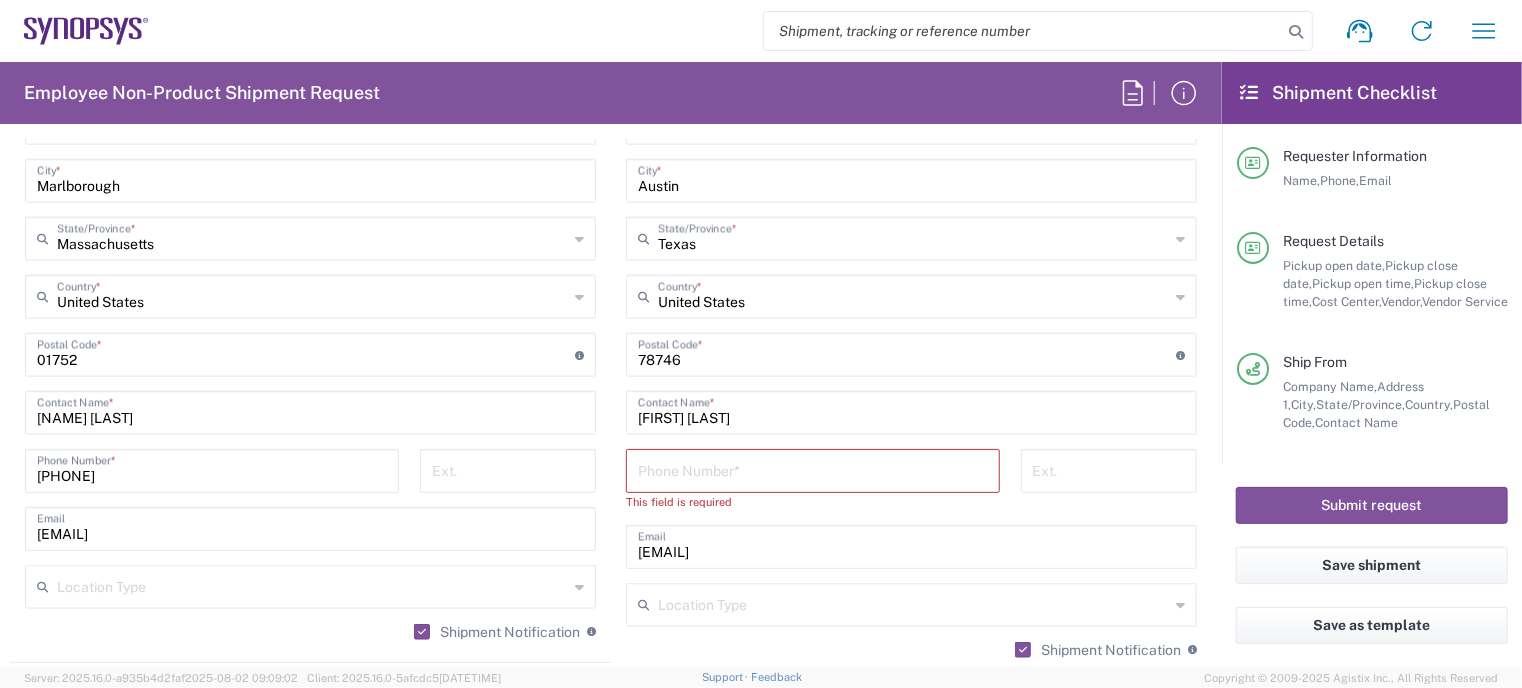 scroll, scrollTop: 1283, scrollLeft: 0, axis: vertical 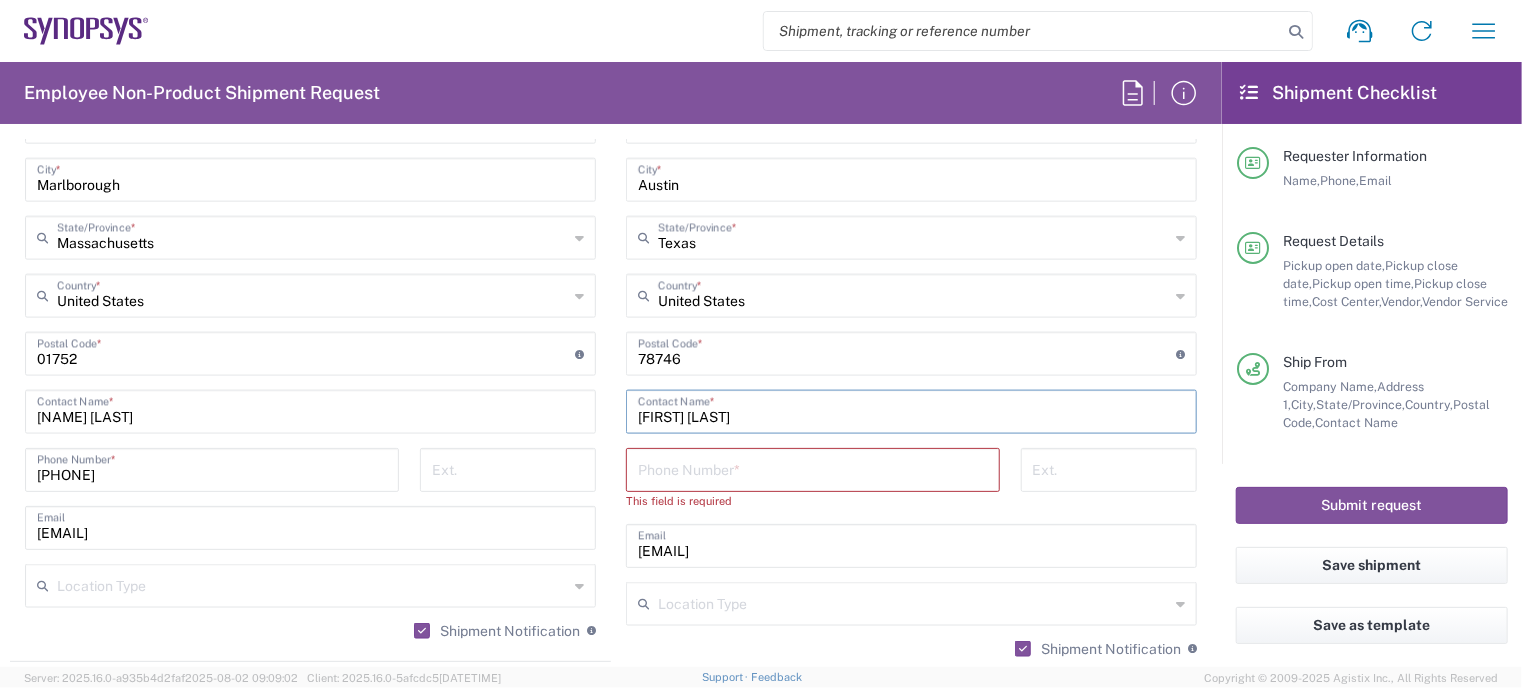 drag, startPoint x: 809, startPoint y: 416, endPoint x: 583, endPoint y: 394, distance: 227.06827 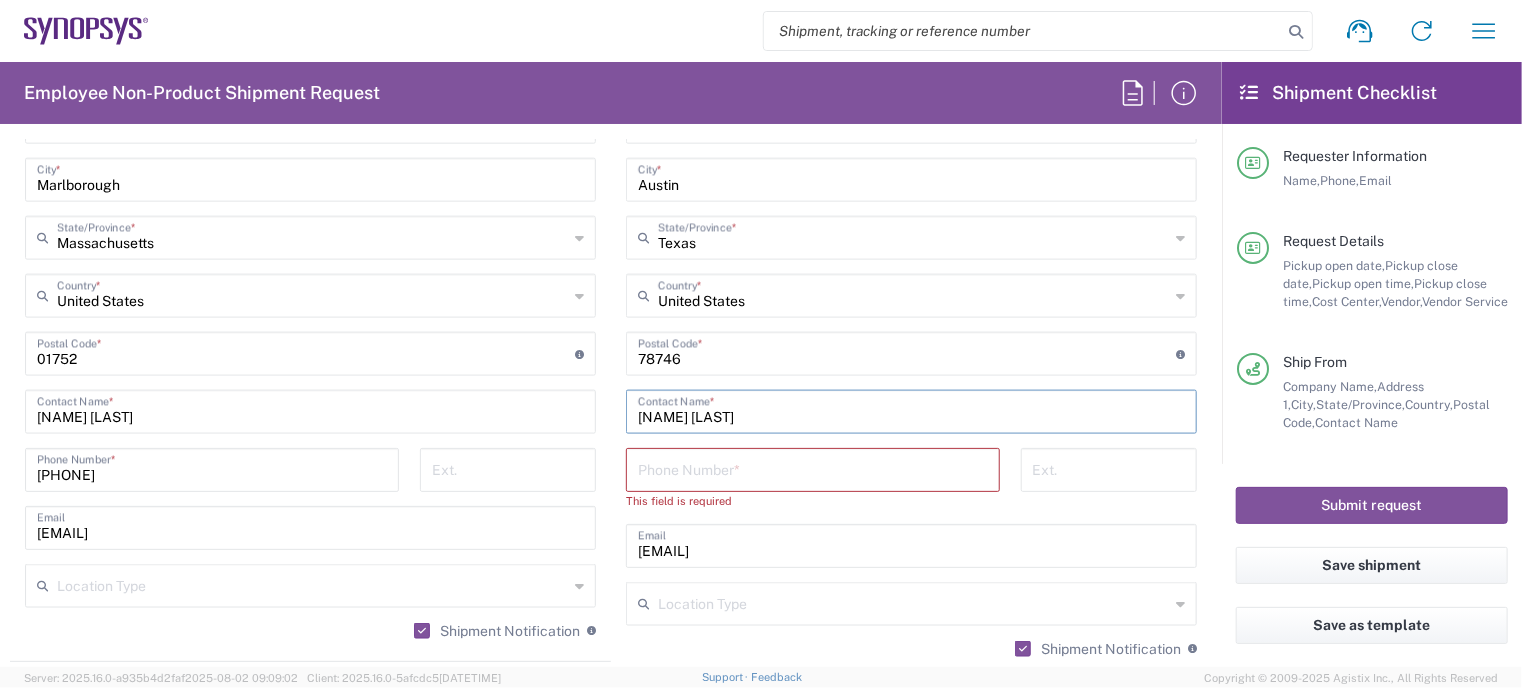 click on "[NAME] [LAST]" at bounding box center [911, 410] 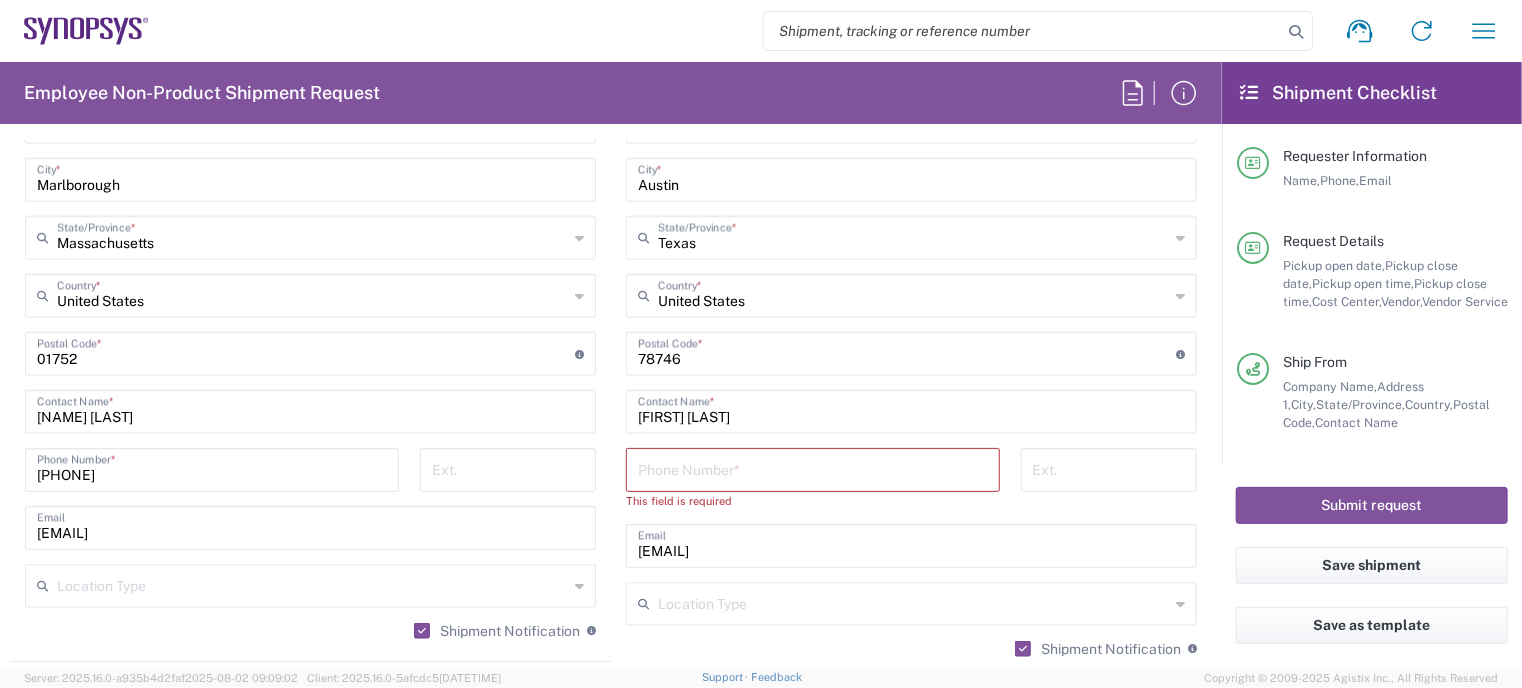 click on "[NAME] [LAST]  Contact Name  *" 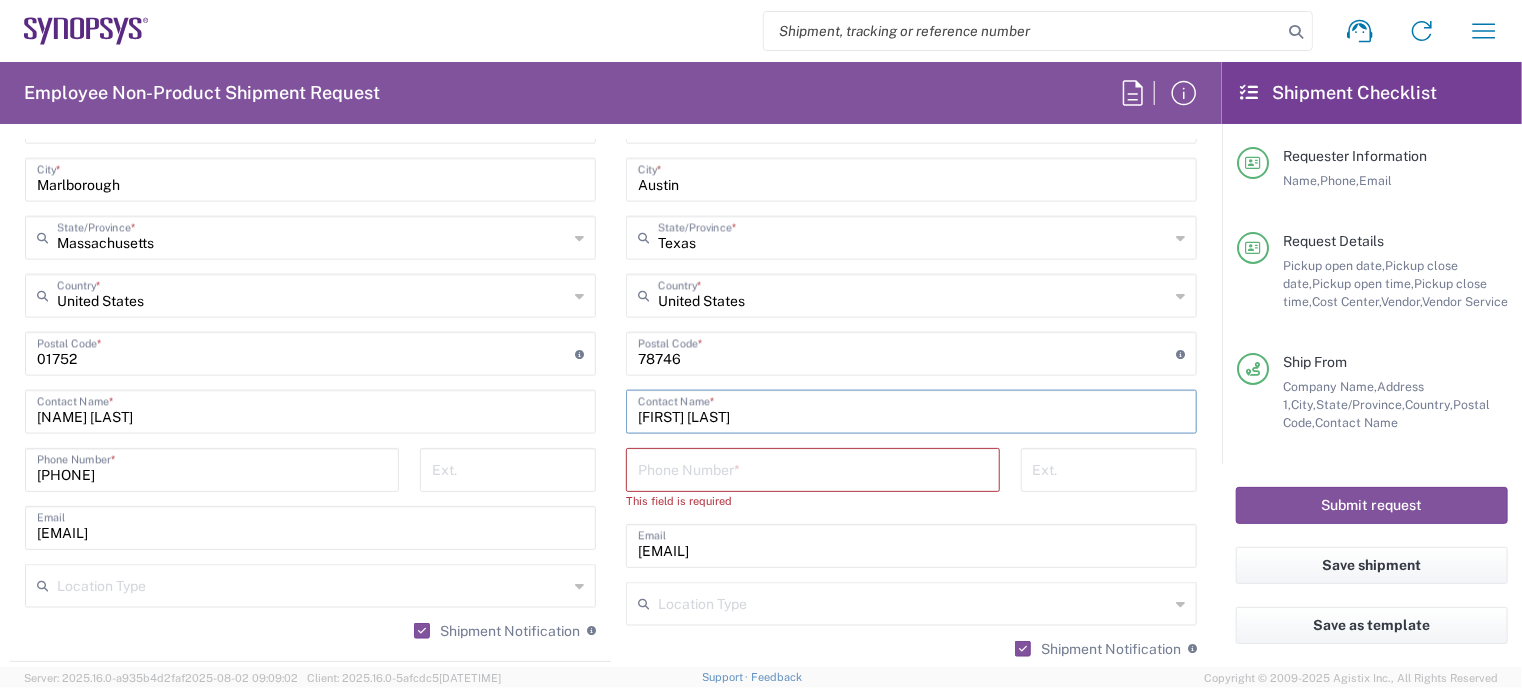 click on "[FIRST] [LAST]" at bounding box center (911, 410) 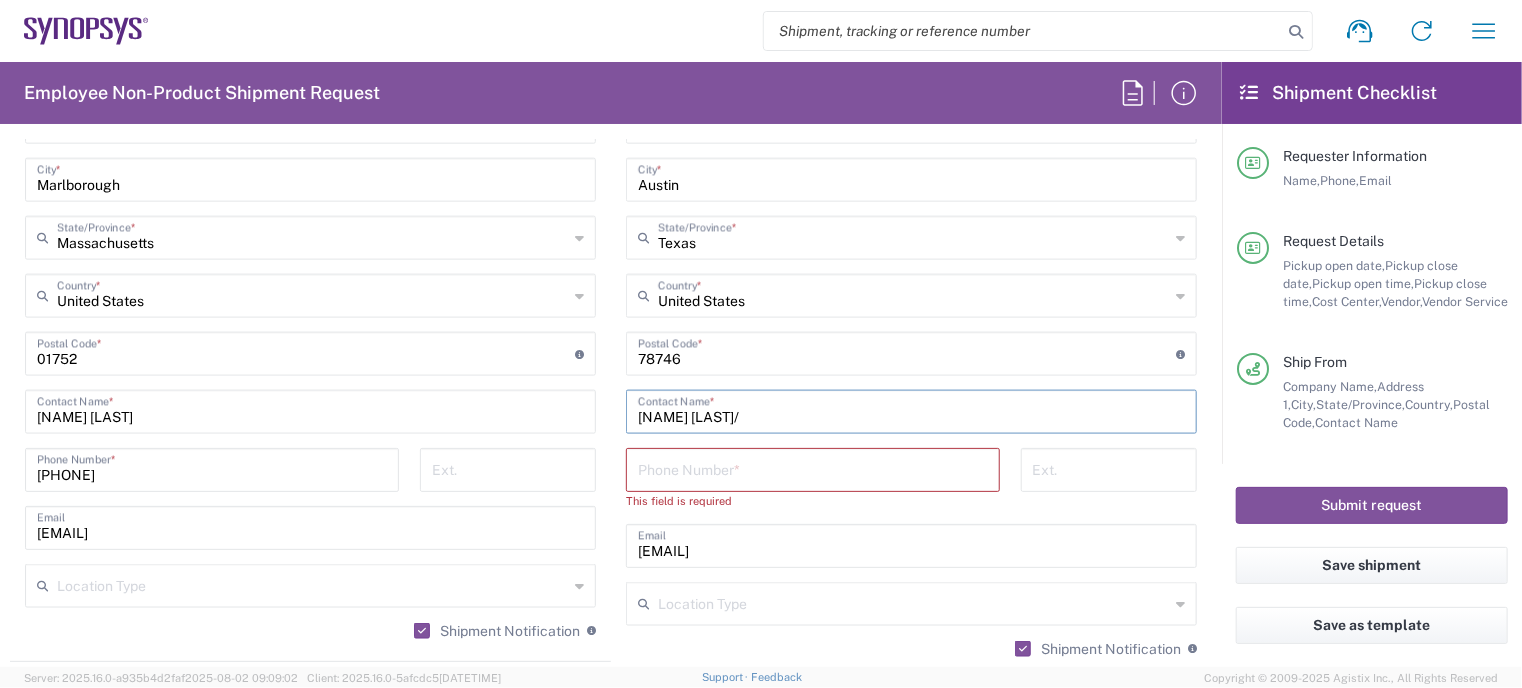 paste on "[NAME] [LAST]" 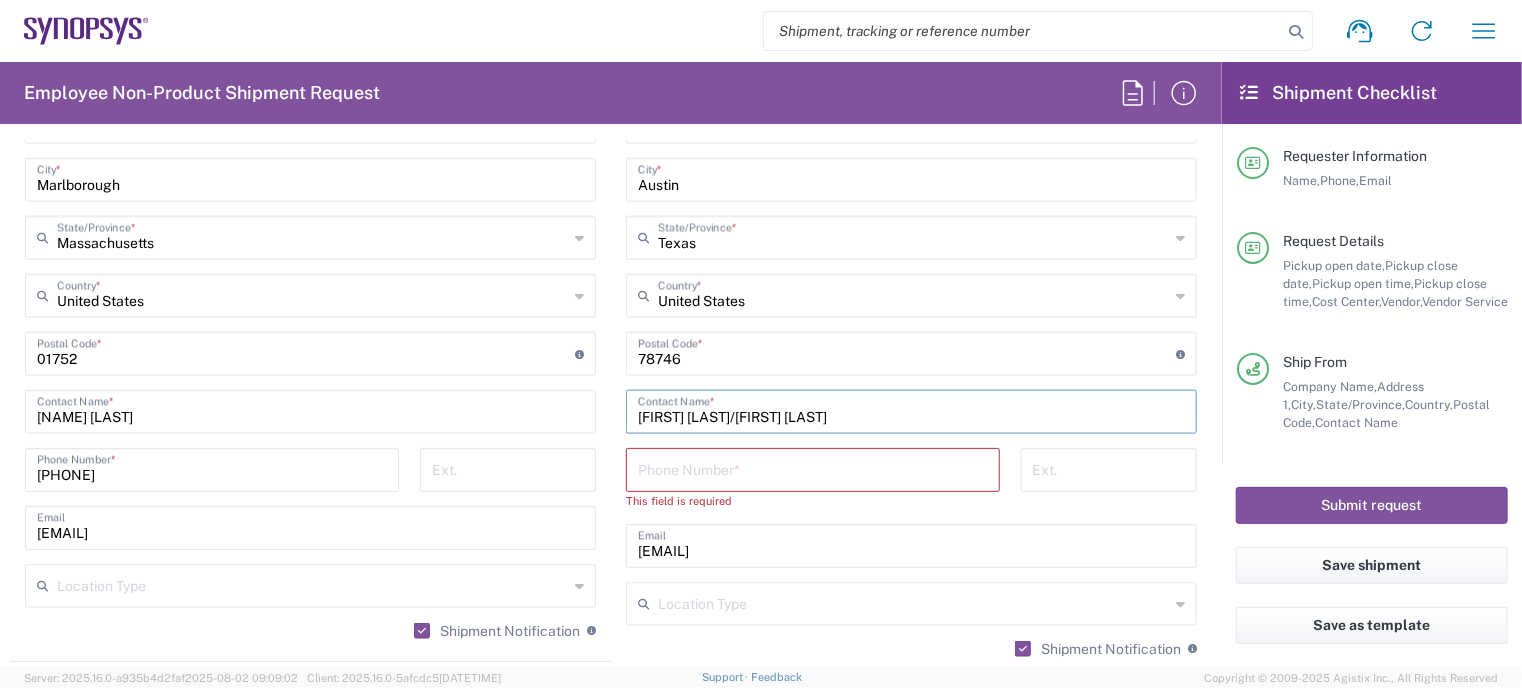 click on "[FIRST] [LAST]/[FIRST] [LAST]" at bounding box center [911, 410] 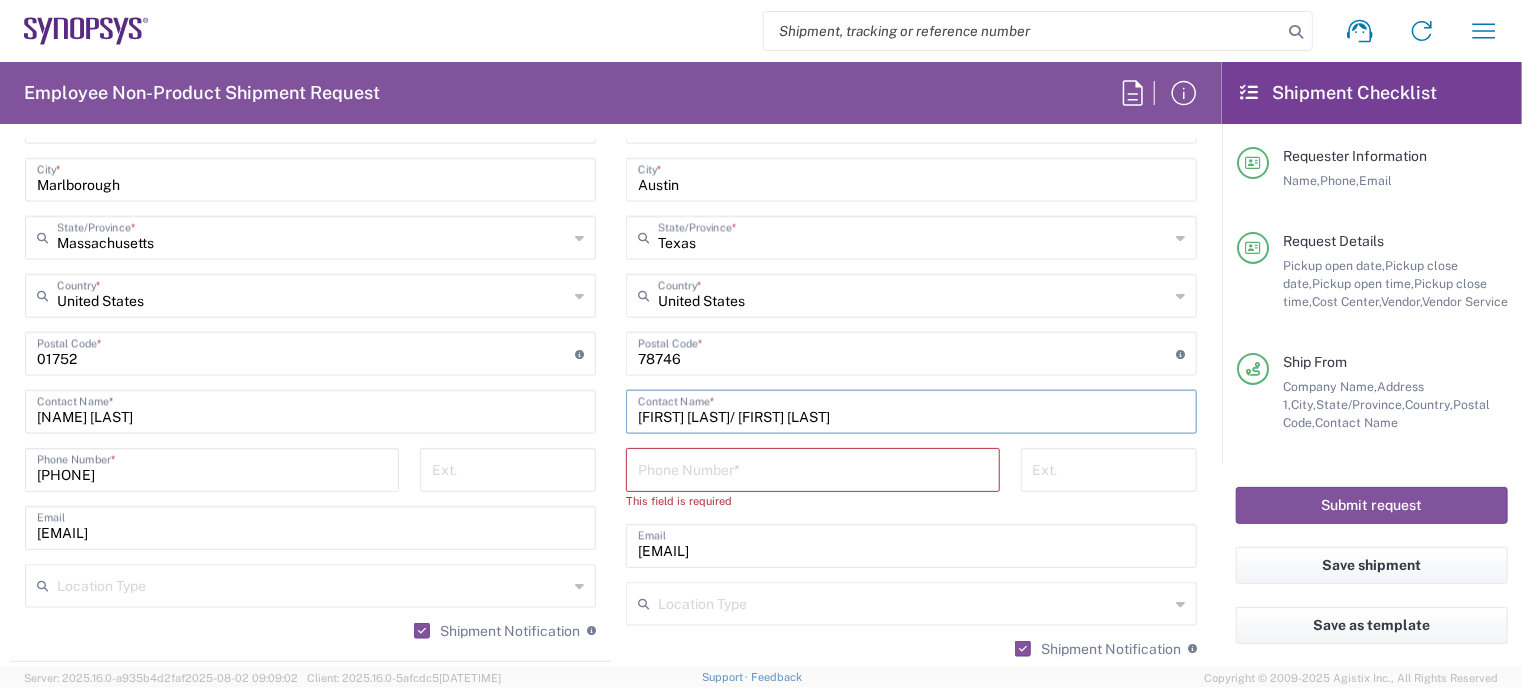 click on "[FIRST] [LAST]/ [FIRST] [LAST]" at bounding box center (911, 410) 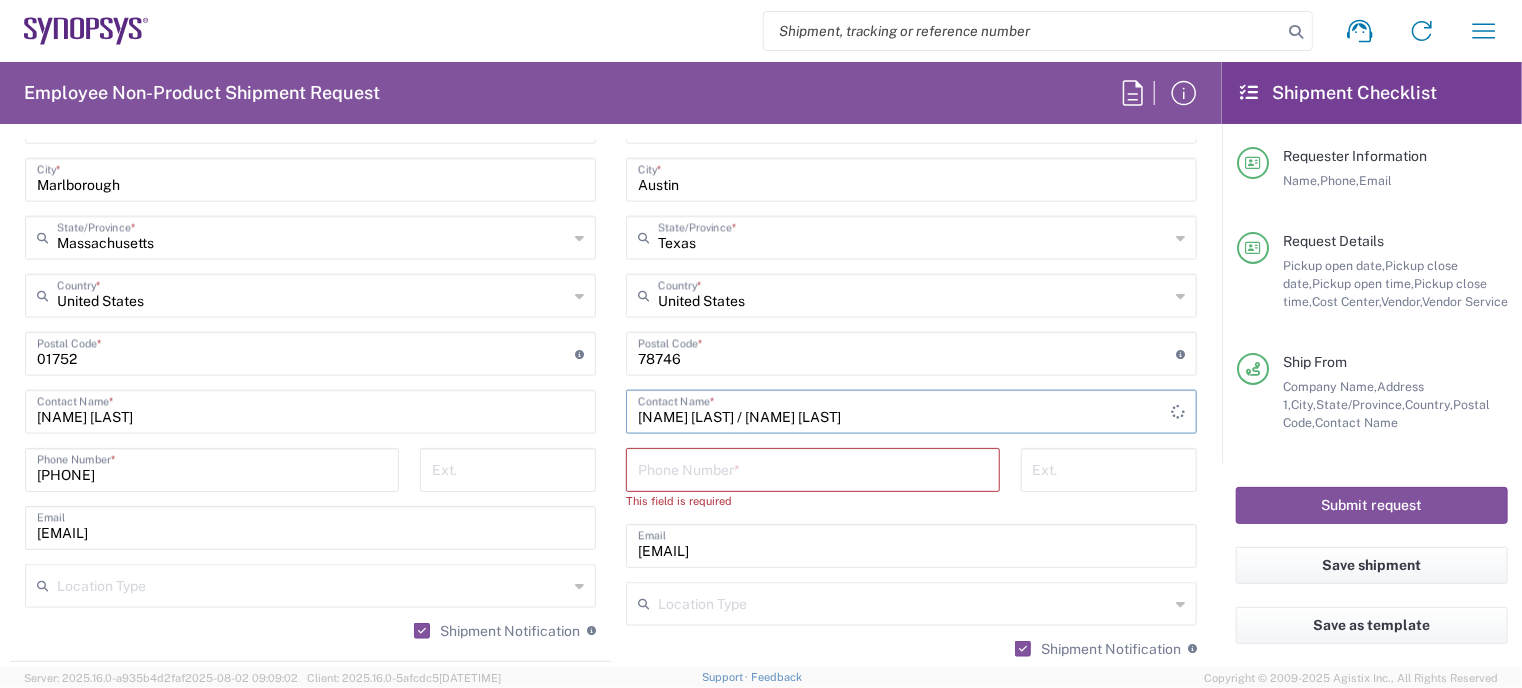 type on "[NAME] [LAST] / [NAME] [LAST]" 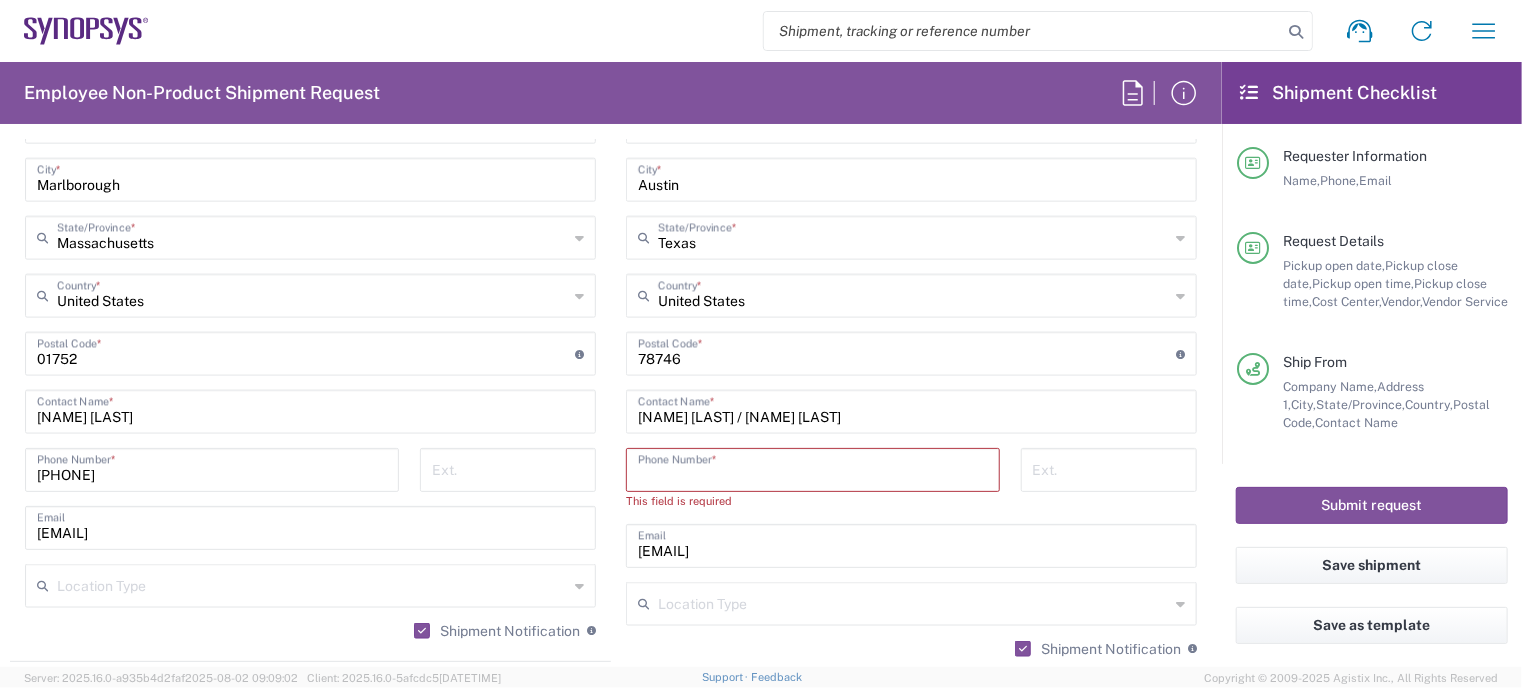 click at bounding box center [813, 468] 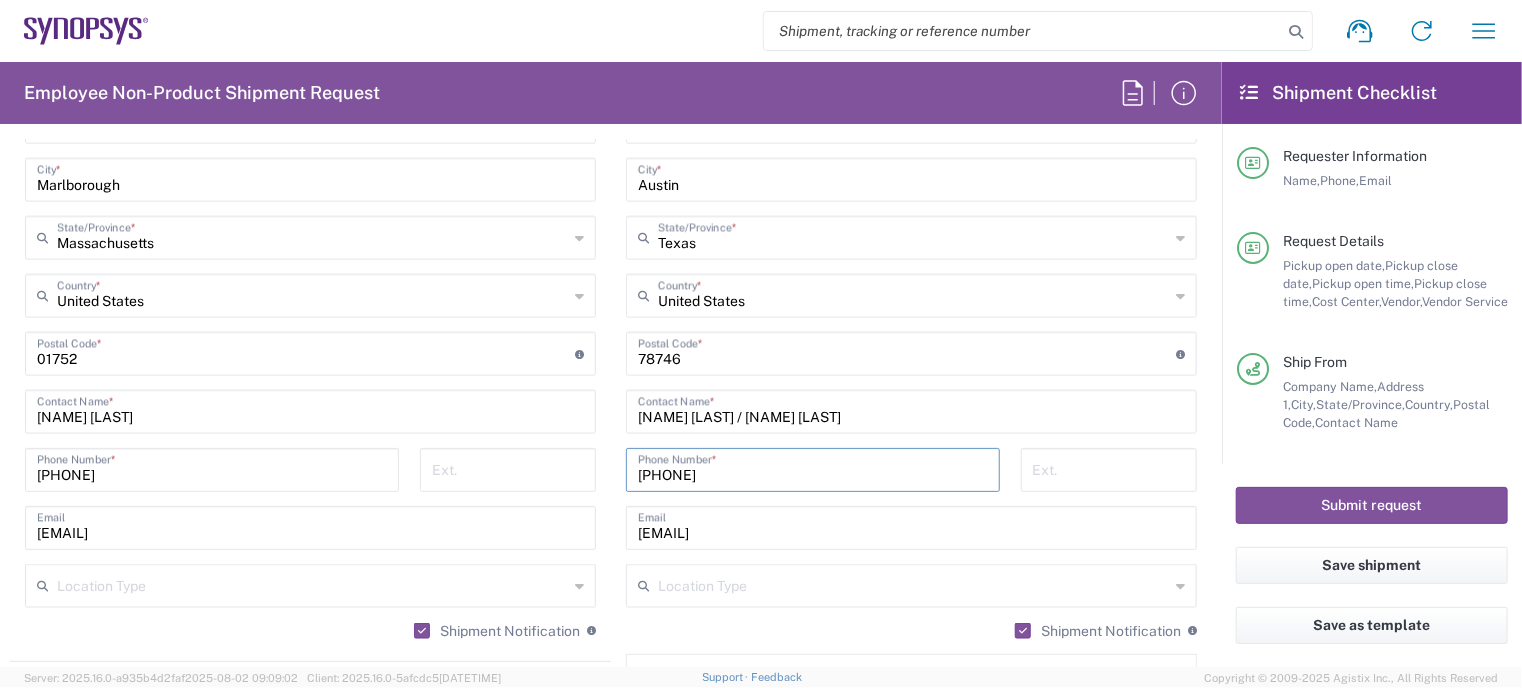 type on "[PHONE]" 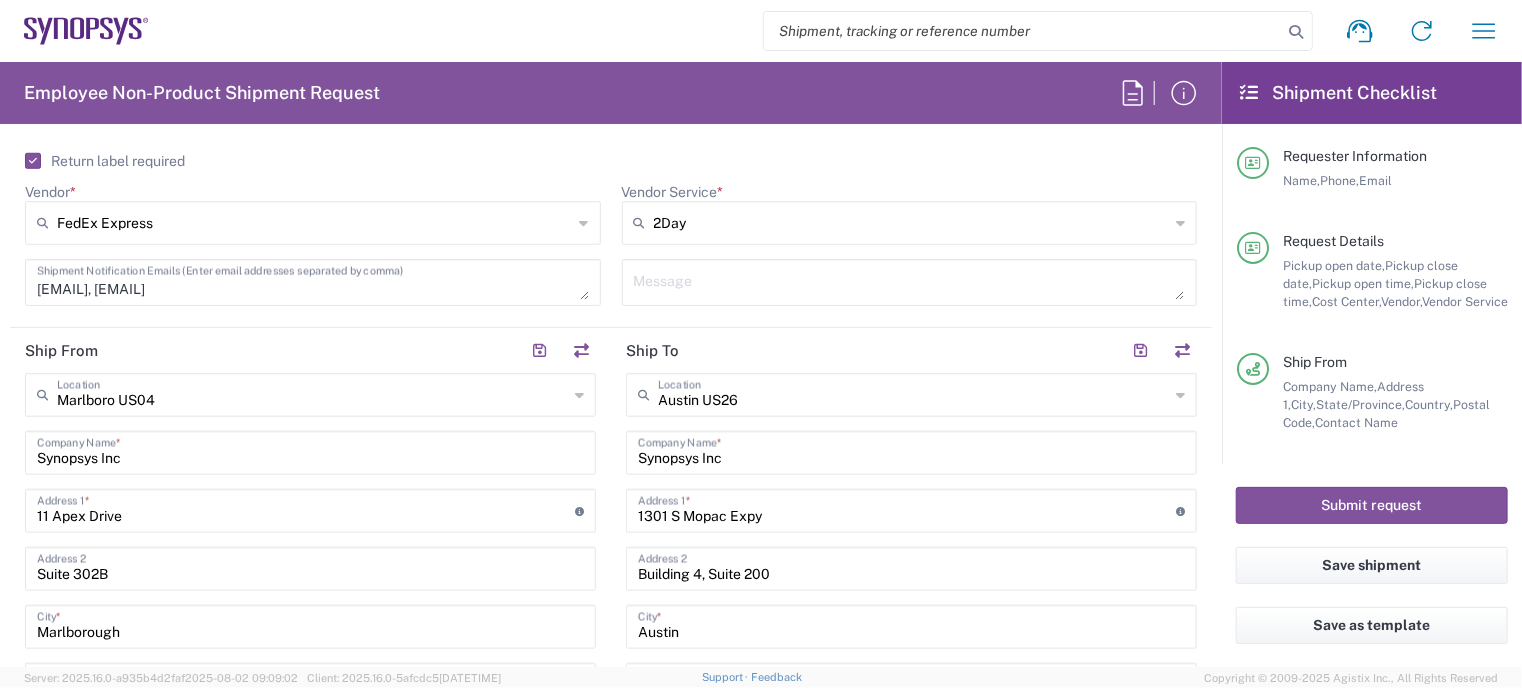 scroll, scrollTop: 836, scrollLeft: 0, axis: vertical 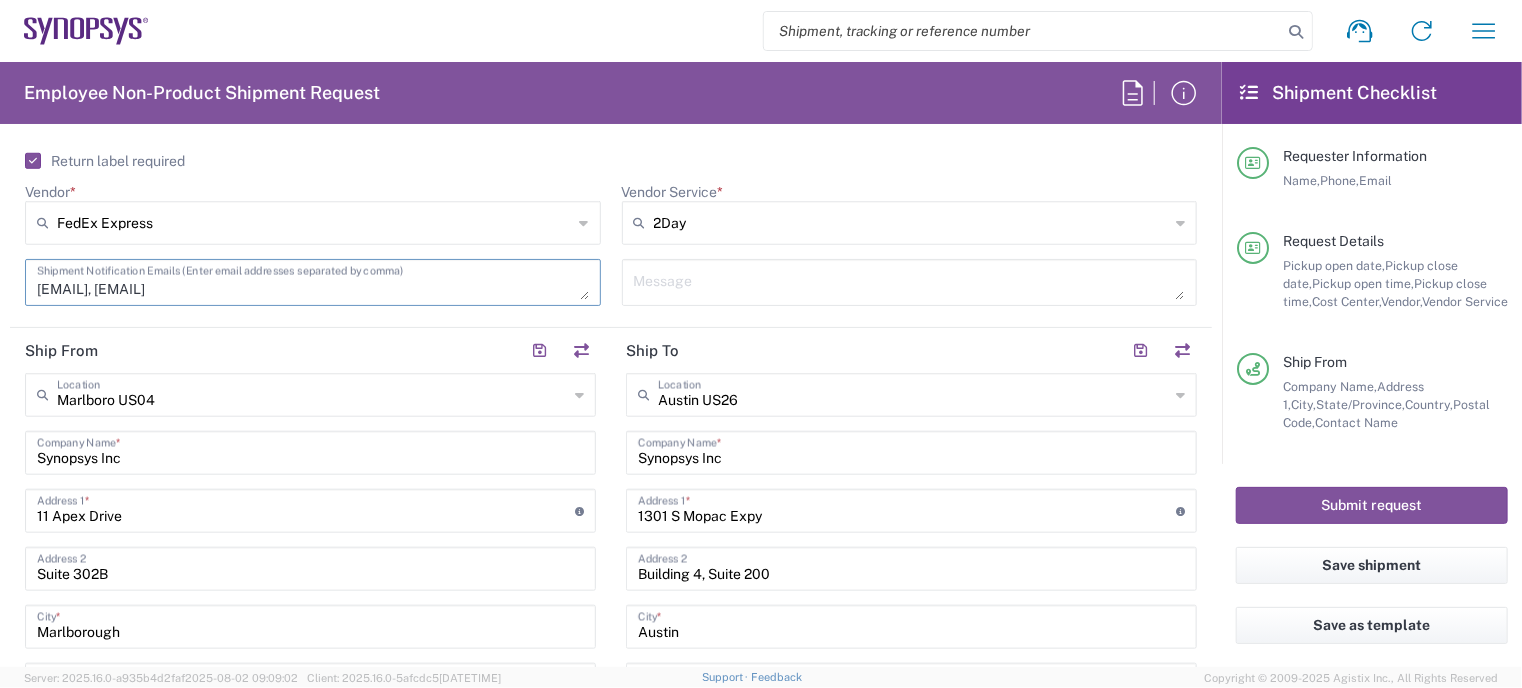 drag, startPoint x: 172, startPoint y: 281, endPoint x: 29, endPoint y: 279, distance: 143.01399 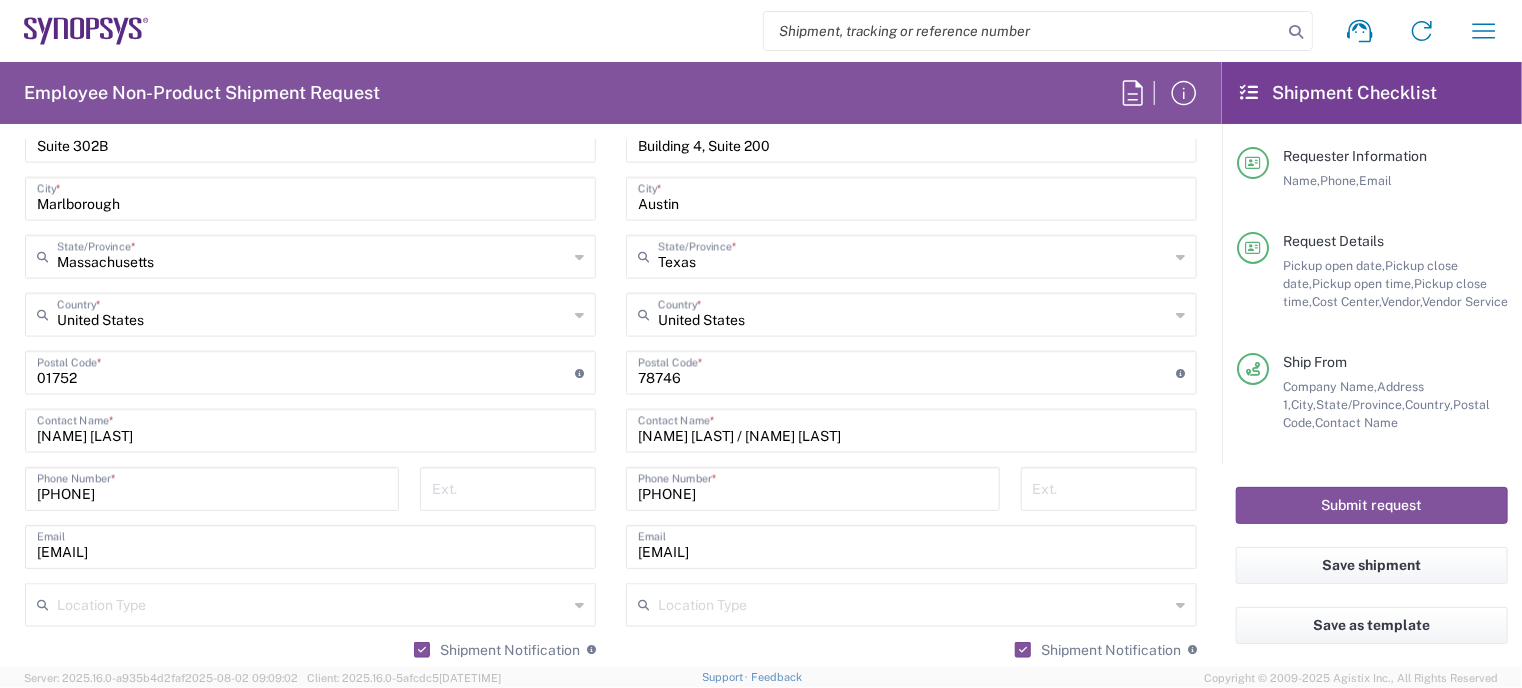 scroll, scrollTop: 1363, scrollLeft: 0, axis: vertical 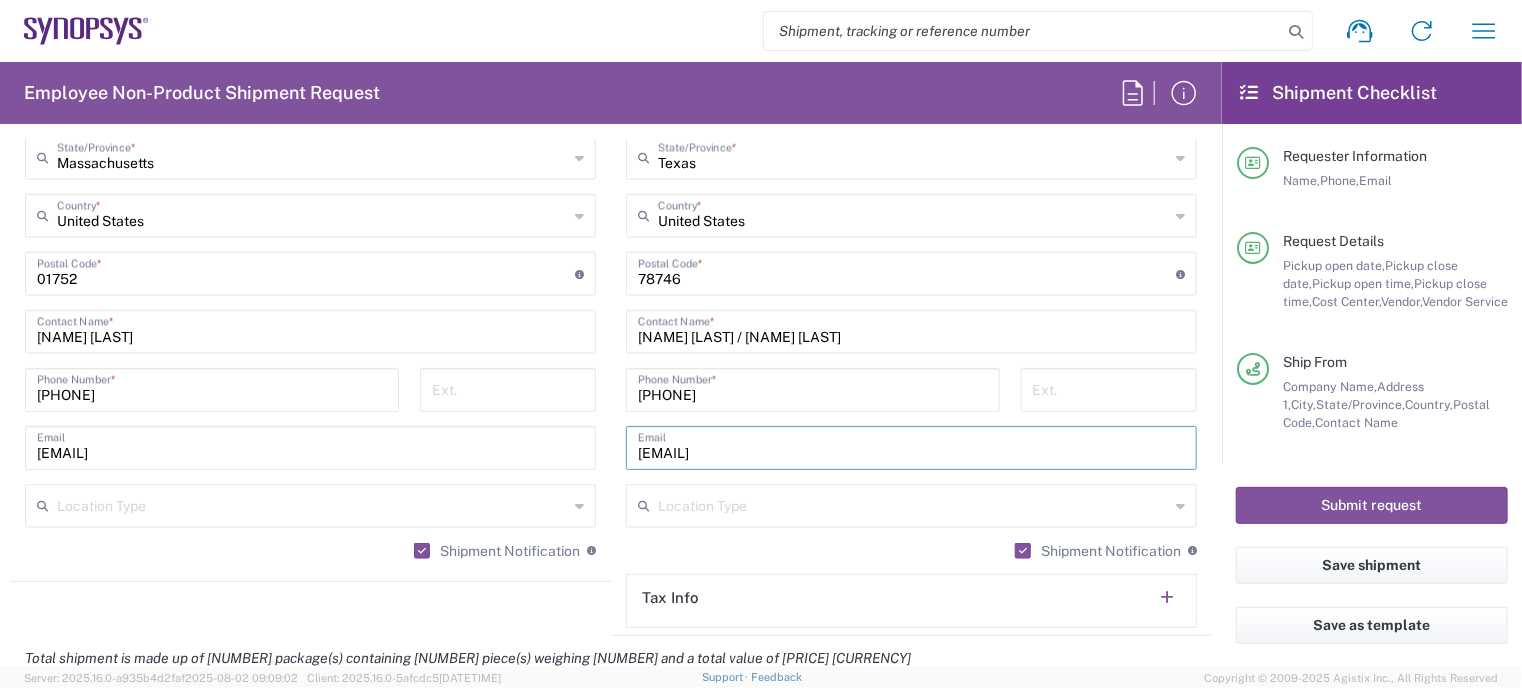 drag, startPoint x: 872, startPoint y: 450, endPoint x: 602, endPoint y: 447, distance: 270.01666 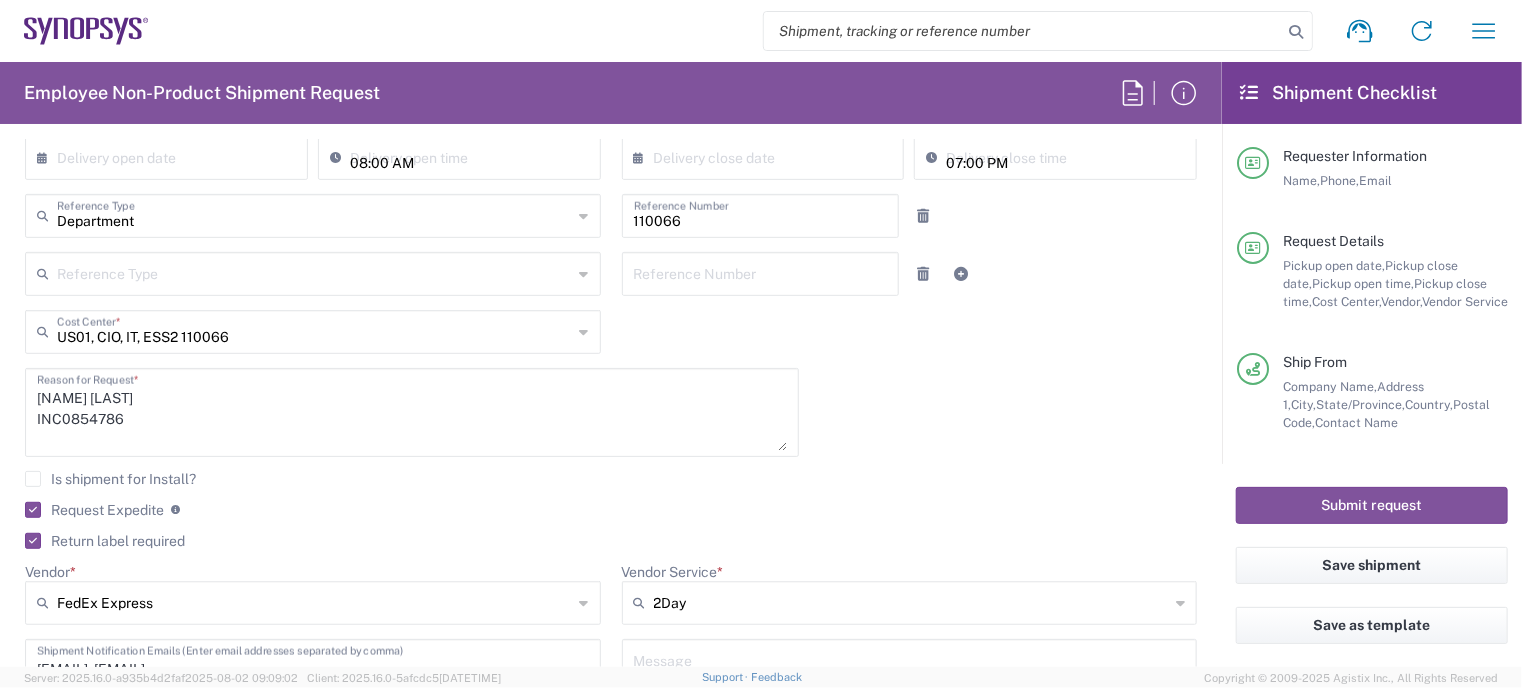 scroll, scrollTop: 467, scrollLeft: 0, axis: vertical 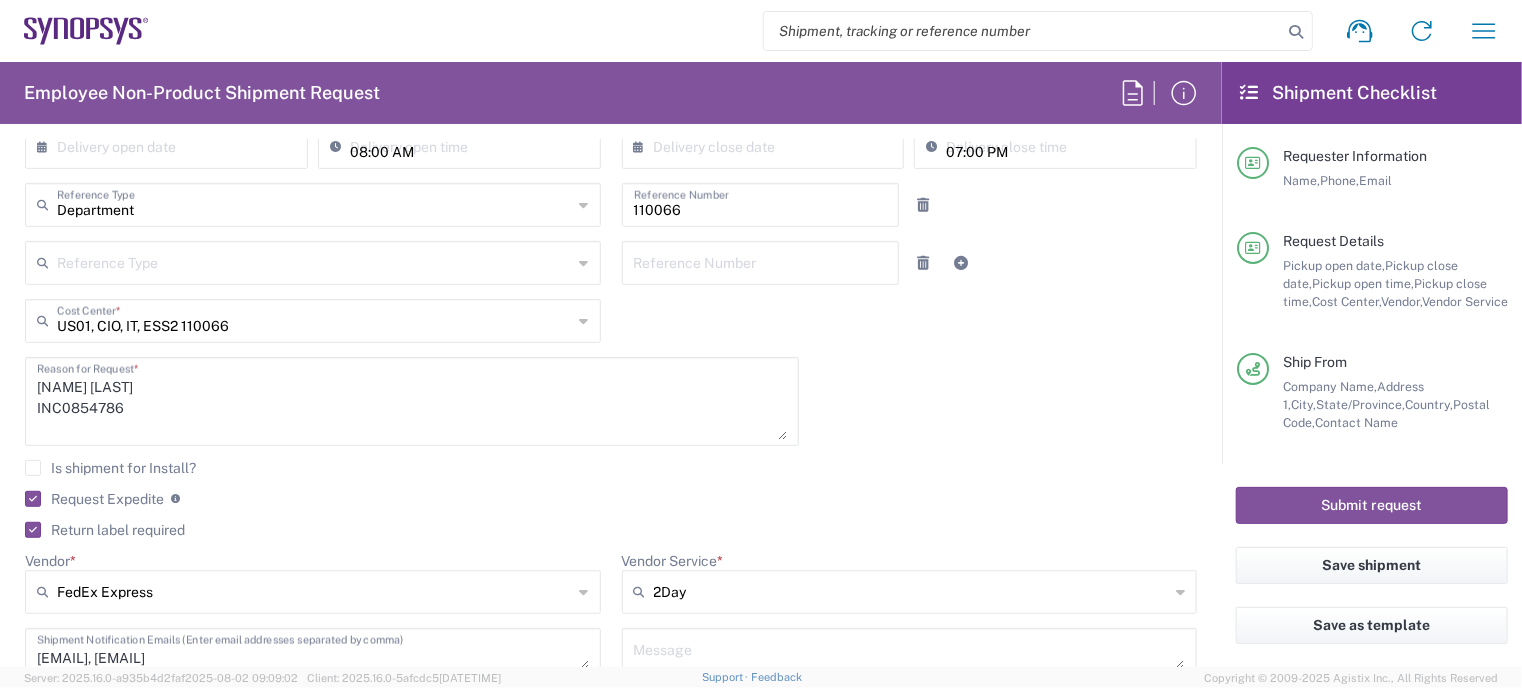 type on "[EMAIL]" 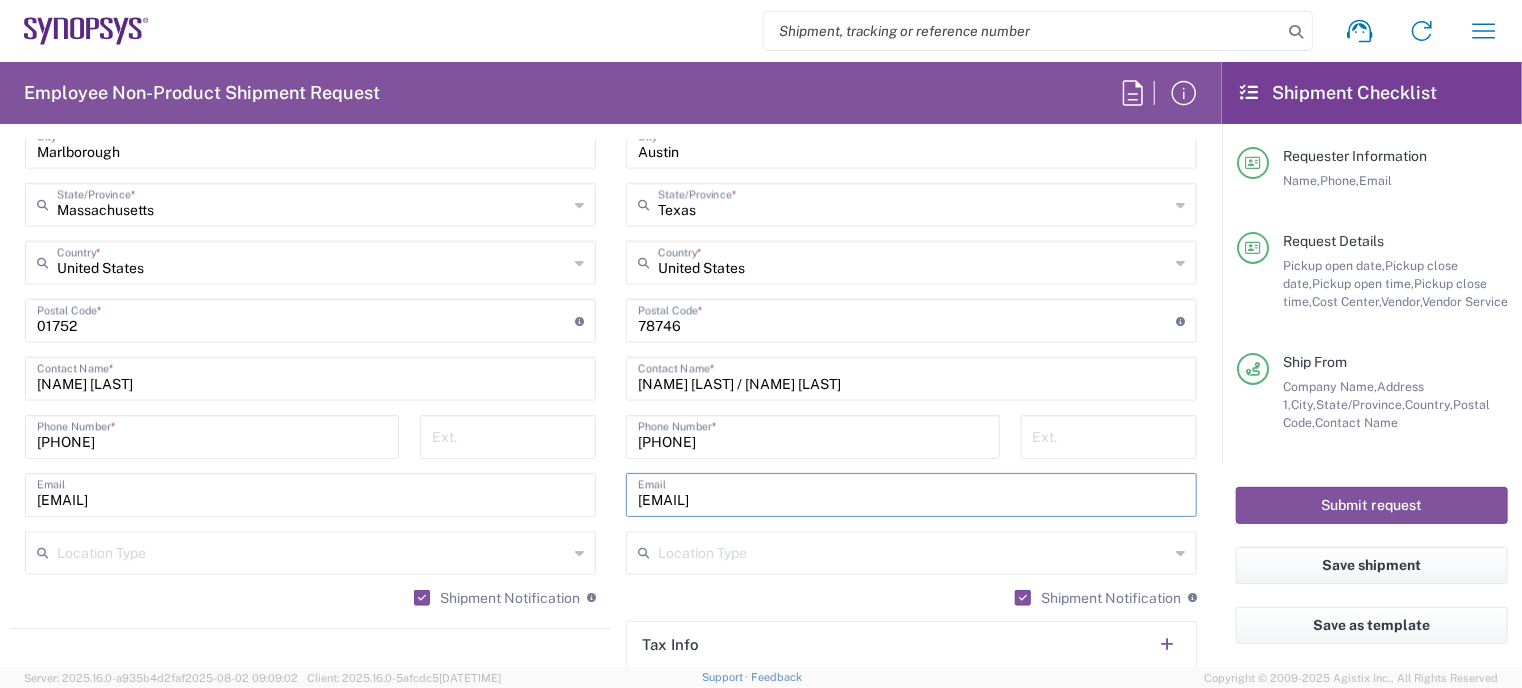 scroll, scrollTop: 1352, scrollLeft: 0, axis: vertical 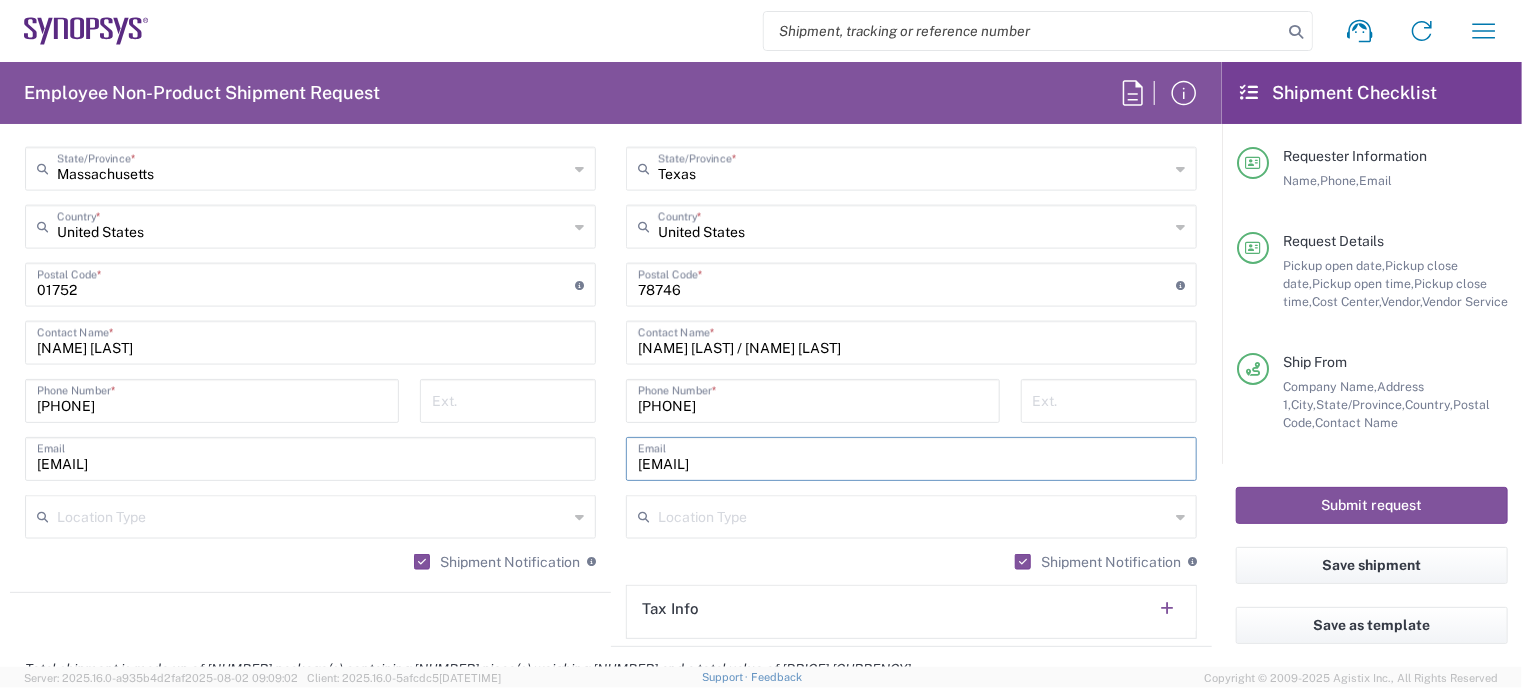 click on "[NAME] [LAST] / [NAME] [LAST]" at bounding box center [911, 341] 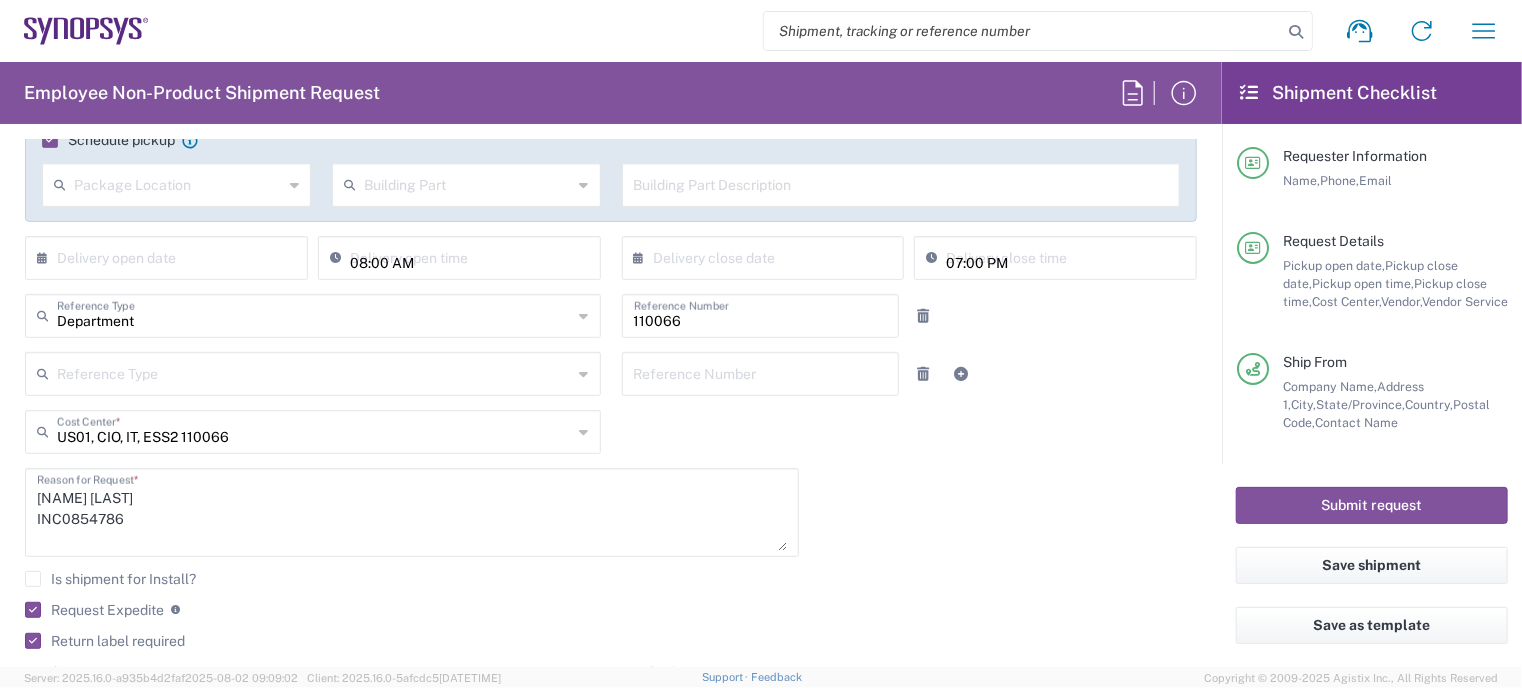 scroll, scrollTop: 0, scrollLeft: 0, axis: both 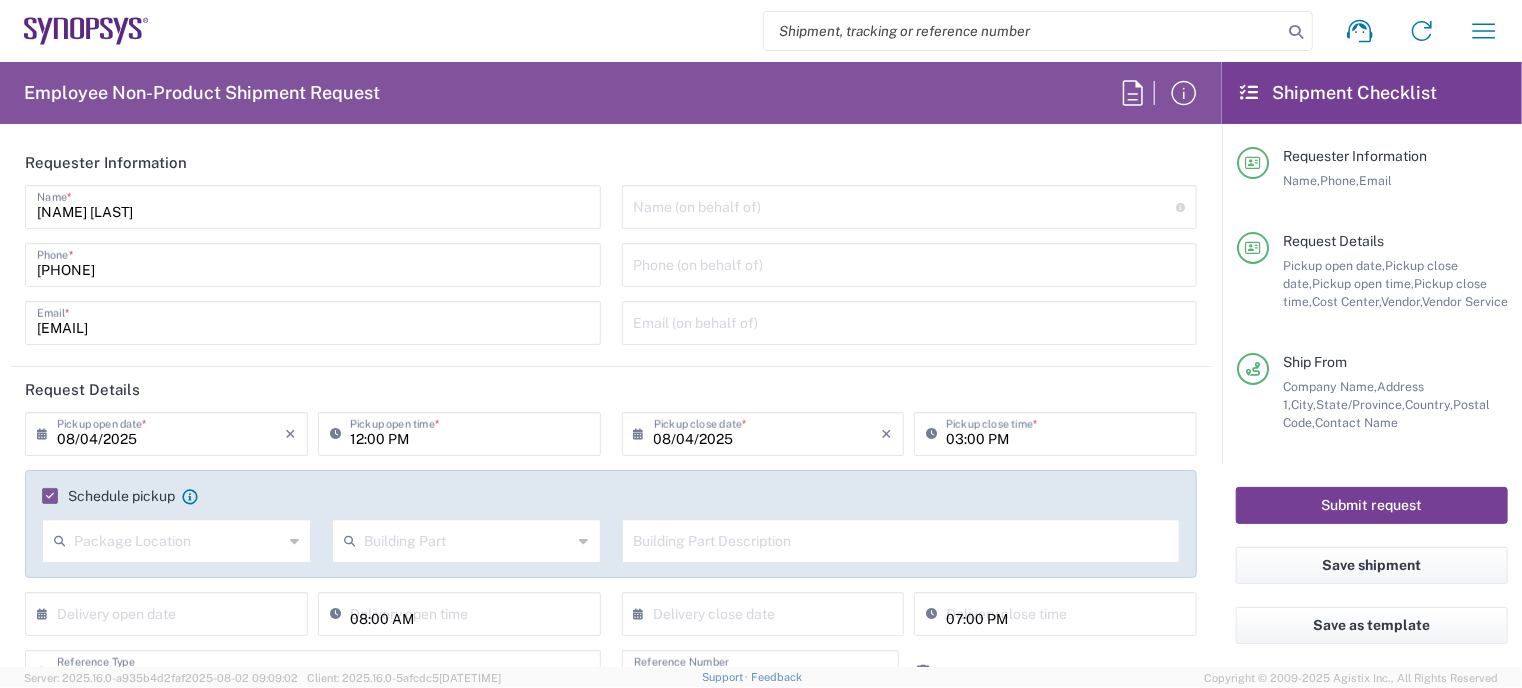 type on "[FIRST] [LAST] on behalf of [FIRST] [LAST]" 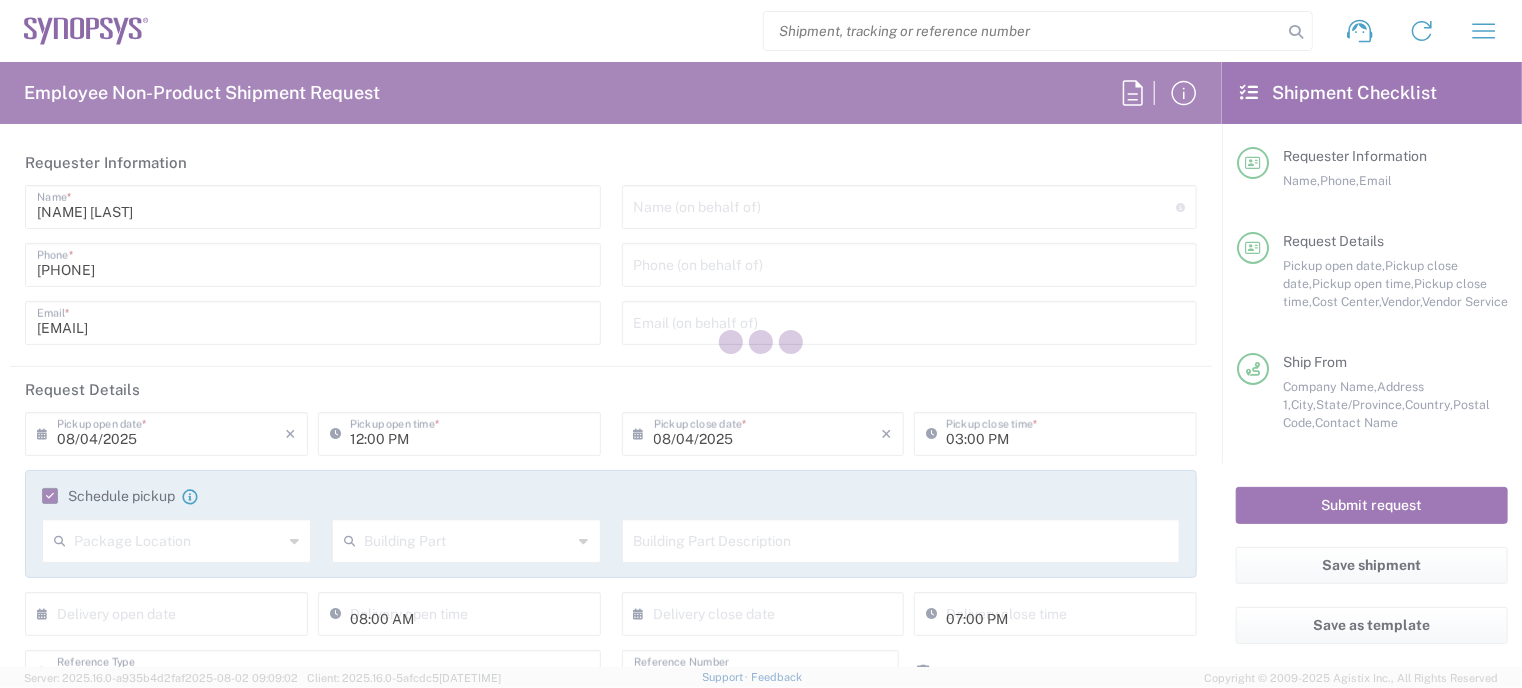 click 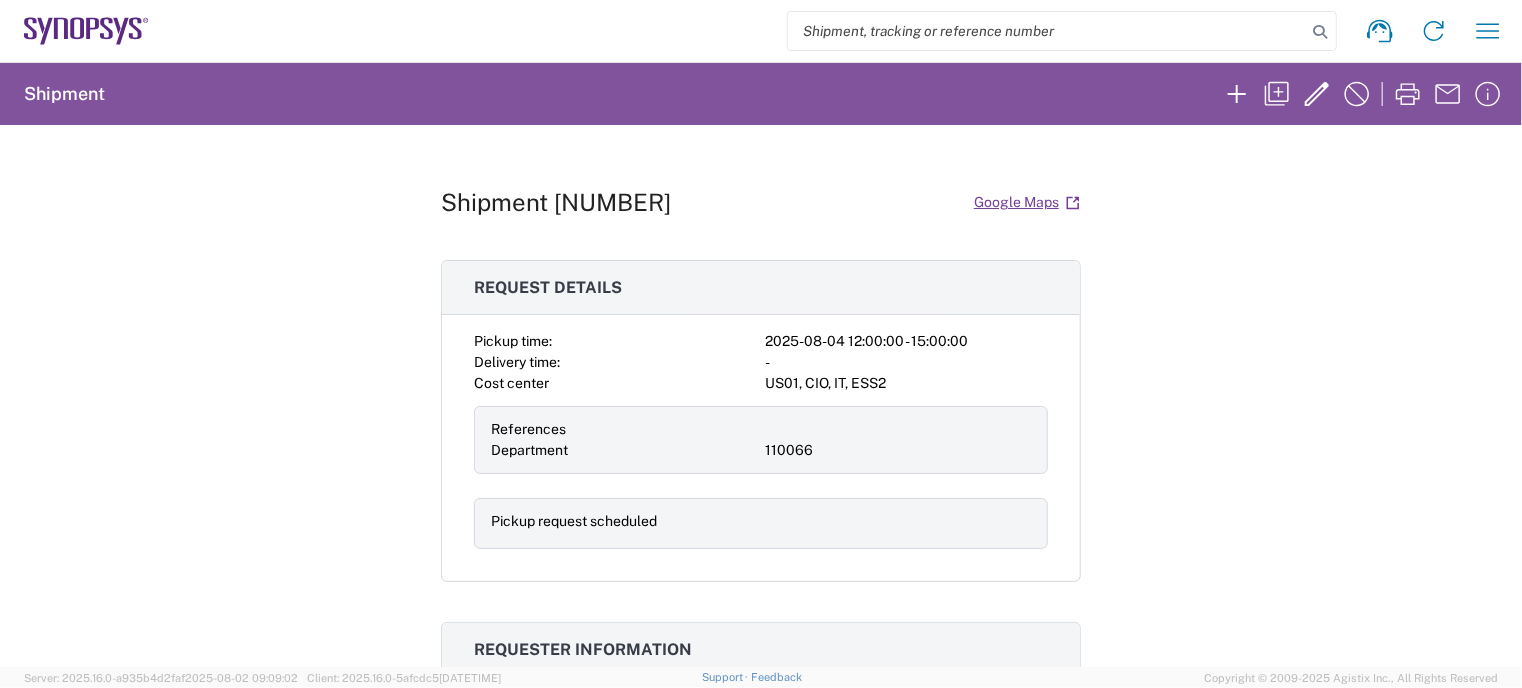 click on "Shipment [NUMBER]  Google Maps
Request details Pickup time: [DATETIME] - [DATETIME] Delivery time: - Cost center US[NUMBER], CIO, IT, ESS2 References Department [NUMBER] Pickup request scheduled Requester information [FIRST] [LAST] [PHONE] [EMAIL] Ship from/to From: To: Synopsys Inc Synopsys Inc [NUMBER] [STREET] [NUMBER] [STREET] [NUMBER] ,  [STATE] [NUMBER] ,  [STATE] Phone:   [PHONE] Phone:   [PHONE] Package info & contents Large Box Number: [NUMBER] Weight: [NUMBER] LBS Dimensions: [NUMBER] x [NUMBER] x [NUMBER] IN Dell Laptop Pieces: [NUMBER] EA Total value: [PRICE] [CURRENCY] SKU: Country of origin: HTS No. / tariff code: Notes General Shipment Notes Timestamp: [DATE], [TIME] ([TIMEZONE])
Shipment is international: false, from: US, to: US
Shipment has Non-document contents: true
Shipment has Controlled Contents: false
Shipment has content with changed key fields or not from commodity library: false Billing information" 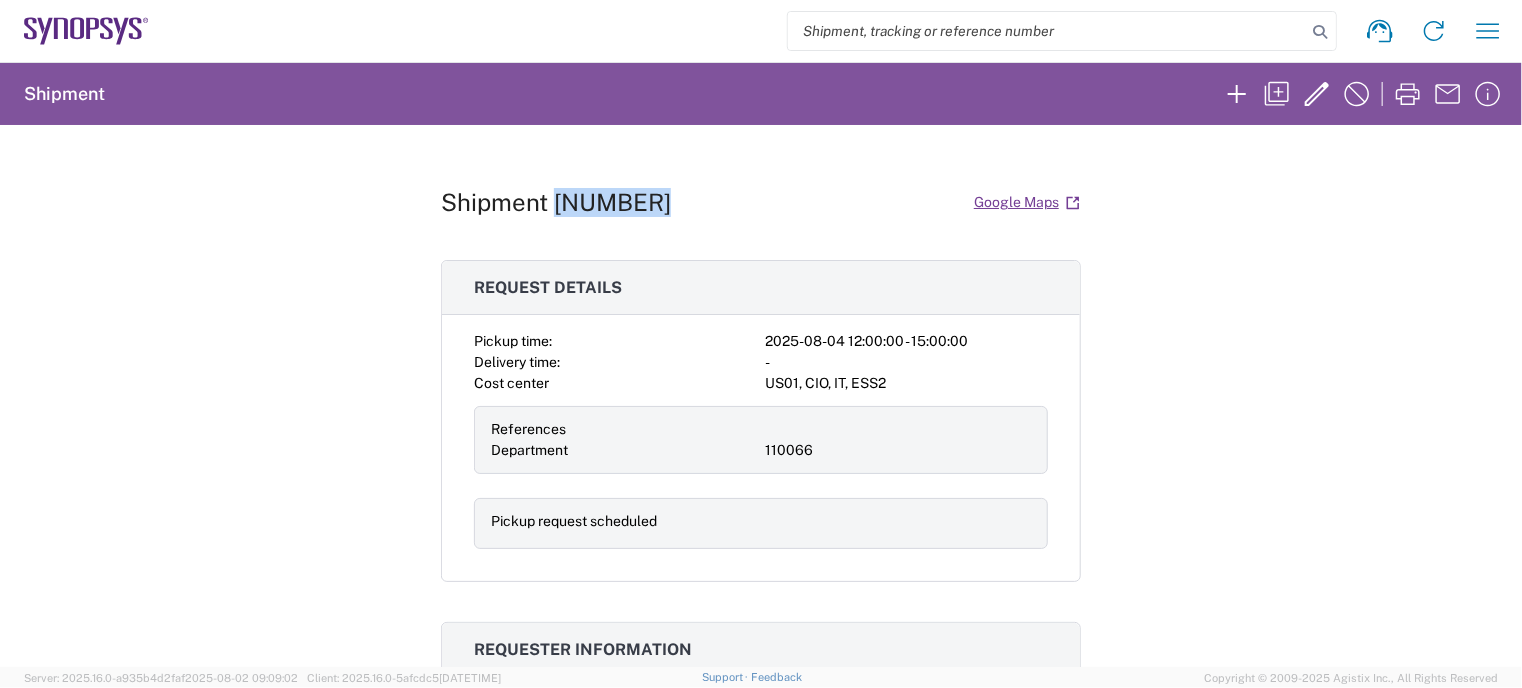 click on "Shipment [NUMBER]" 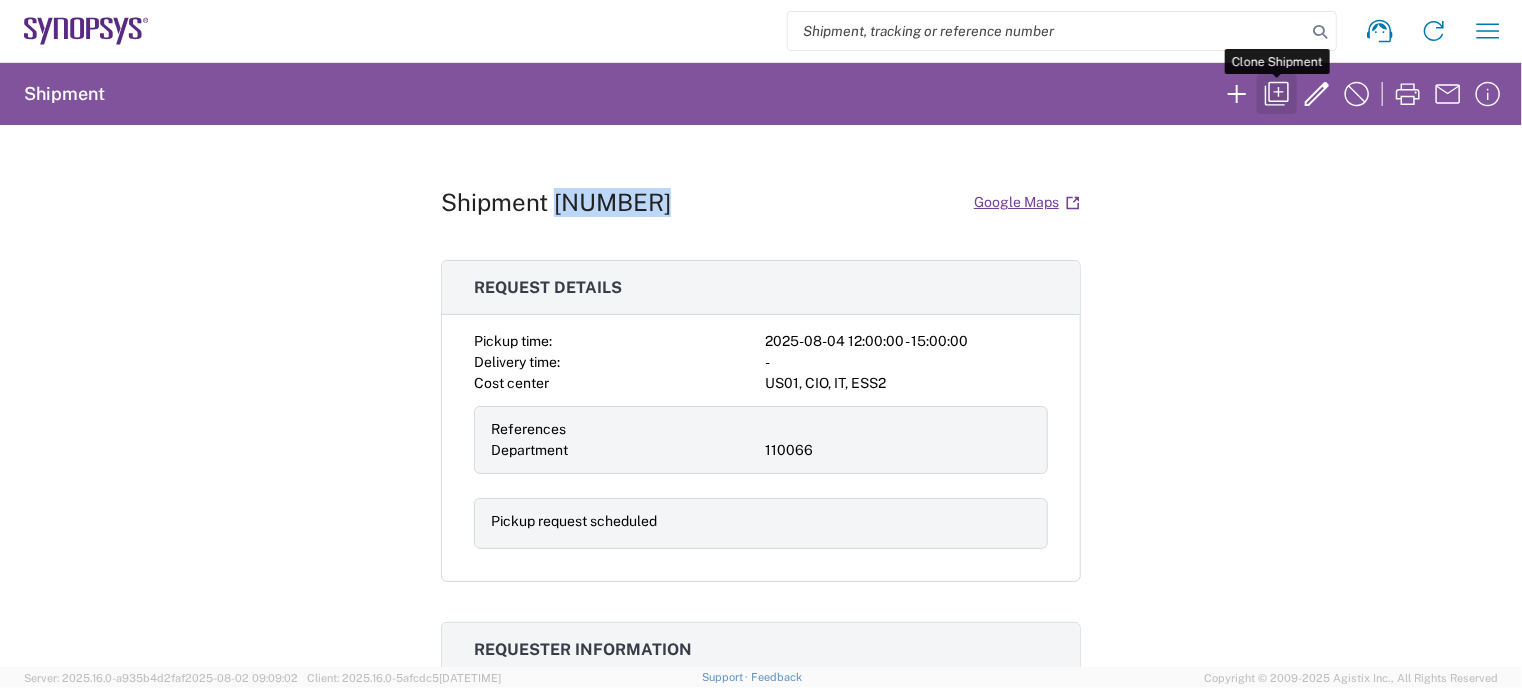 click 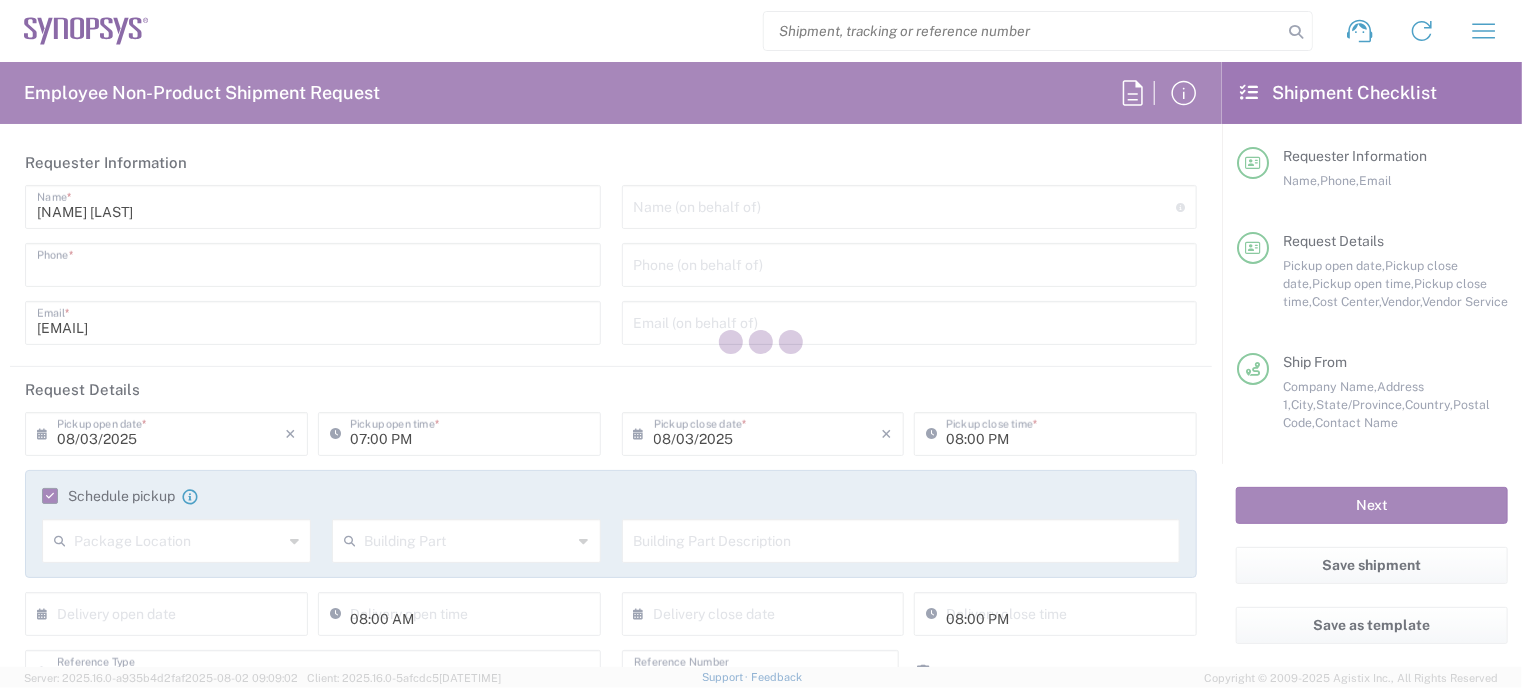 type on "[PHONE]" 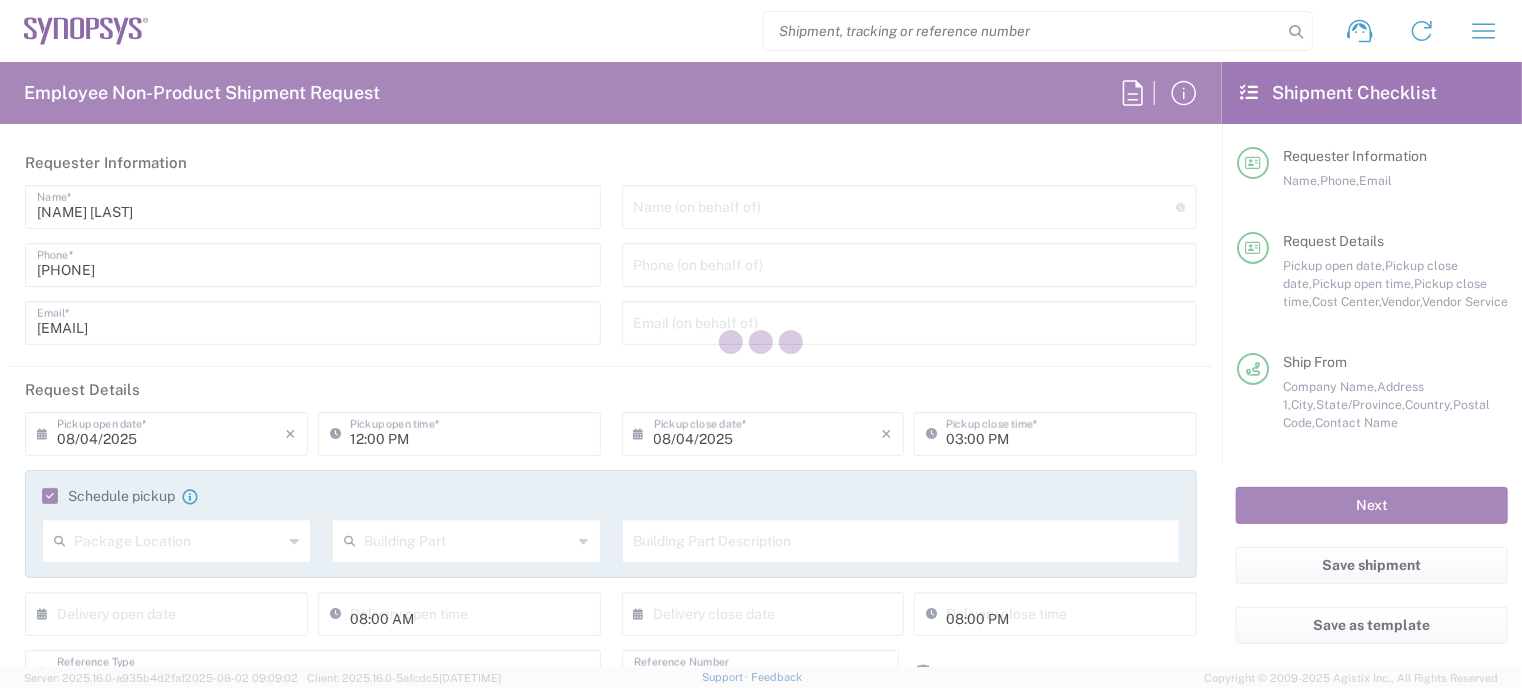 type on "[PHONE]" 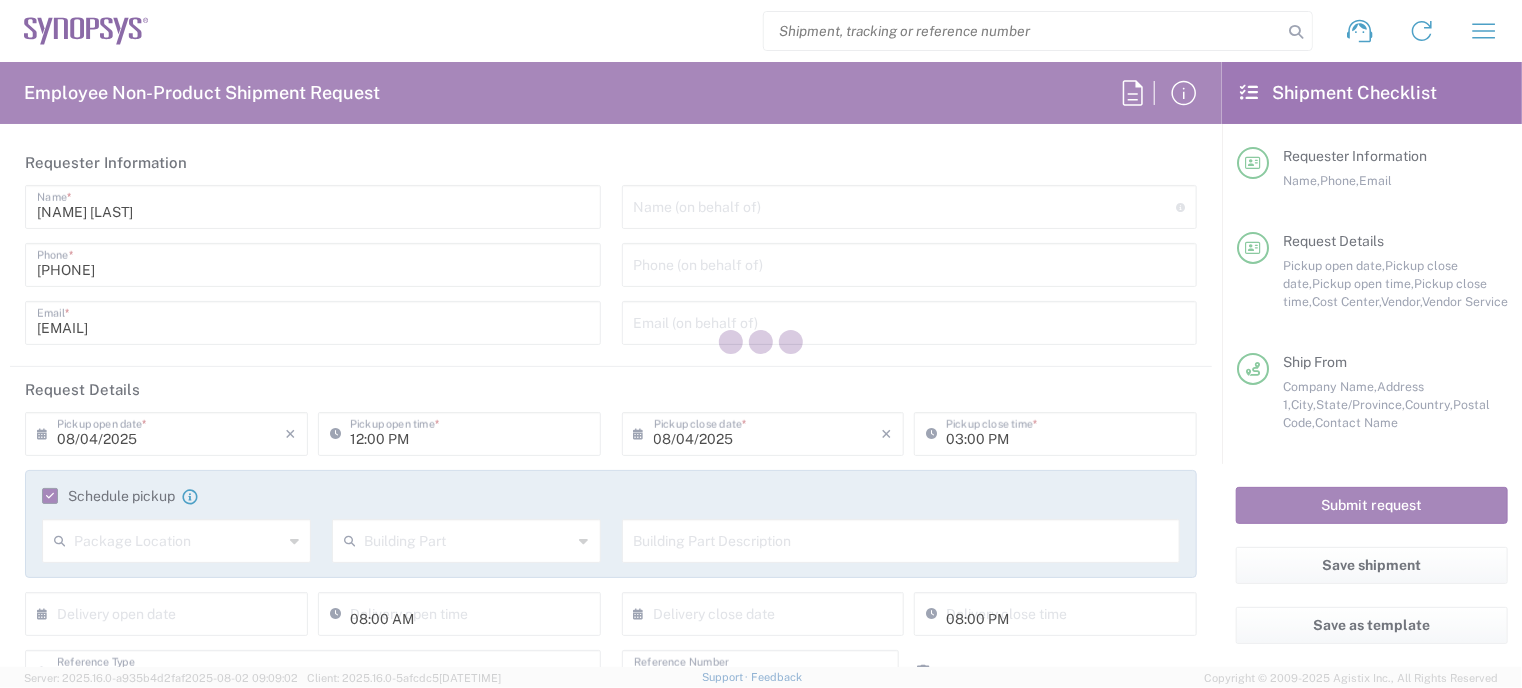 type on "US01, CIO, IT, ESS2 110066" 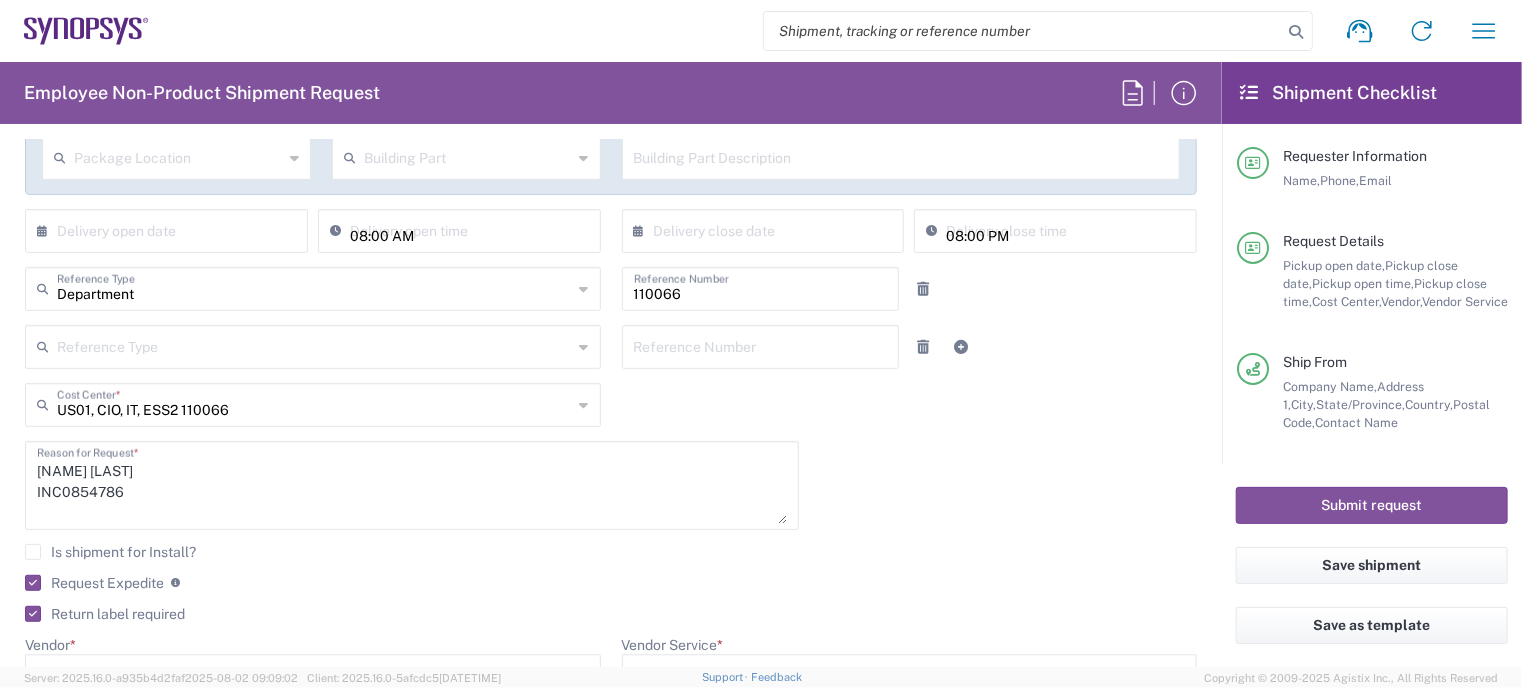 scroll, scrollTop: 387, scrollLeft: 0, axis: vertical 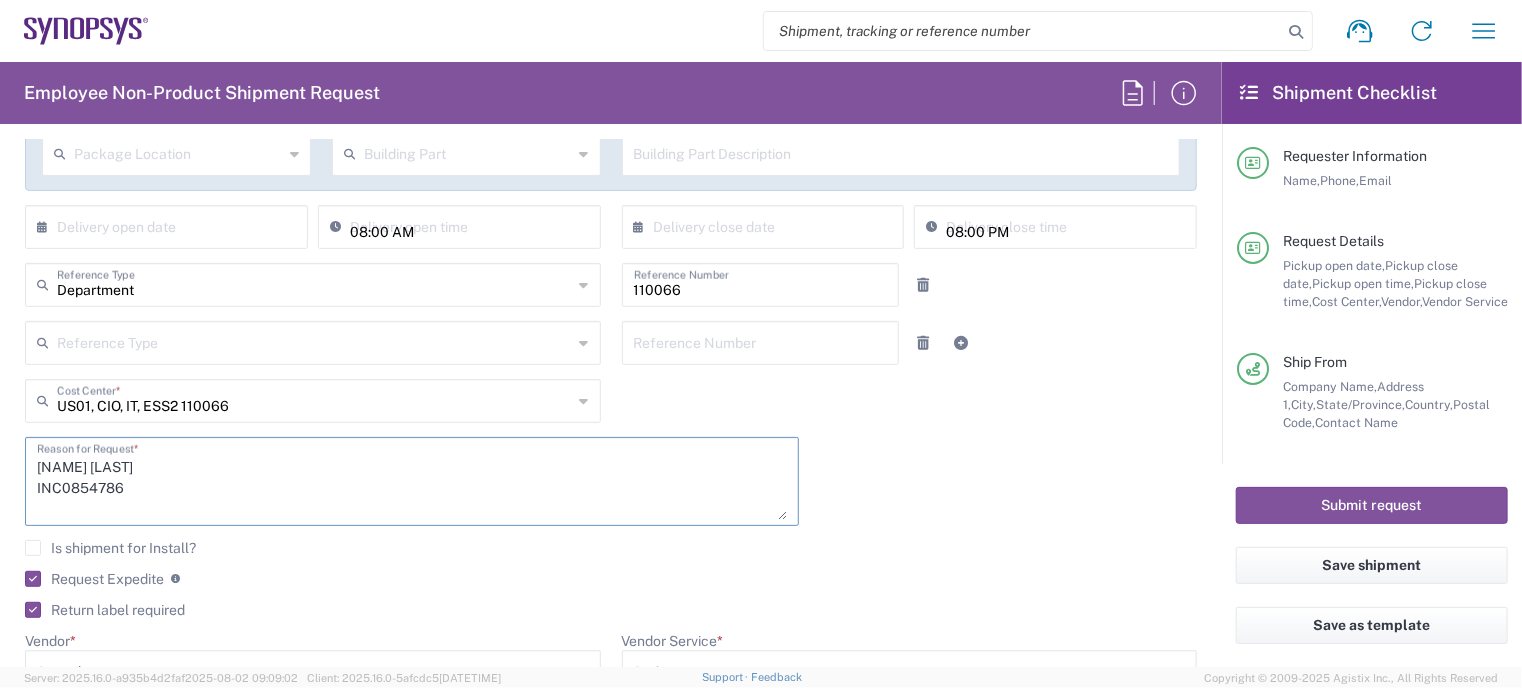 drag, startPoint x: 114, startPoint y: 475, endPoint x: 16, endPoint y: 471, distance: 98.0816 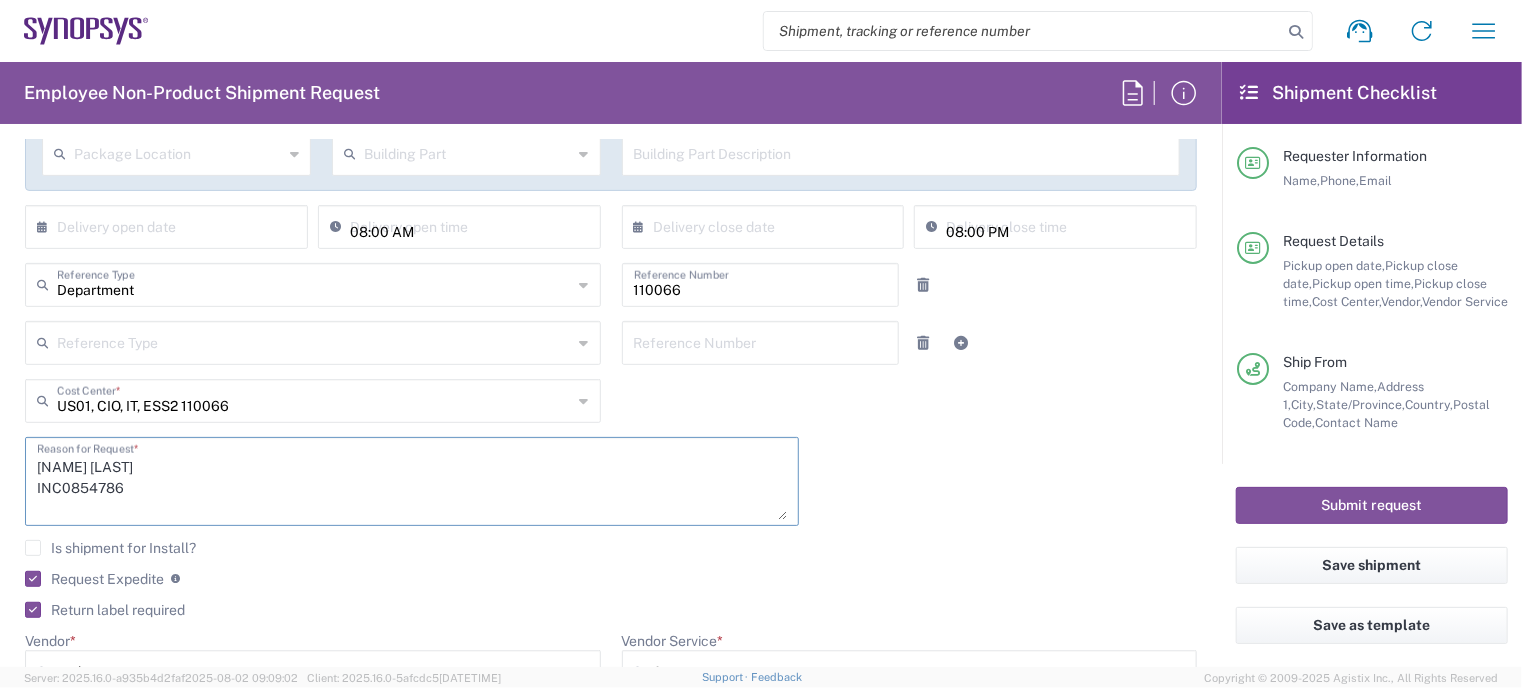 drag, startPoint x: 136, startPoint y: 477, endPoint x: 10, endPoint y: 504, distance: 128.86038 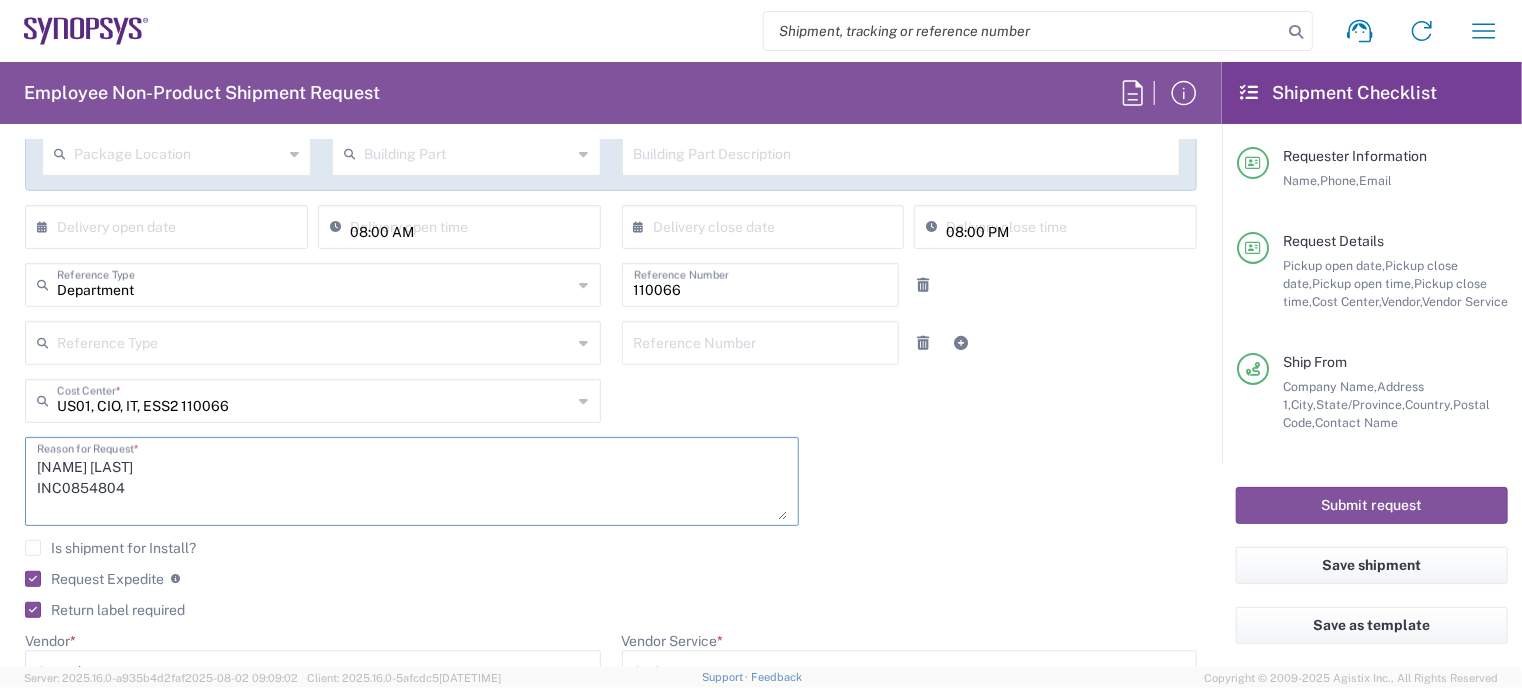 drag, startPoint x: 48, startPoint y: 461, endPoint x: 27, endPoint y: 460, distance: 21.023796 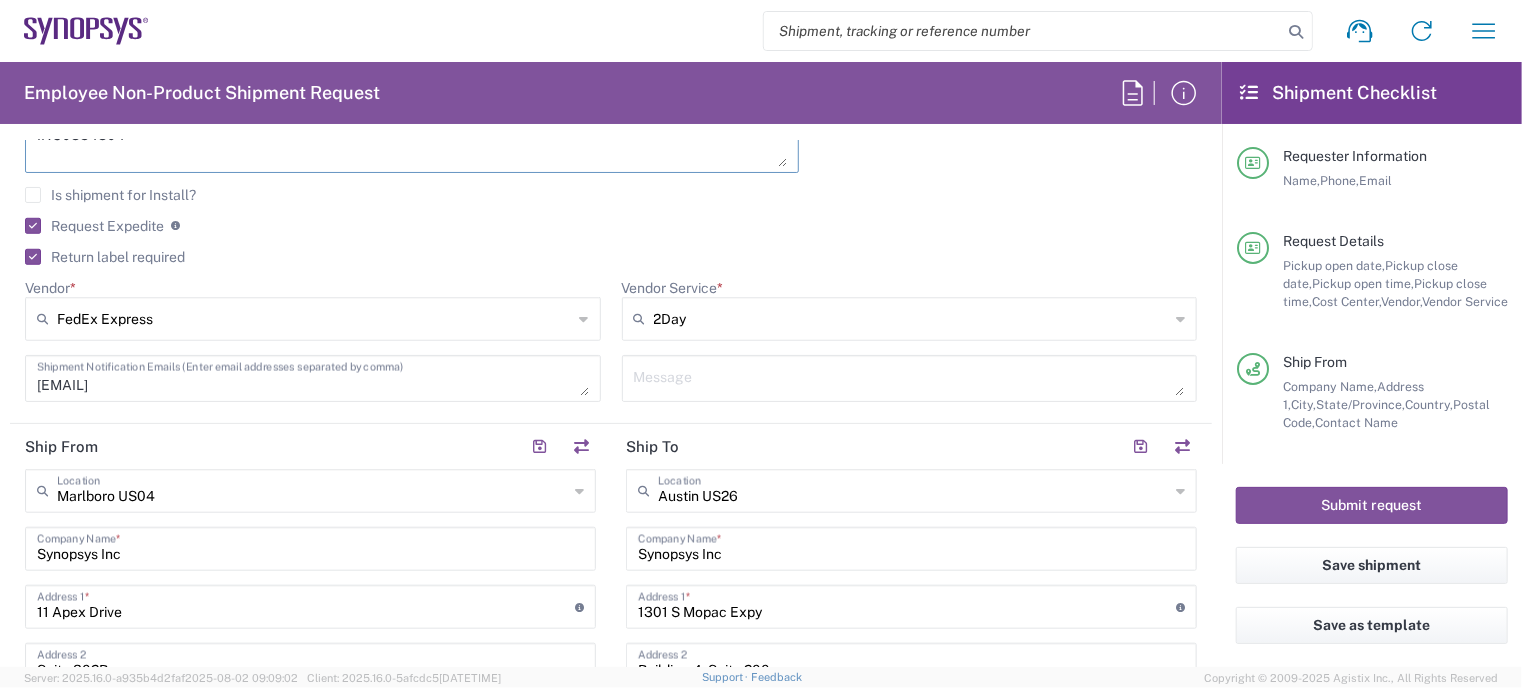 scroll, scrollTop: 748, scrollLeft: 0, axis: vertical 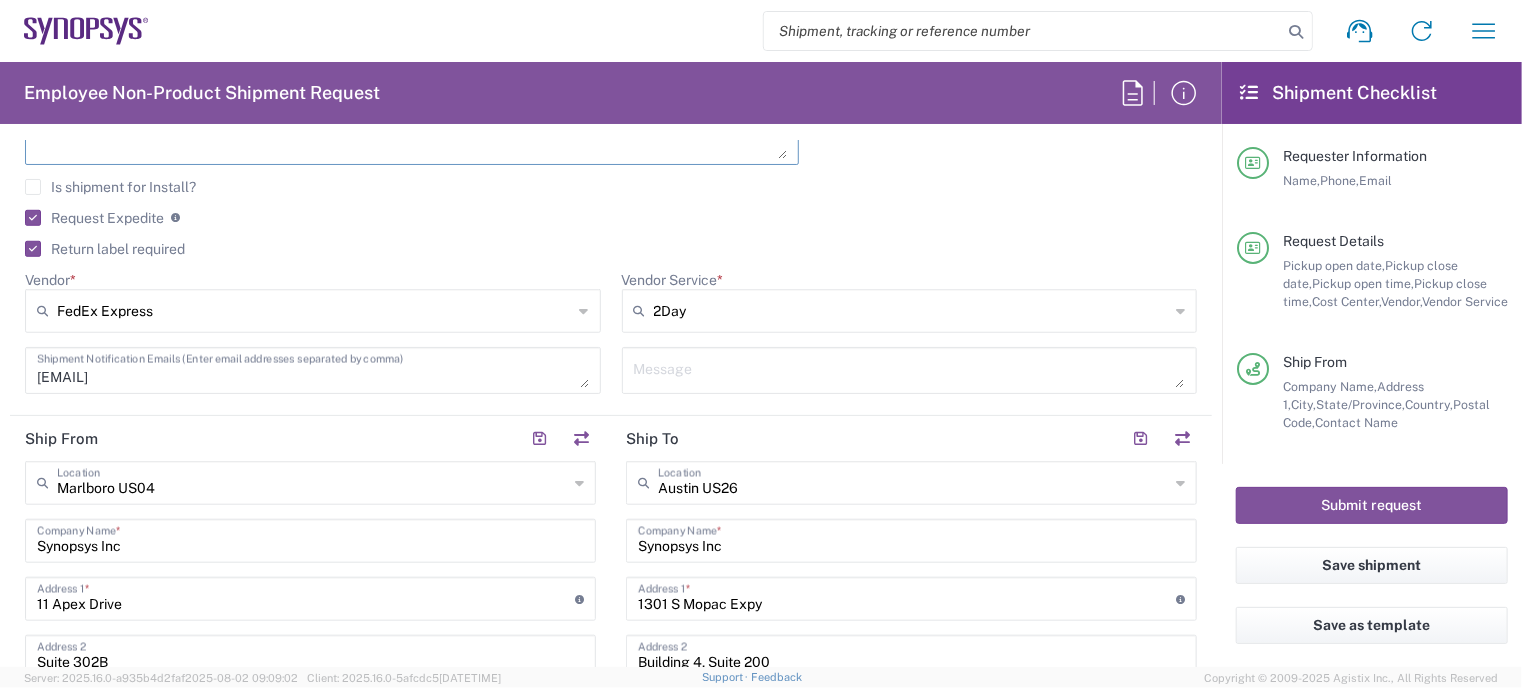 type on "[NAME] [LAST]
INC0854804" 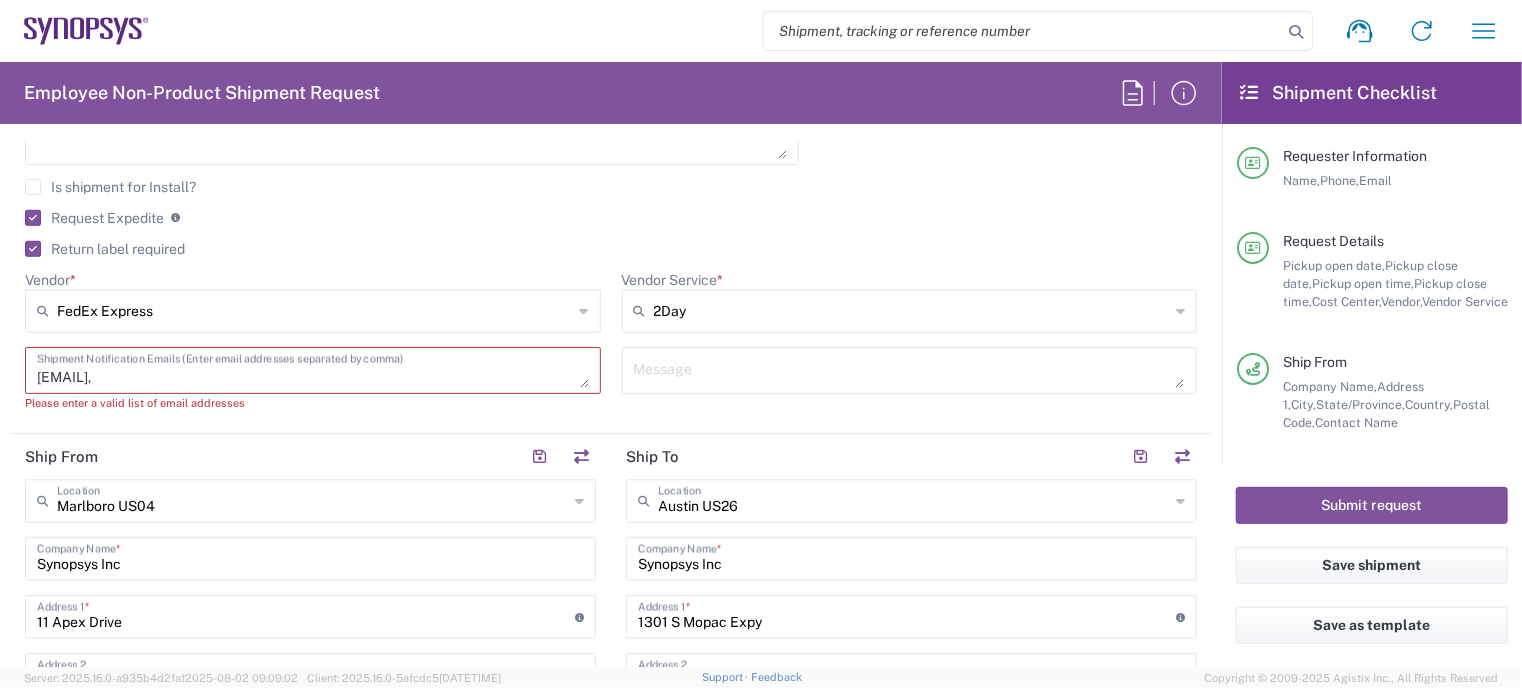 click on "[EMAIL]," at bounding box center (313, 370) 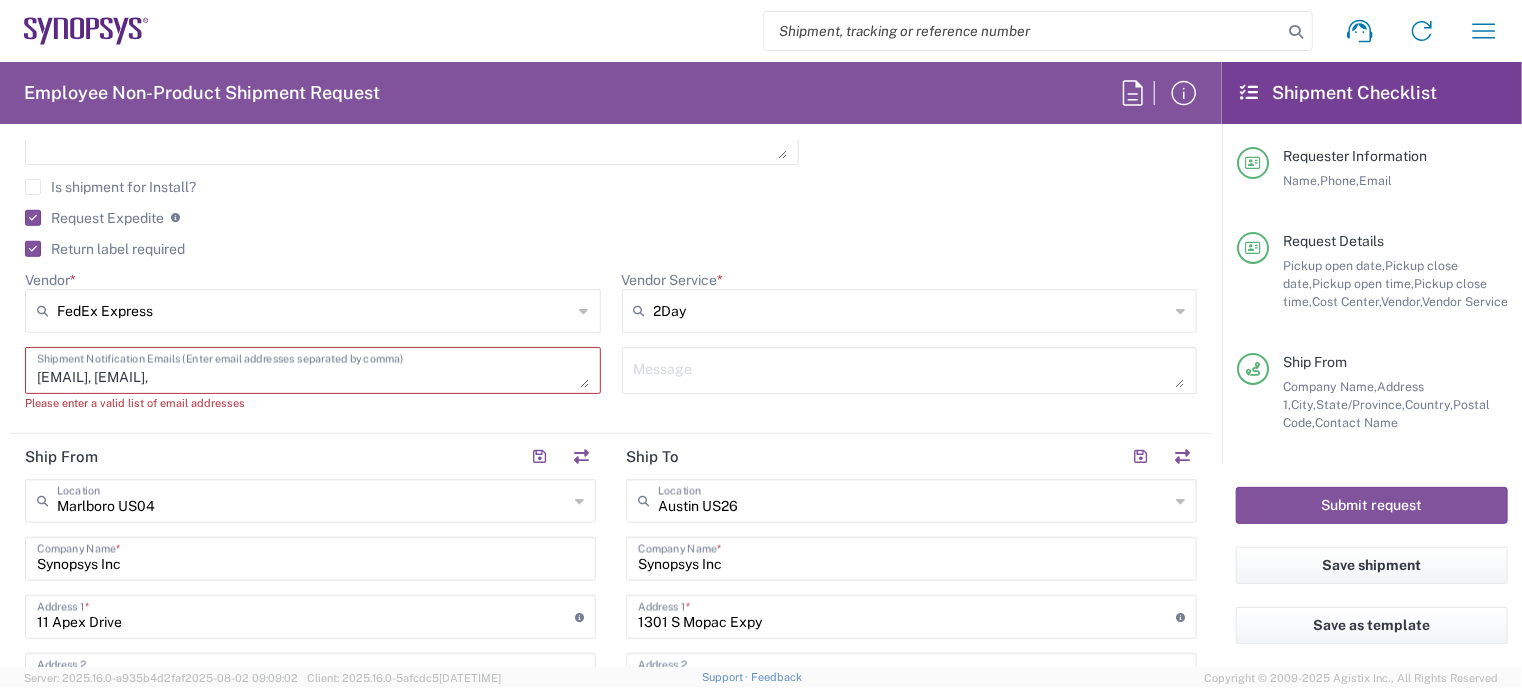click on "[EMAIL], [EMAIL]," at bounding box center [313, 370] 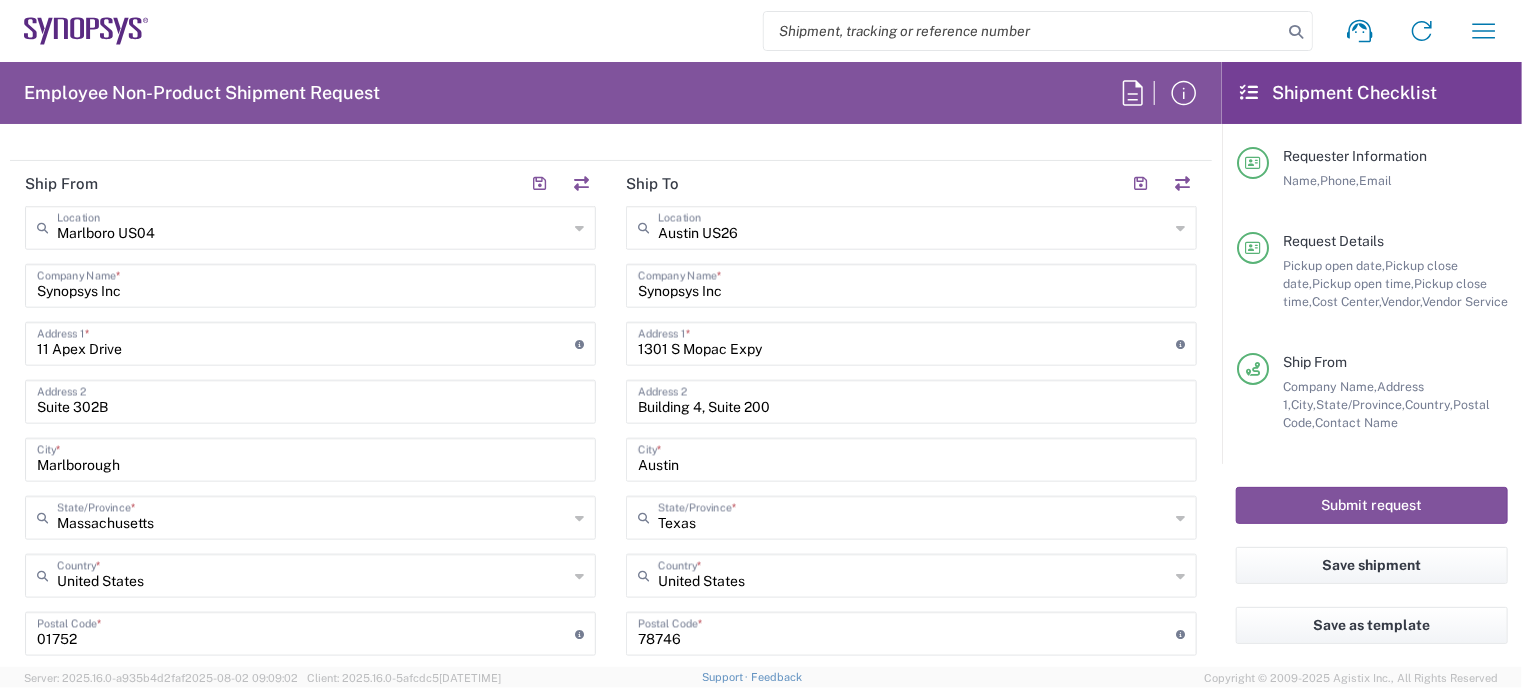 scroll, scrollTop: 1004, scrollLeft: 0, axis: vertical 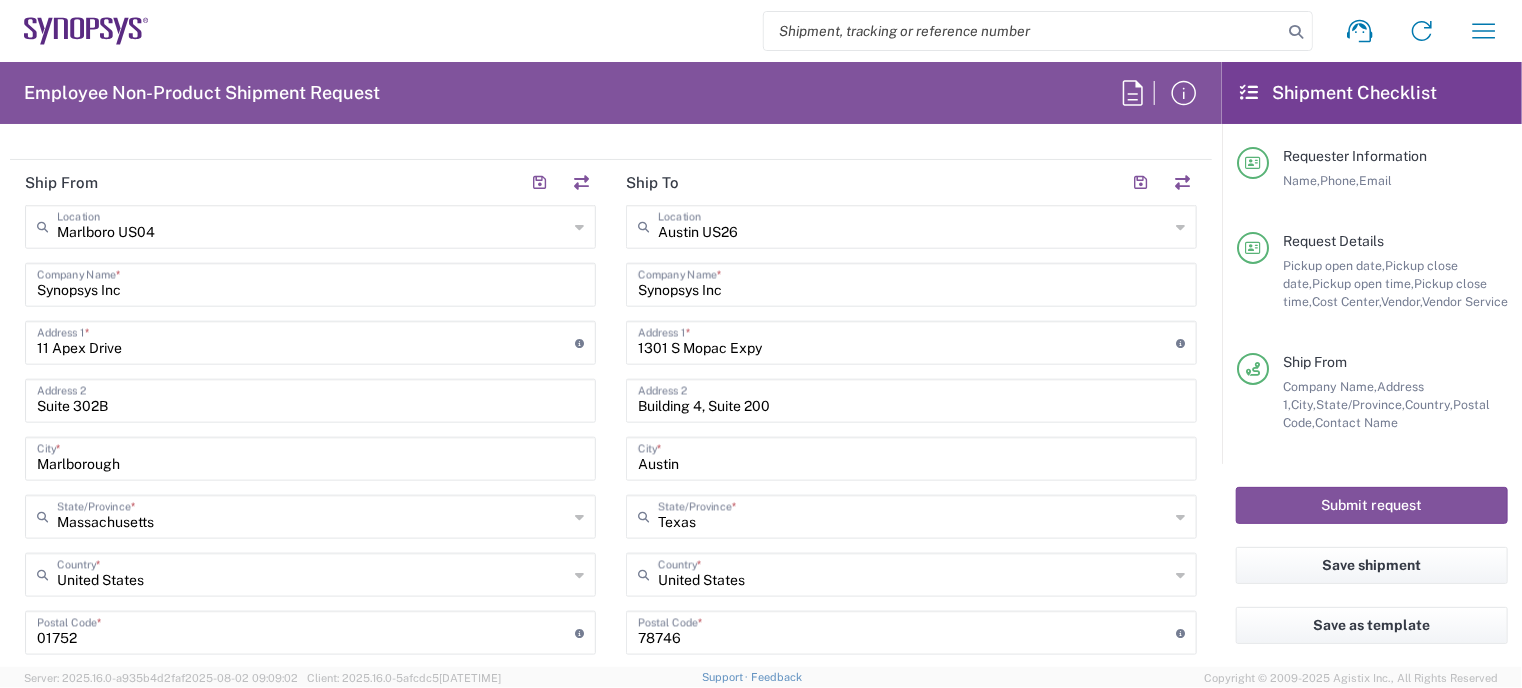 type on "[EMAIL], [EMAIL], [EMAIL]" 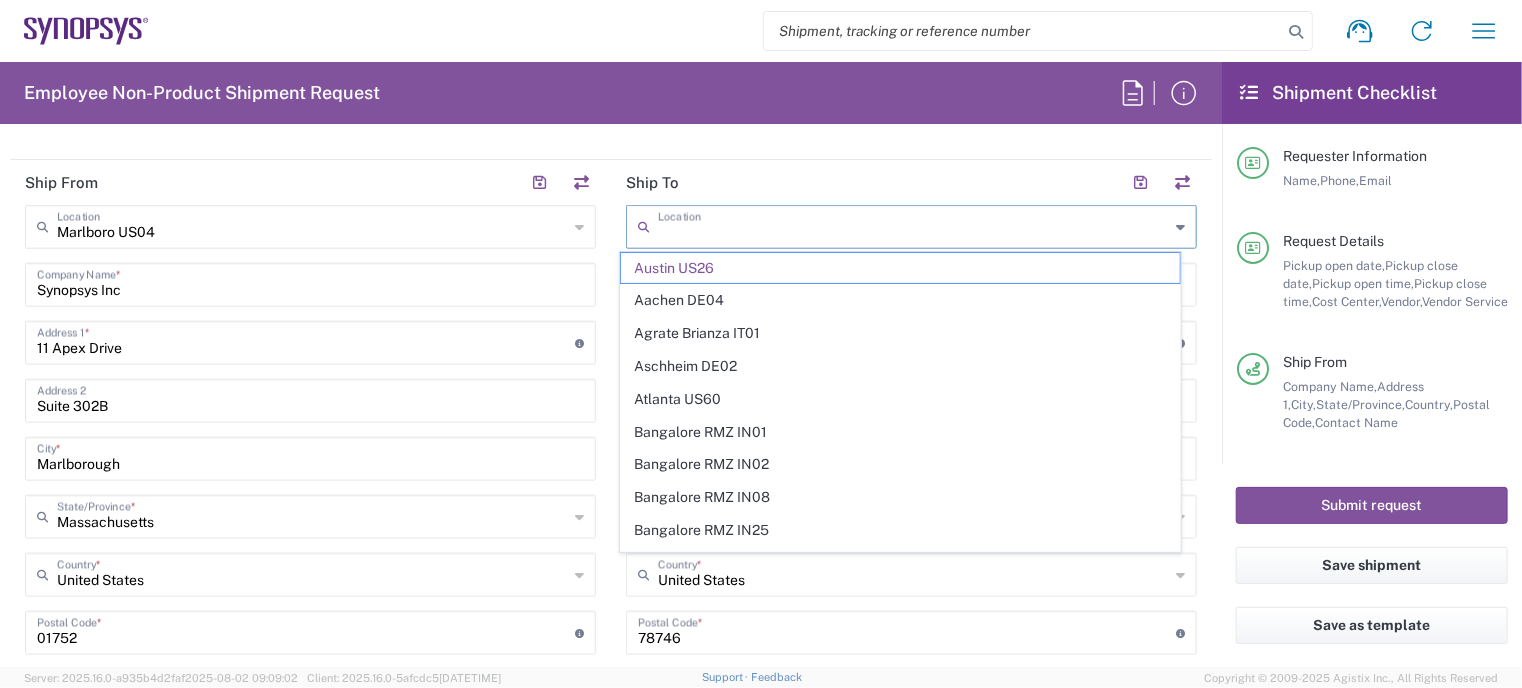 drag, startPoint x: 719, startPoint y: 223, endPoint x: 524, endPoint y: 215, distance: 195.16403 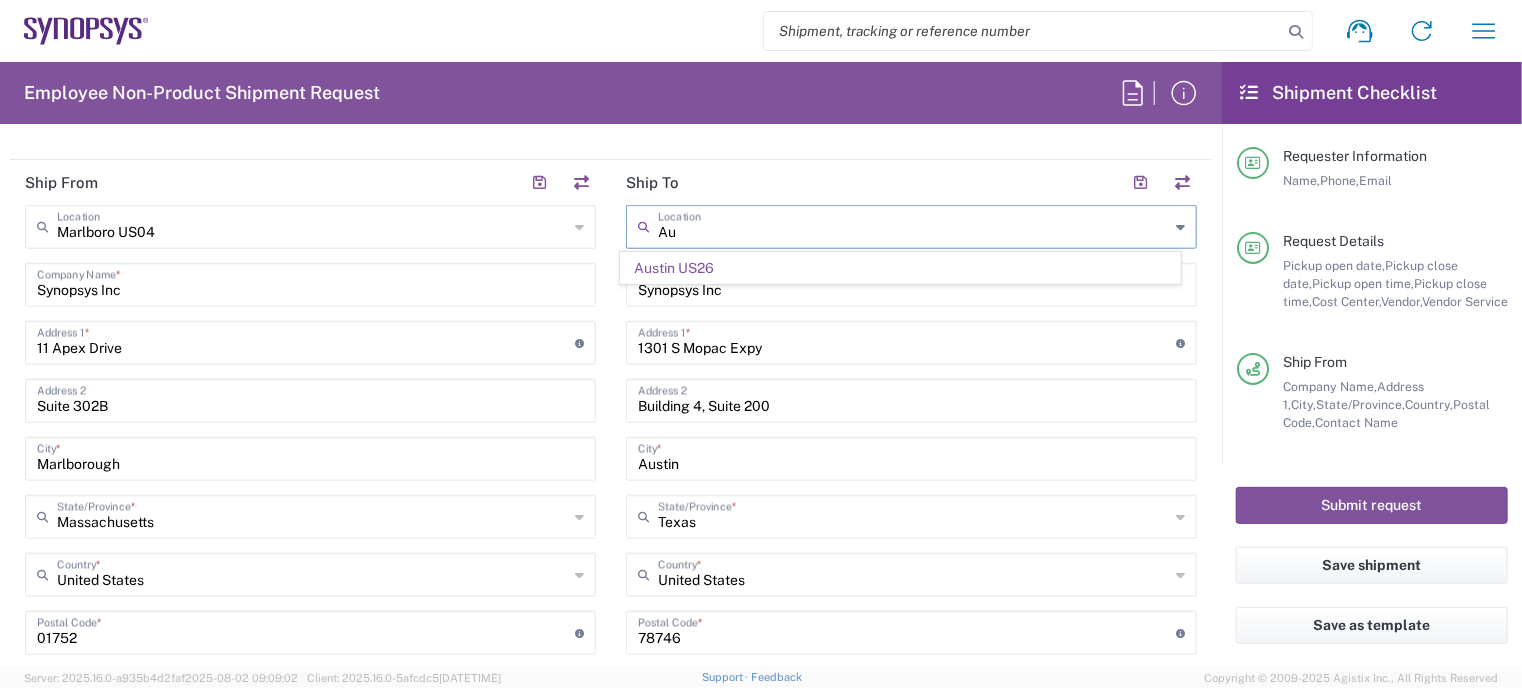 type on "A" 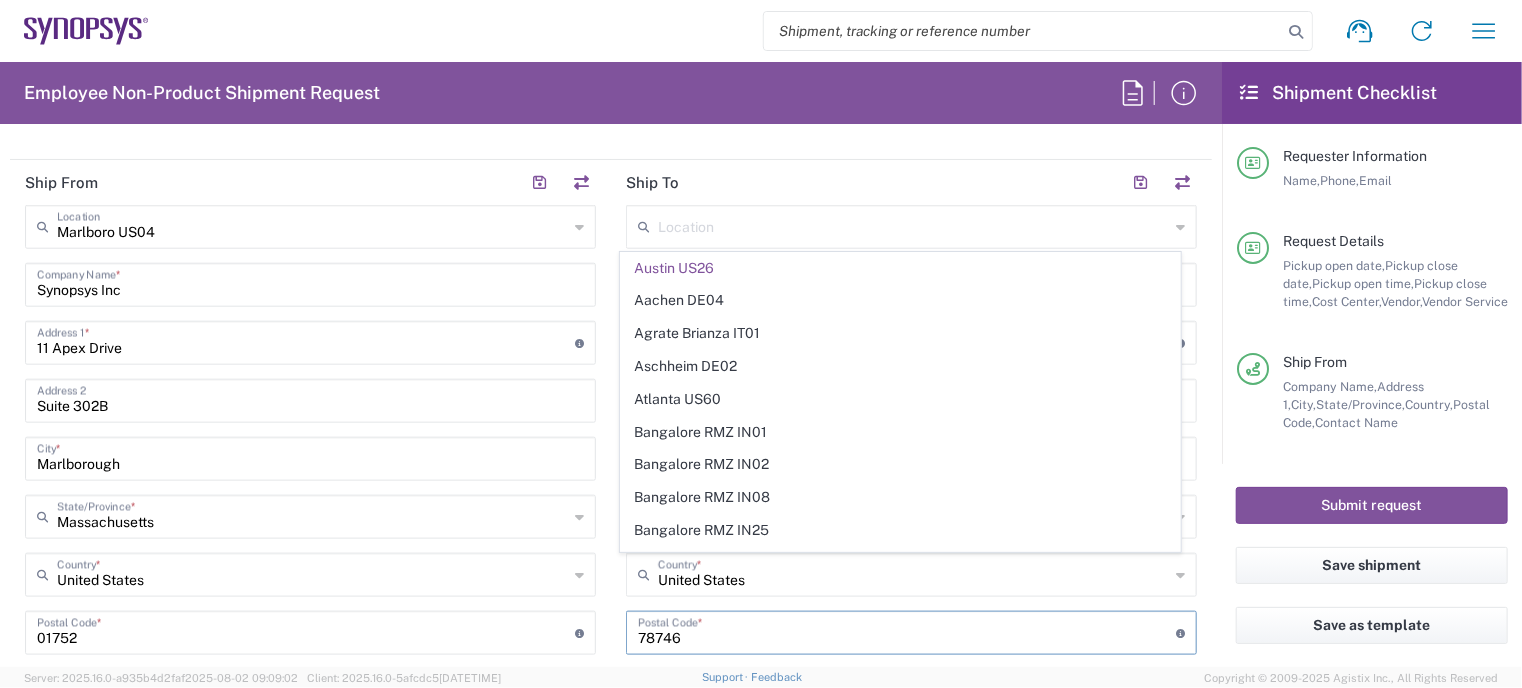 click at bounding box center [907, 631] 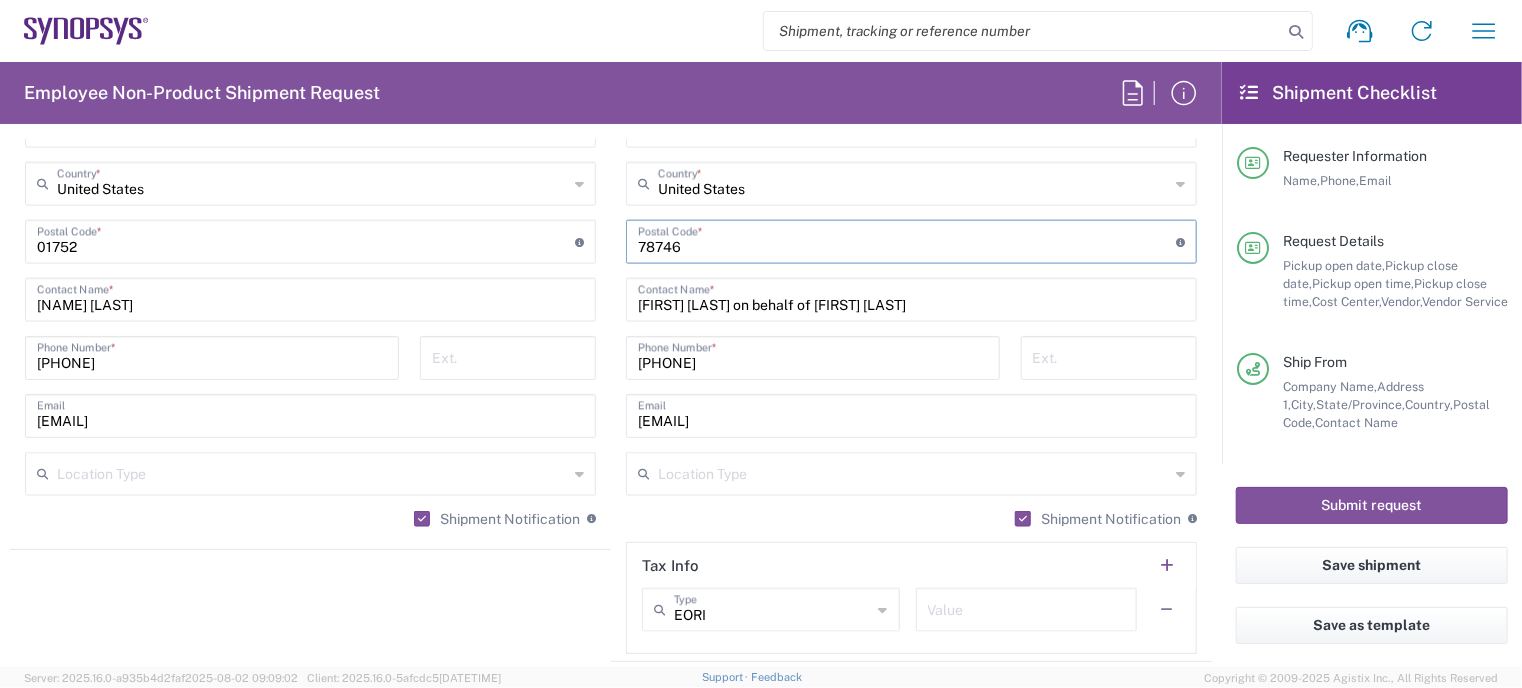 scroll, scrollTop: 1396, scrollLeft: 0, axis: vertical 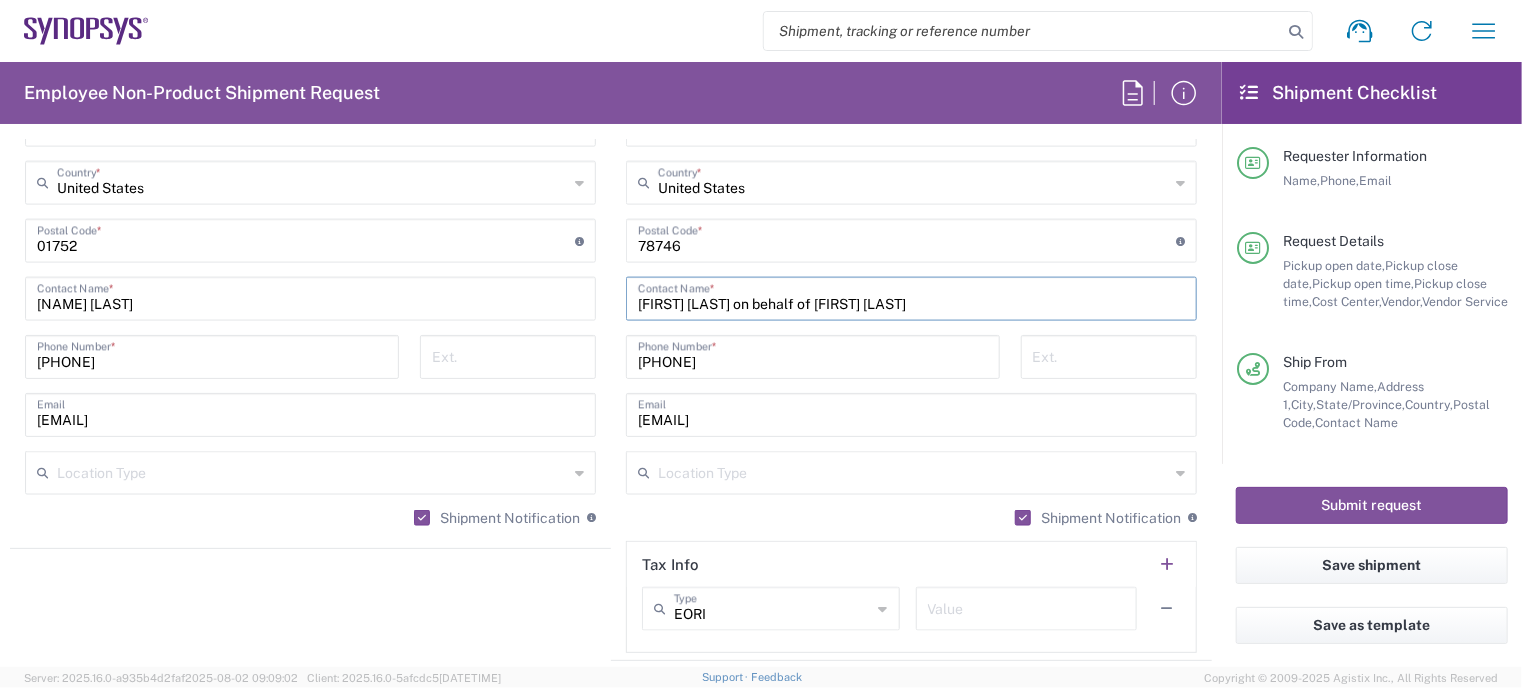 drag, startPoint x: 1002, startPoint y: 310, endPoint x: 455, endPoint y: 311, distance: 547.0009 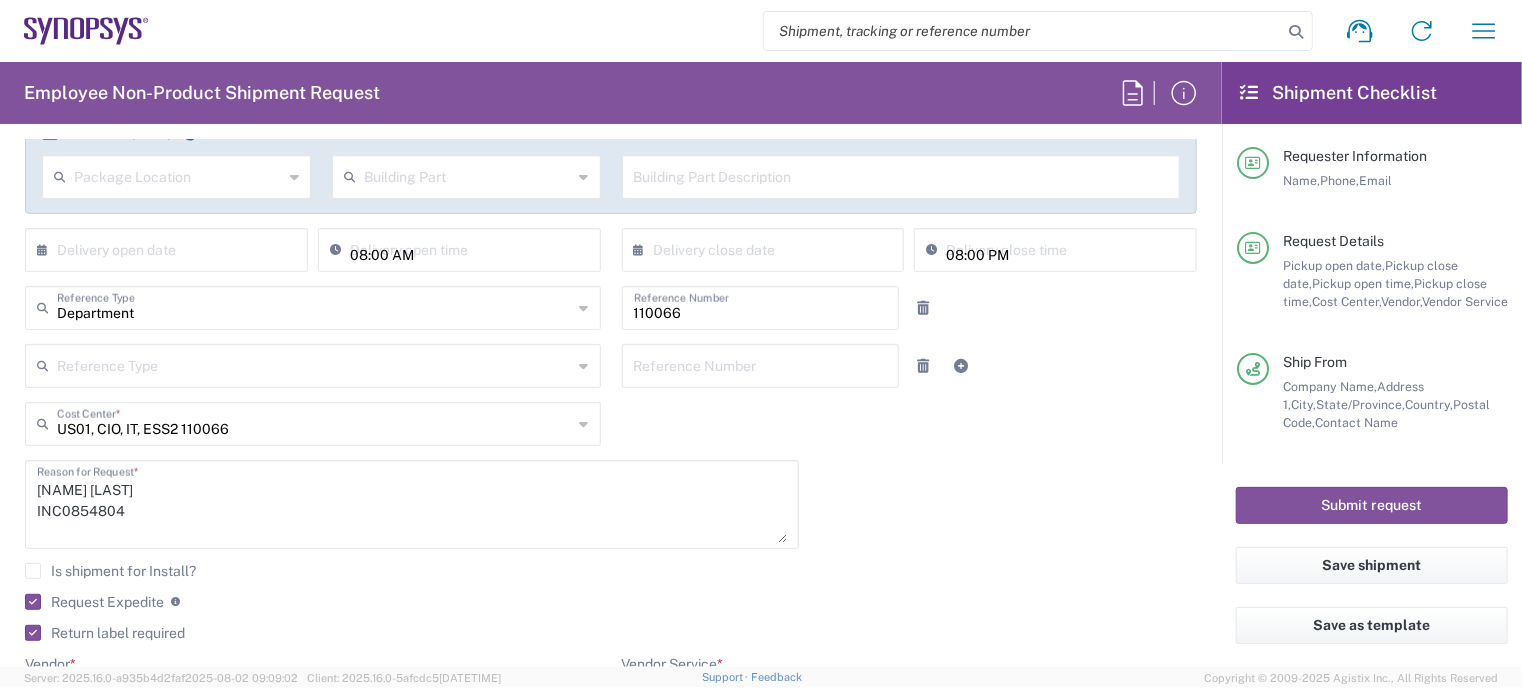 scroll, scrollTop: 0, scrollLeft: 0, axis: both 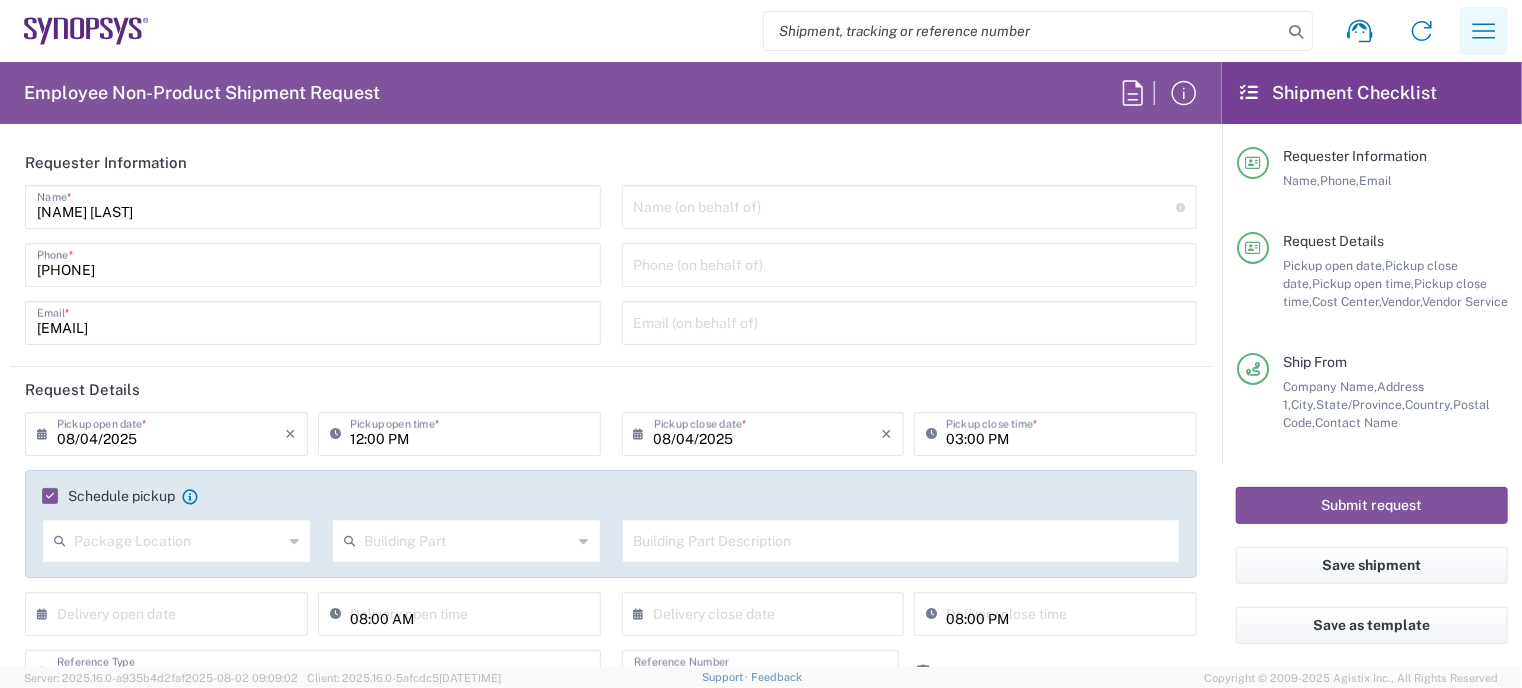 type on "[FIRST] [LAST]" 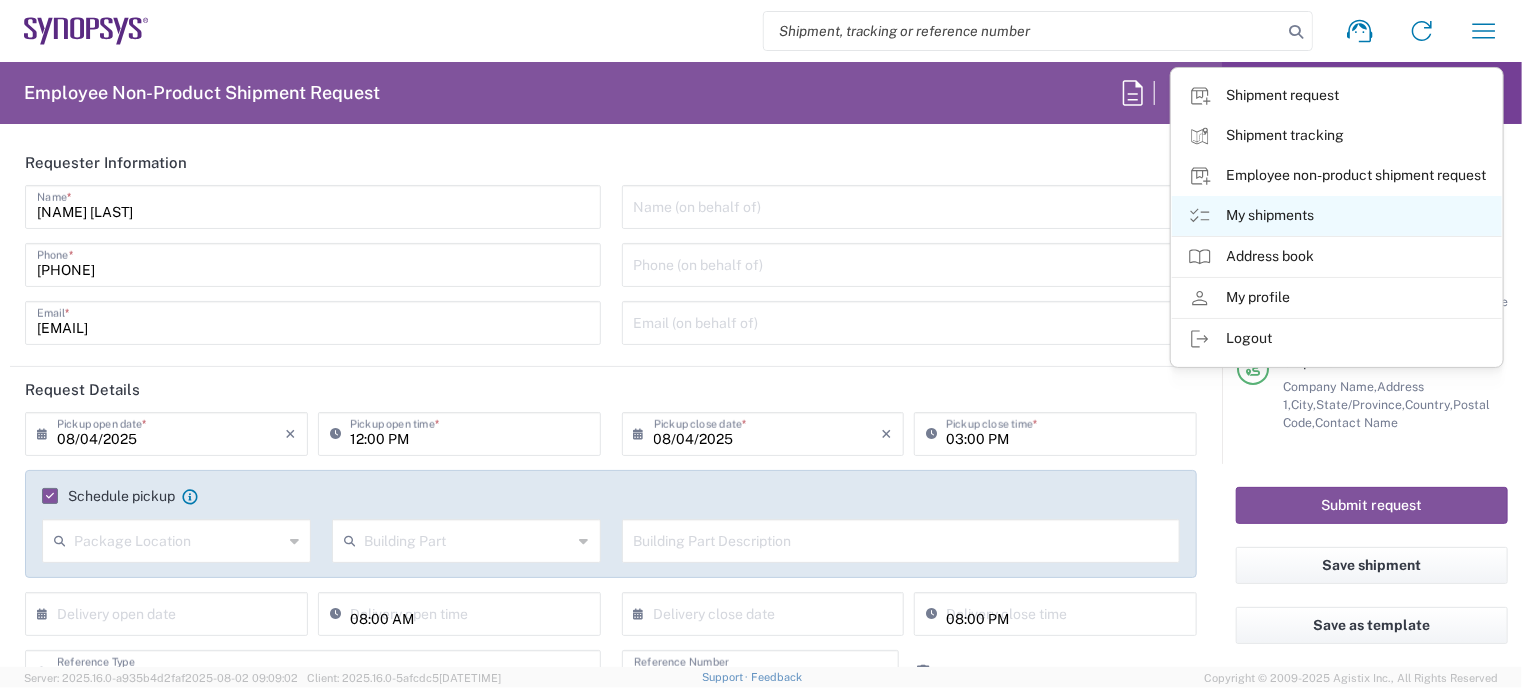 click on "My shipments" 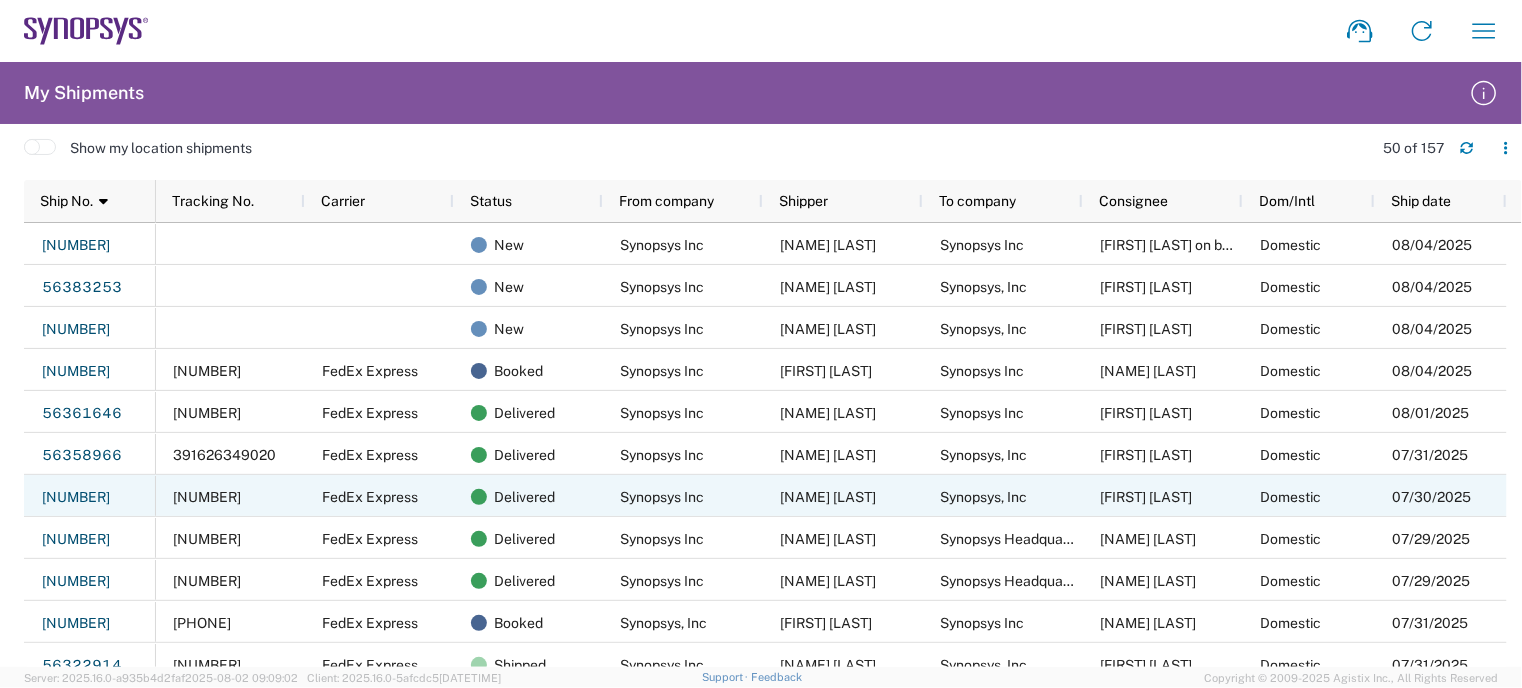 scroll, scrollTop: 28, scrollLeft: 0, axis: vertical 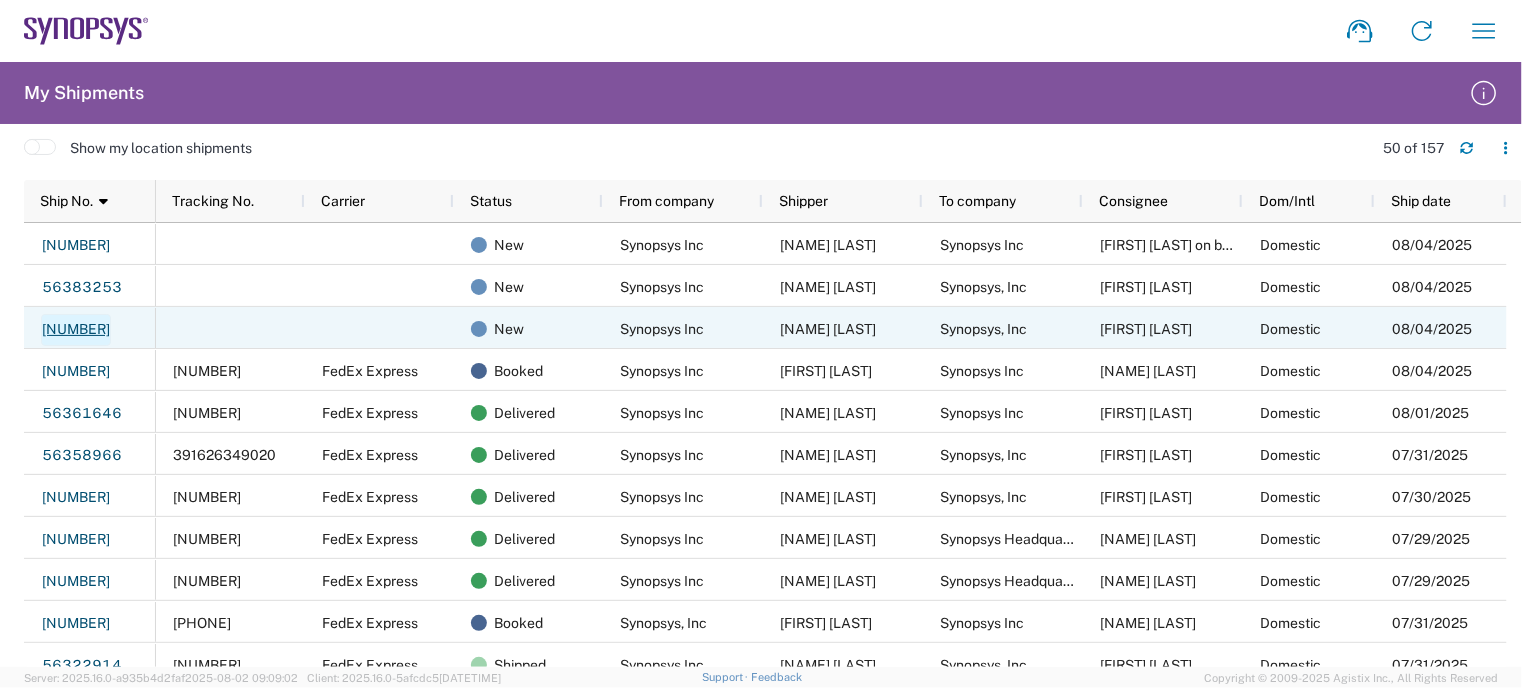 click on "[NUMBER]" 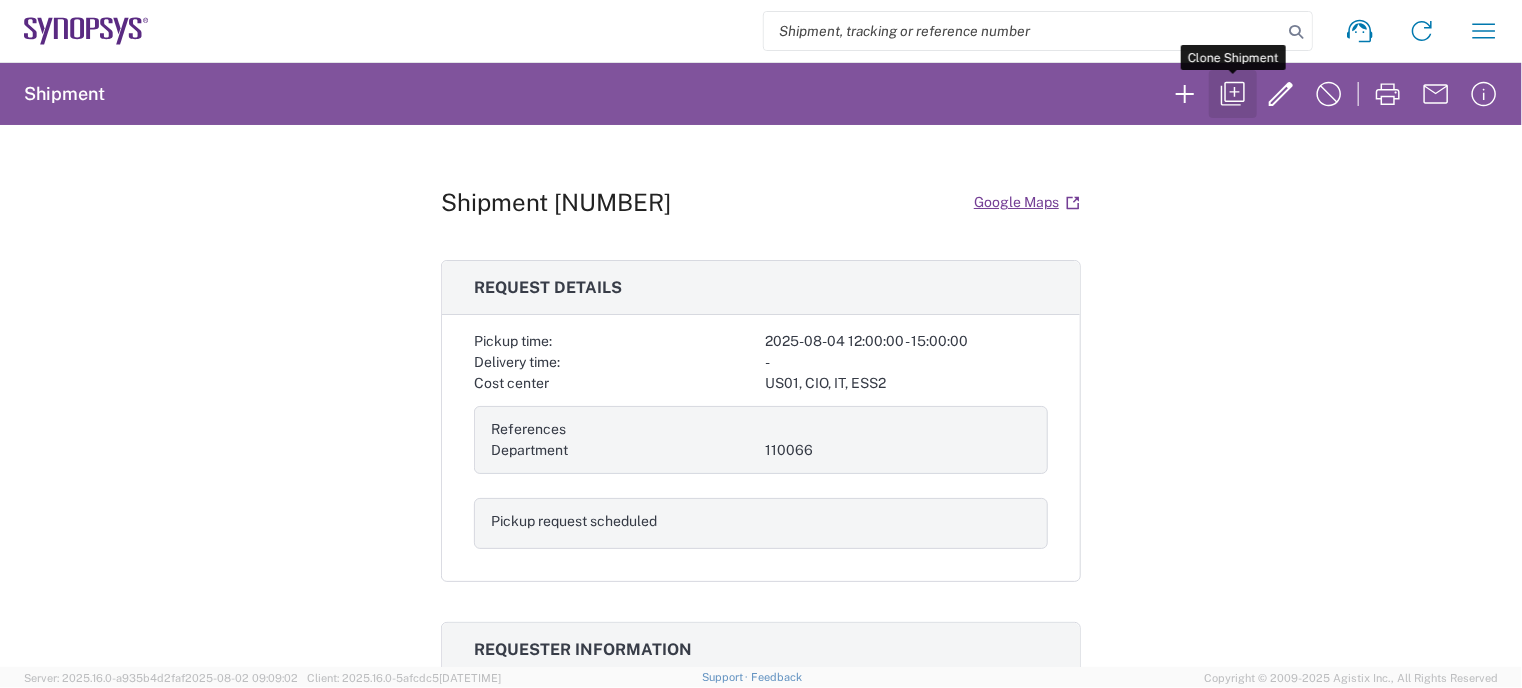 click 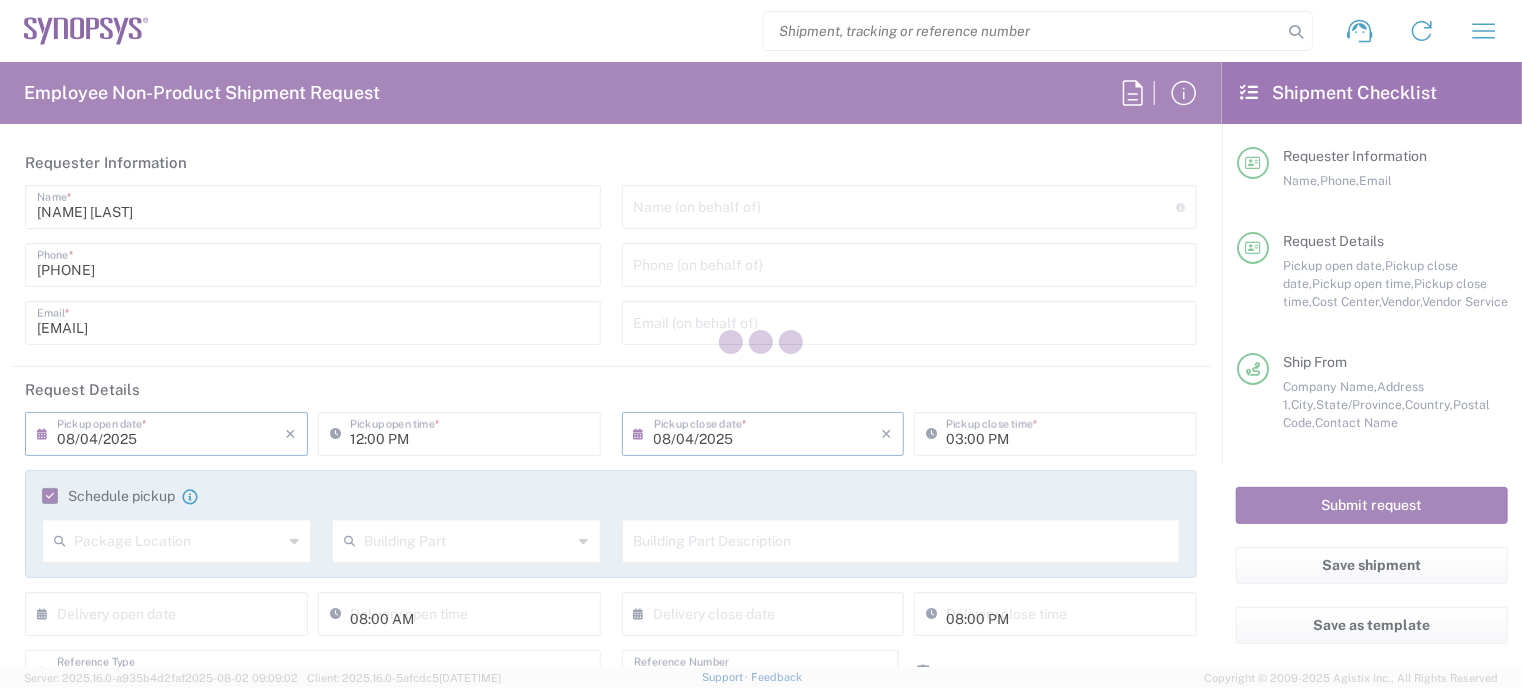 type on "US01, CIO, IT, ESS2 110066" 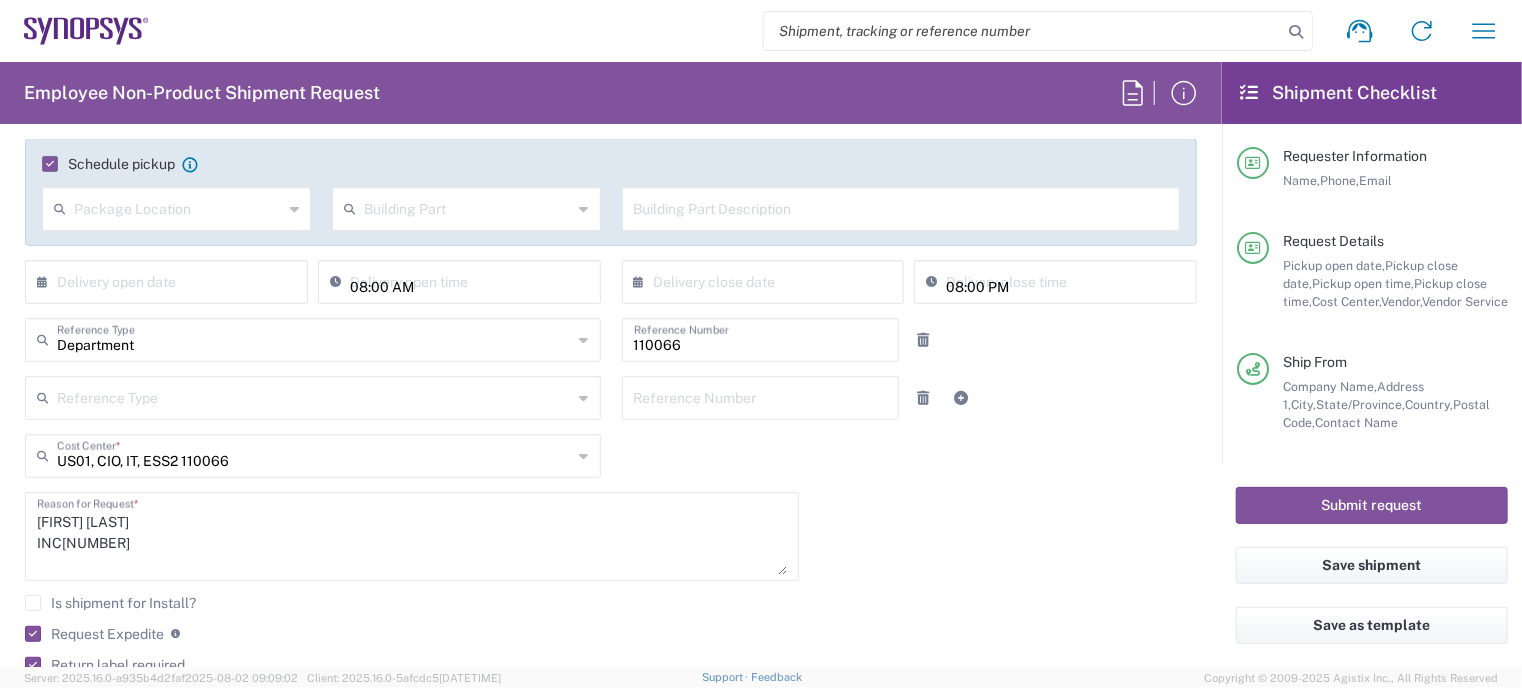 scroll, scrollTop: 334, scrollLeft: 0, axis: vertical 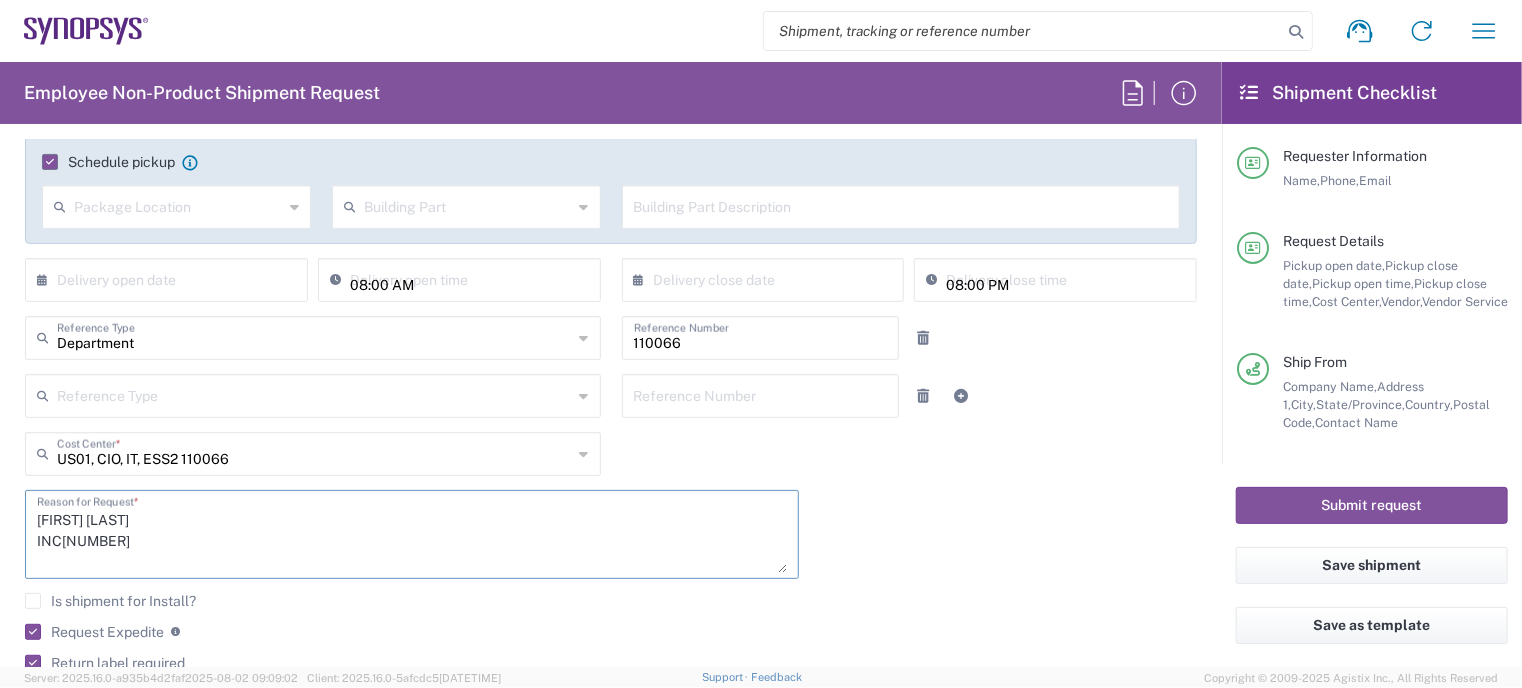 drag, startPoint x: 144, startPoint y: 518, endPoint x: 8, endPoint y: 511, distance: 136.18002 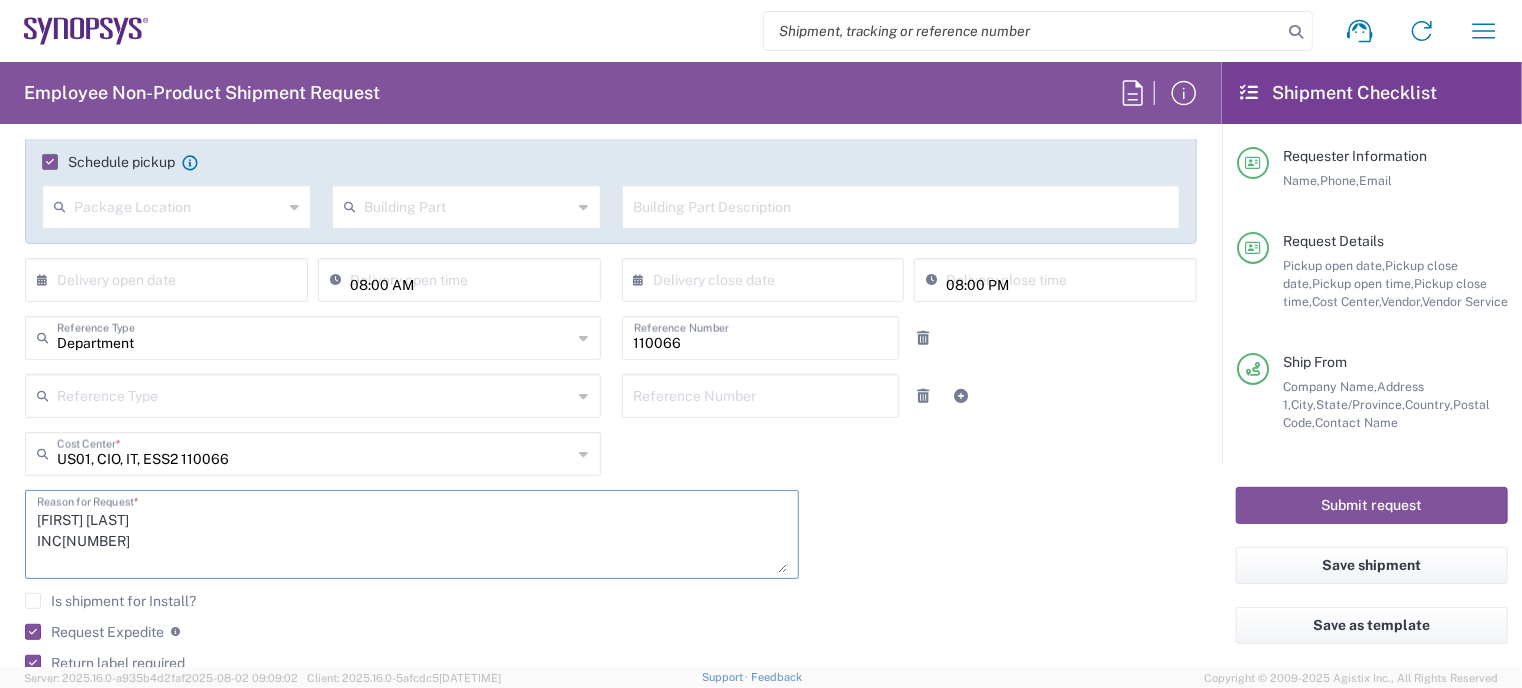 drag, startPoint x: 145, startPoint y: 543, endPoint x: 17, endPoint y: 539, distance: 128.06248 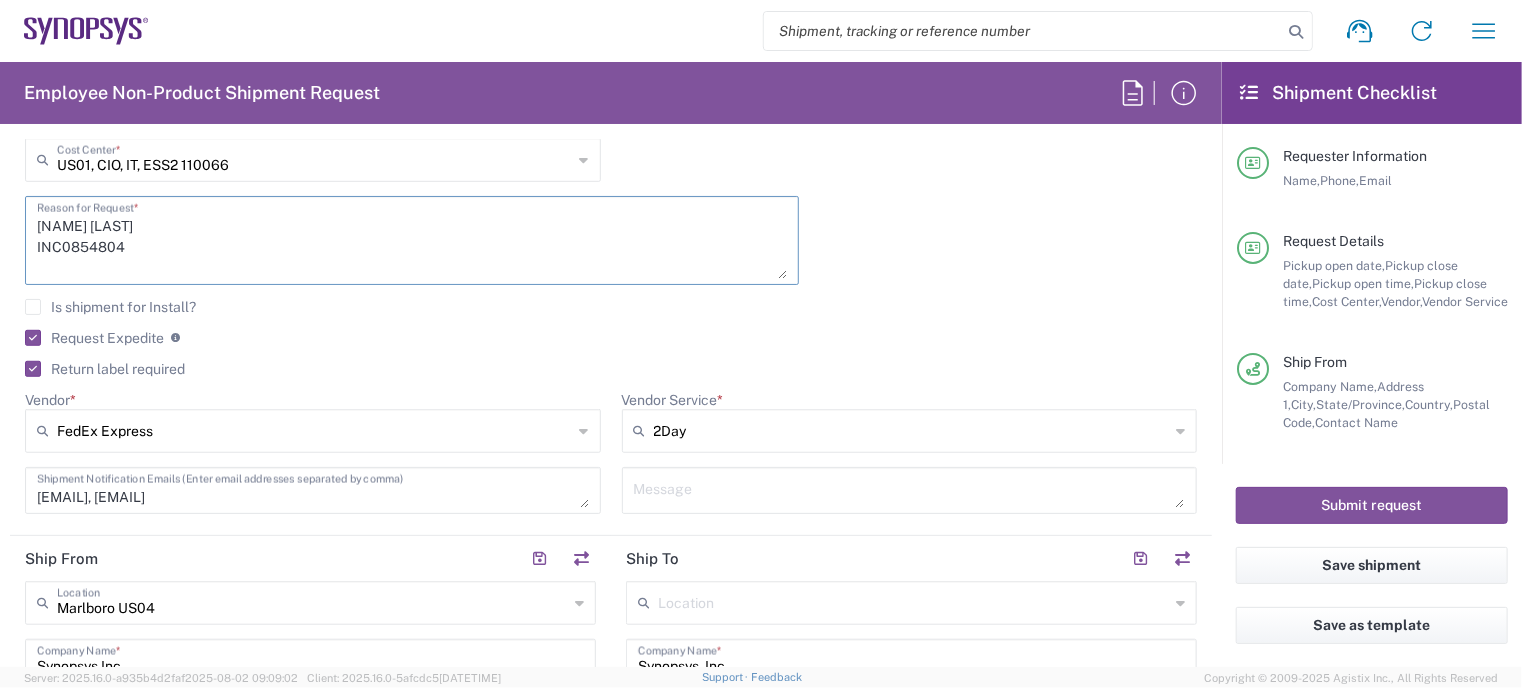 scroll, scrollTop: 632, scrollLeft: 0, axis: vertical 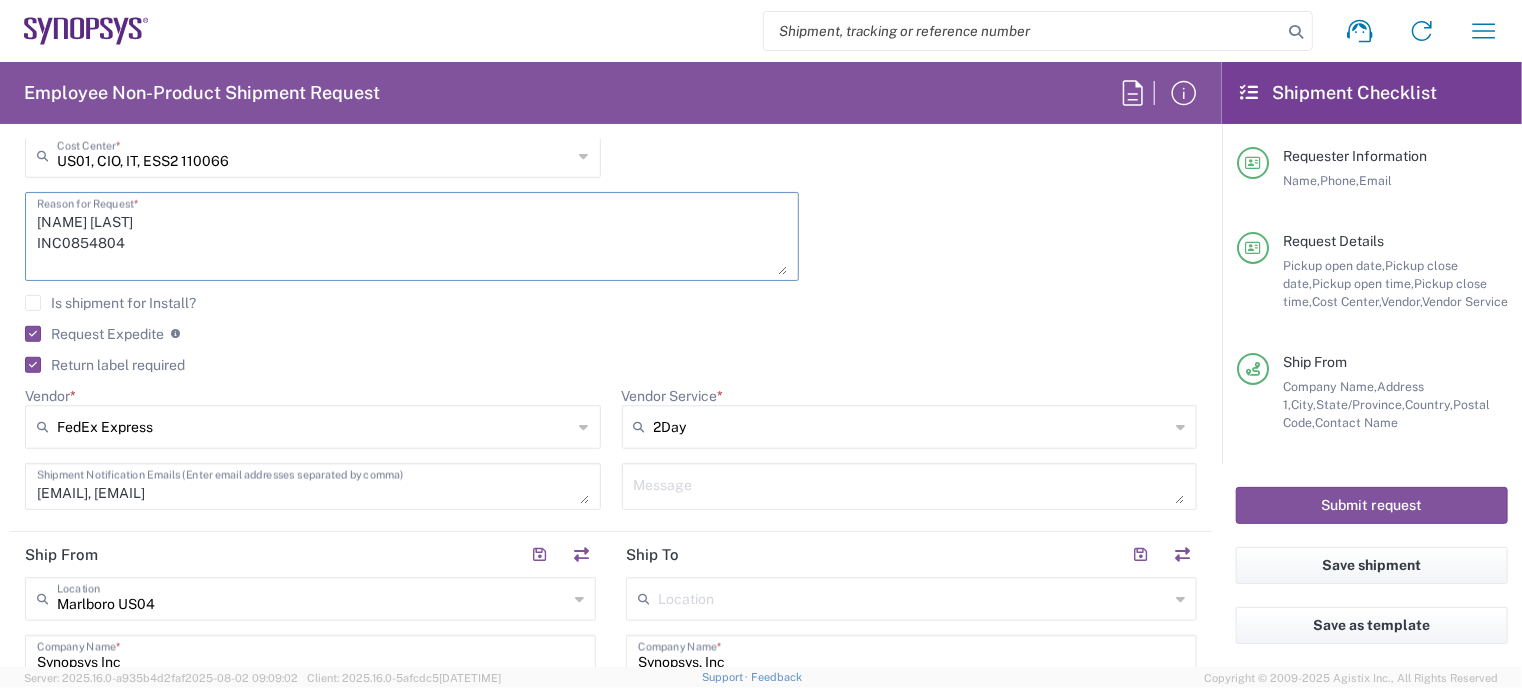 type on "[NAME] [LAST]
INC0854804" 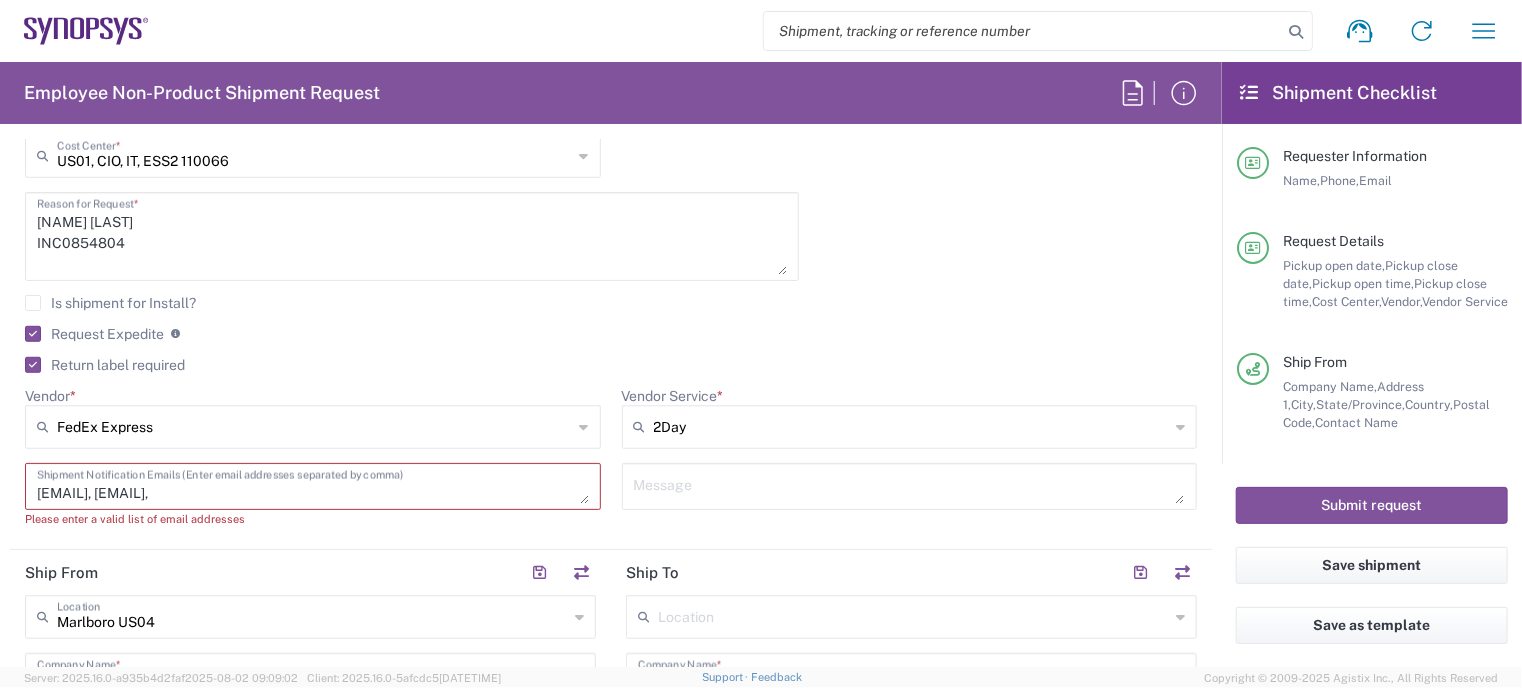 click on "[EMAIL], [EMAIL]," at bounding box center [313, 486] 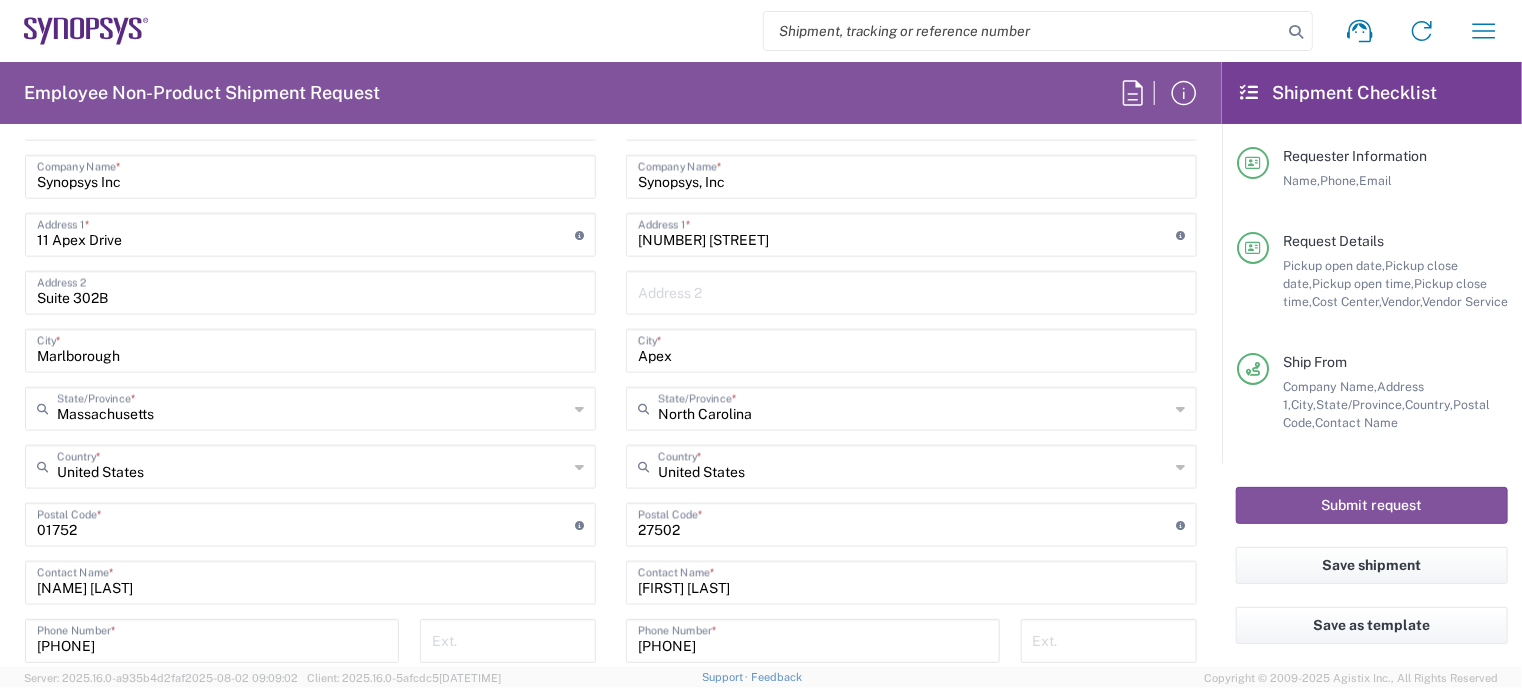 scroll, scrollTop: 1112, scrollLeft: 0, axis: vertical 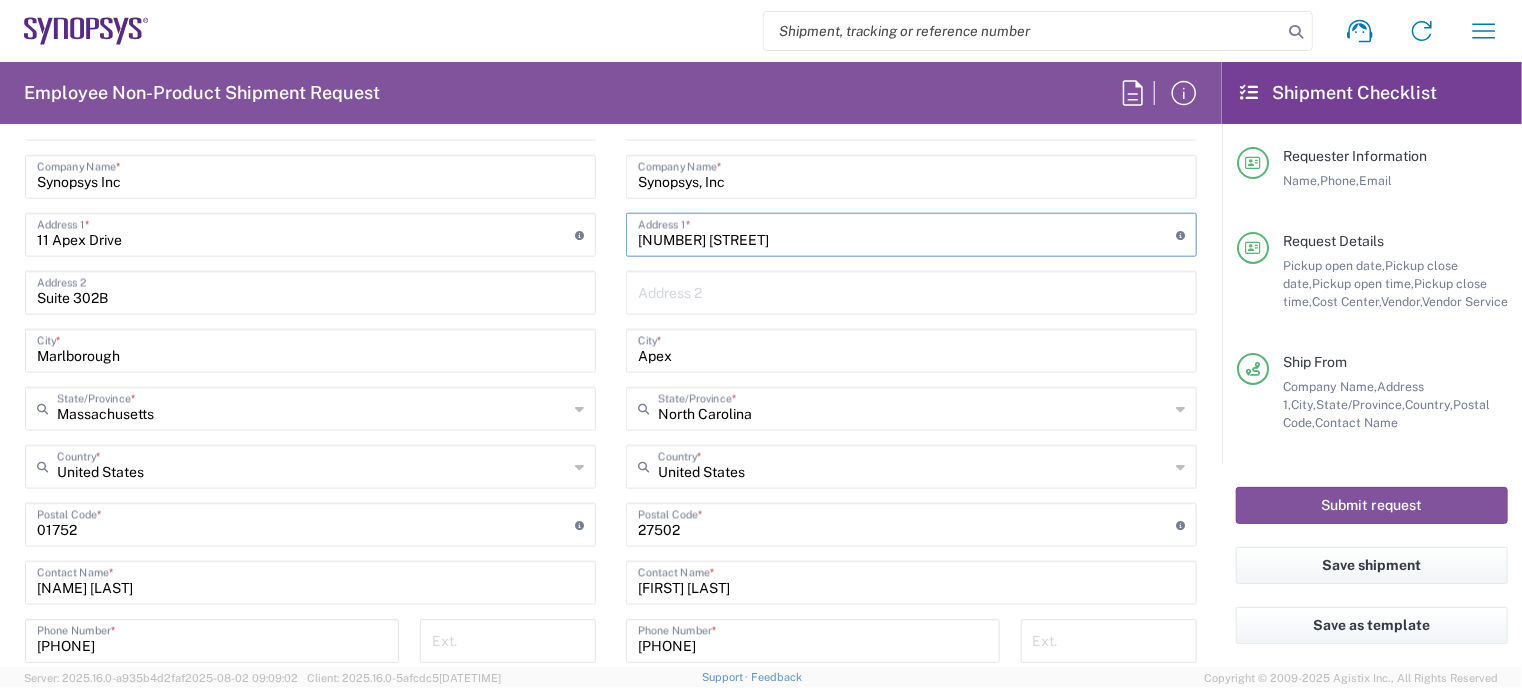 drag, startPoint x: 674, startPoint y: 247, endPoint x: 504, endPoint y: 235, distance: 170.423 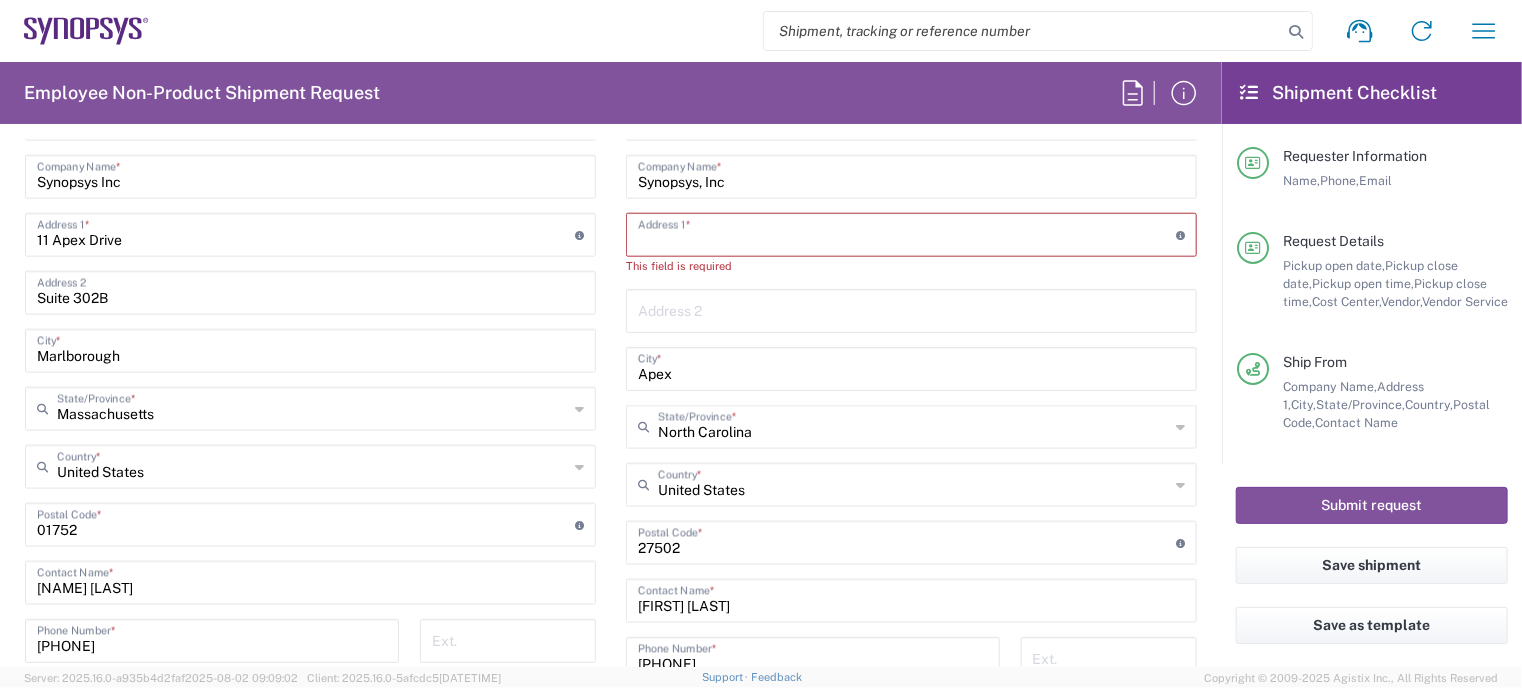 click at bounding box center (907, 233) 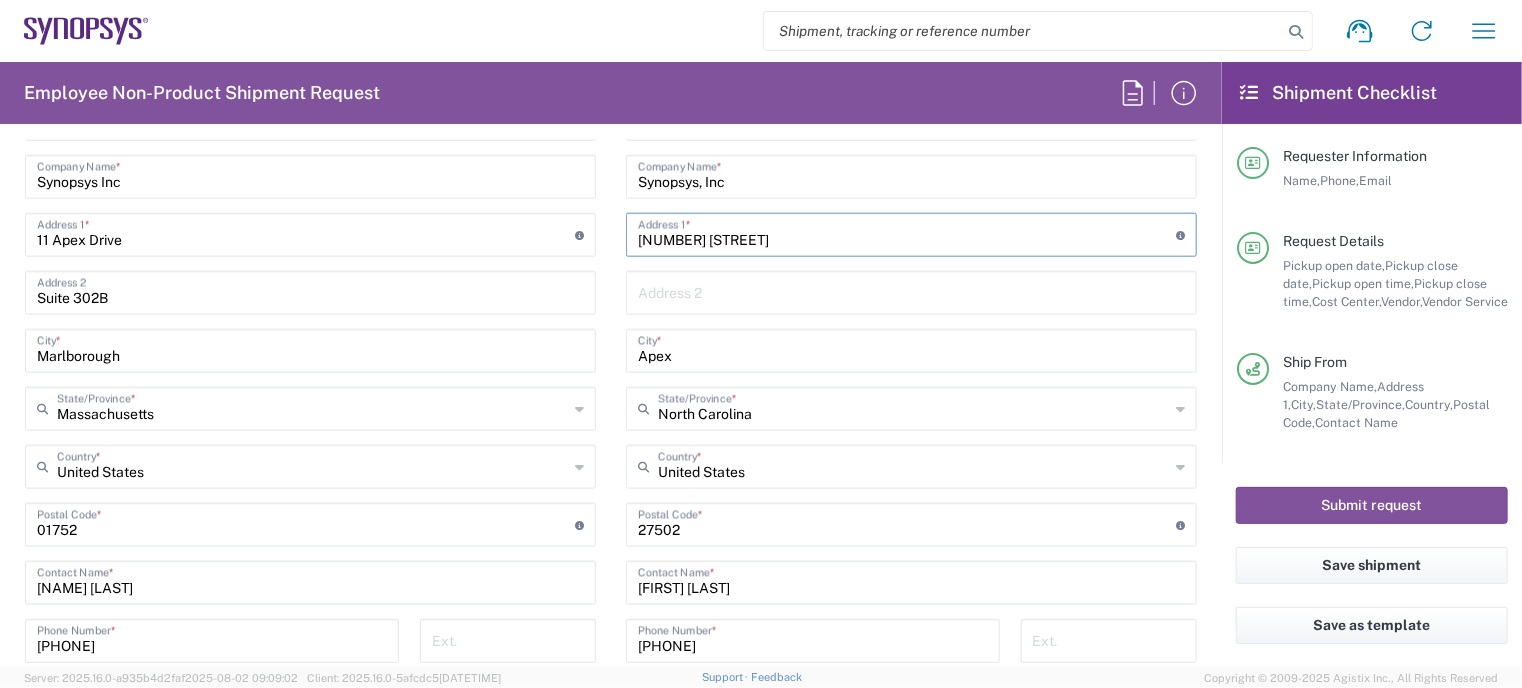 type on "[NUMBER] [STREET]" 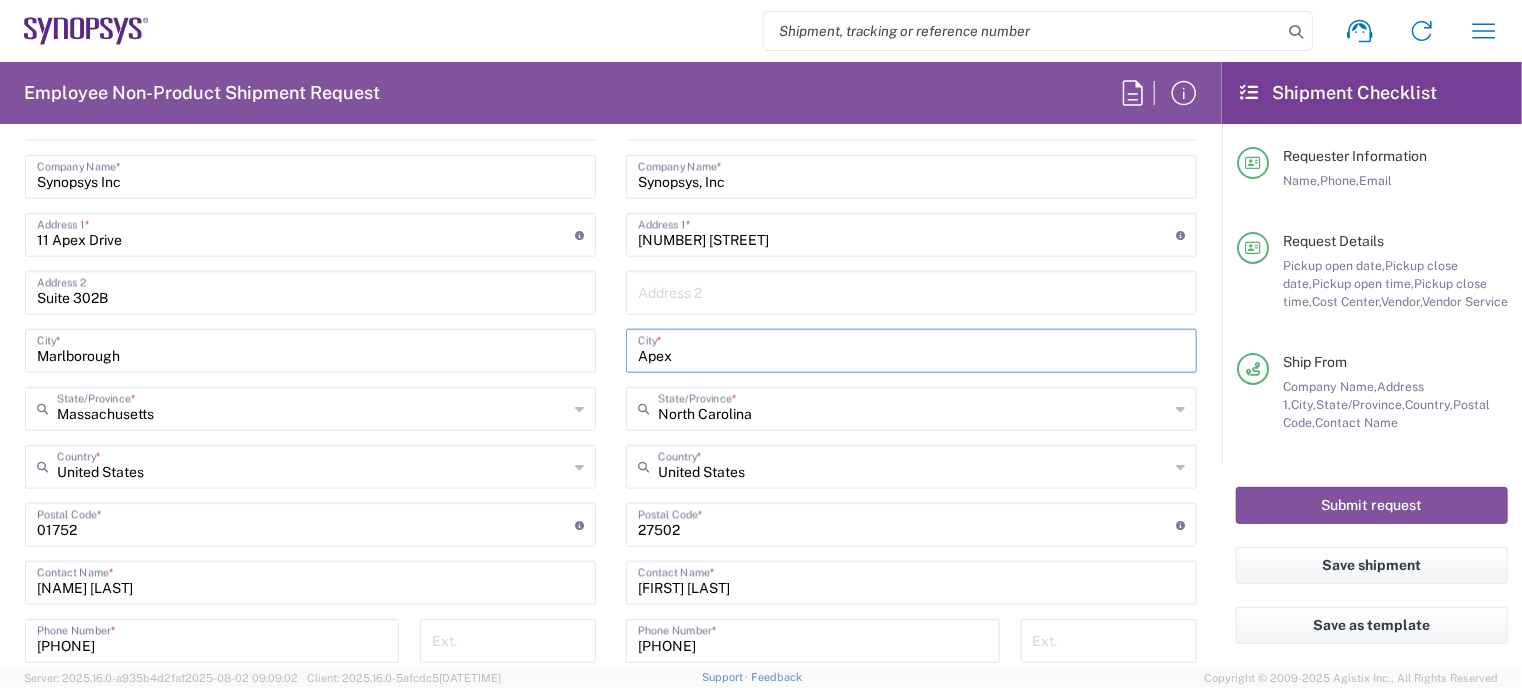 drag, startPoint x: 694, startPoint y: 363, endPoint x: 531, endPoint y: 367, distance: 163.04907 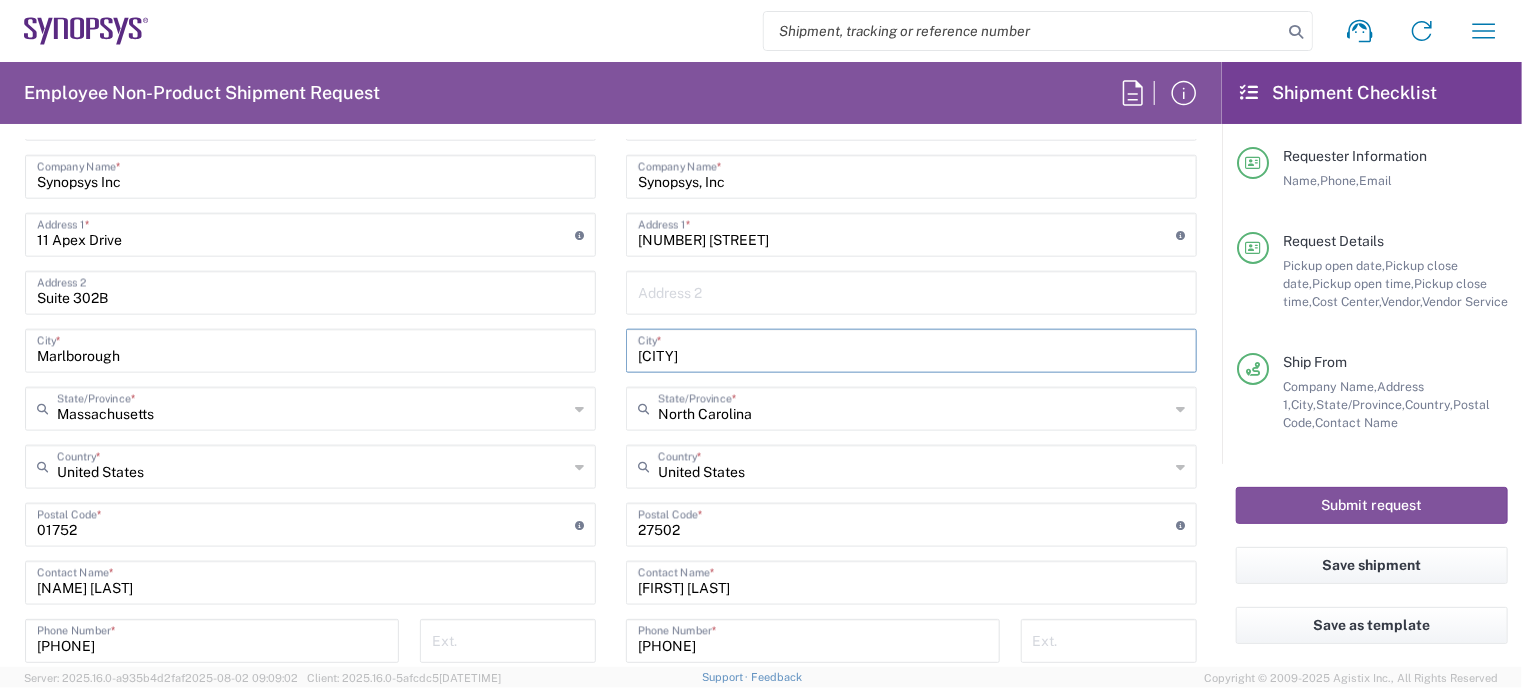 type on "[CITY]" 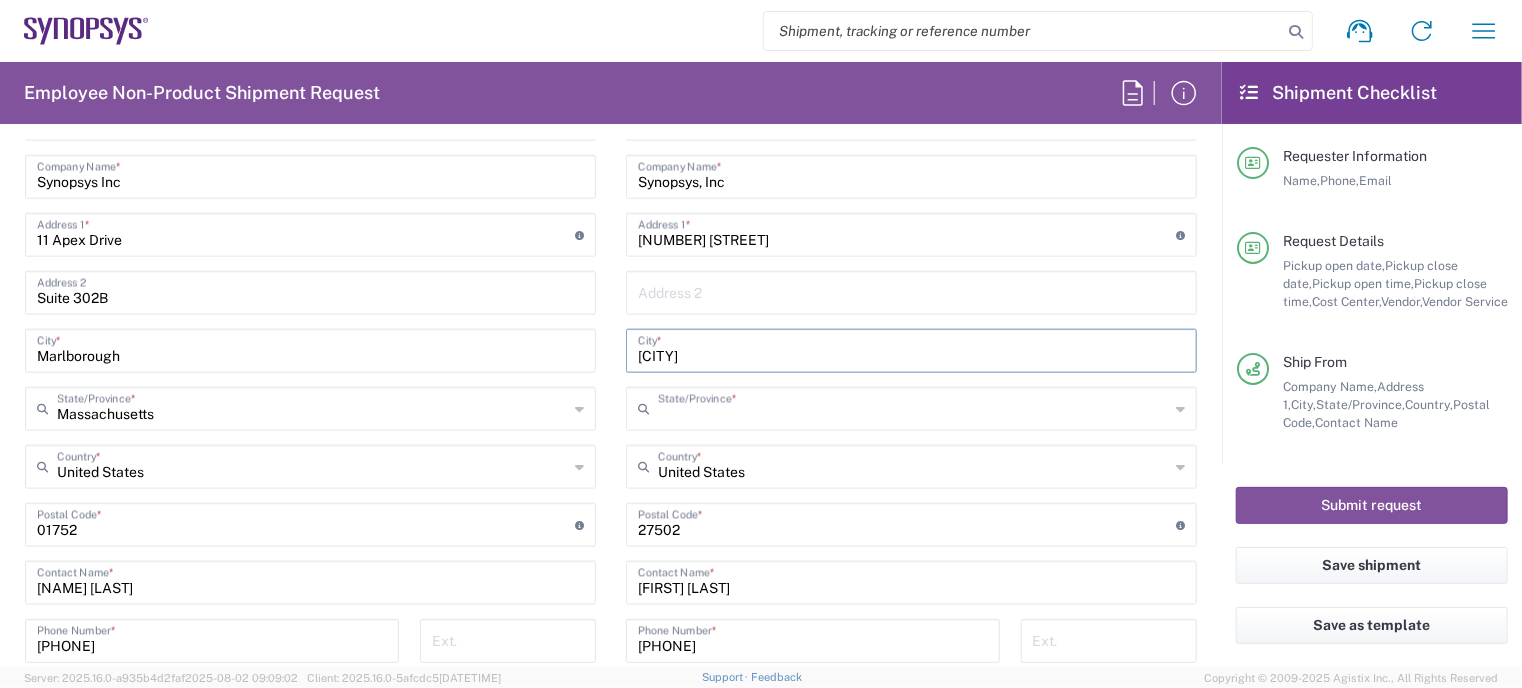 click at bounding box center [913, 407] 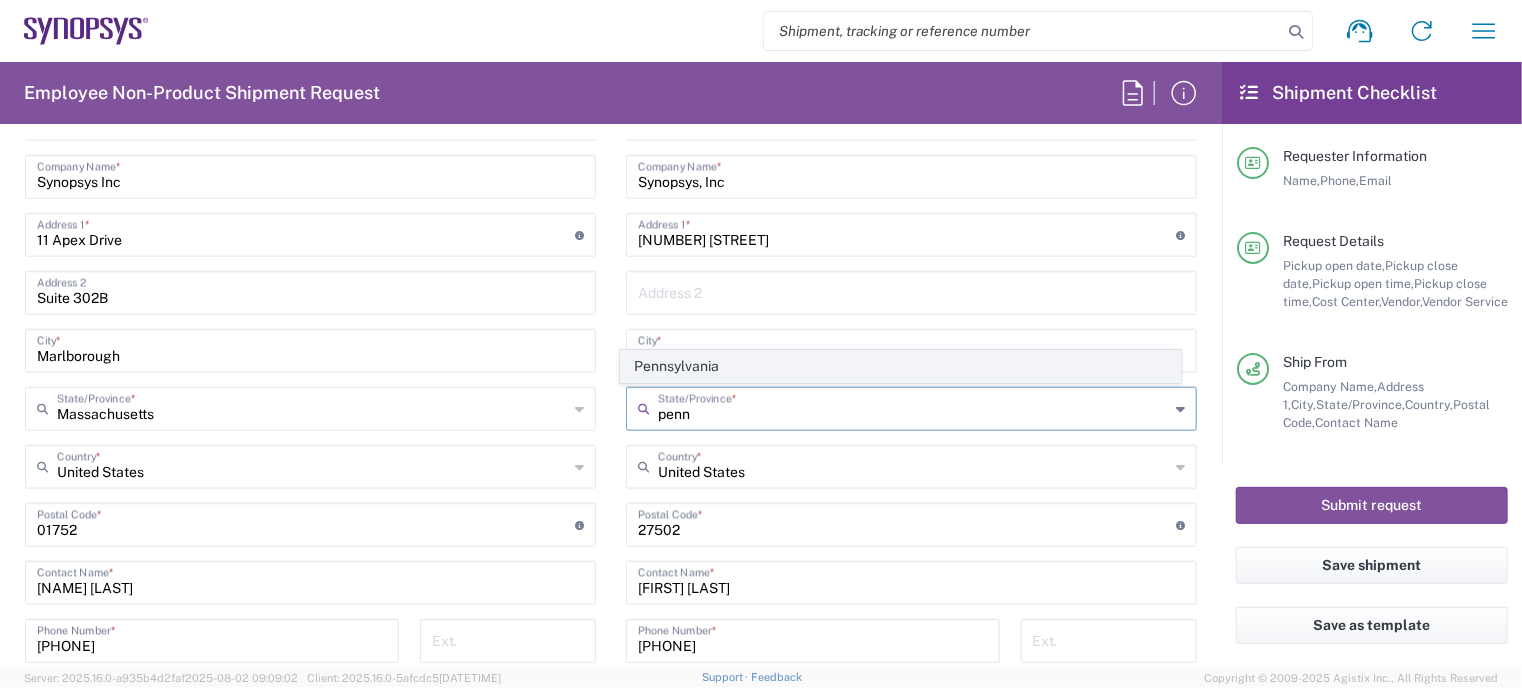 click on "Pennsylvania" 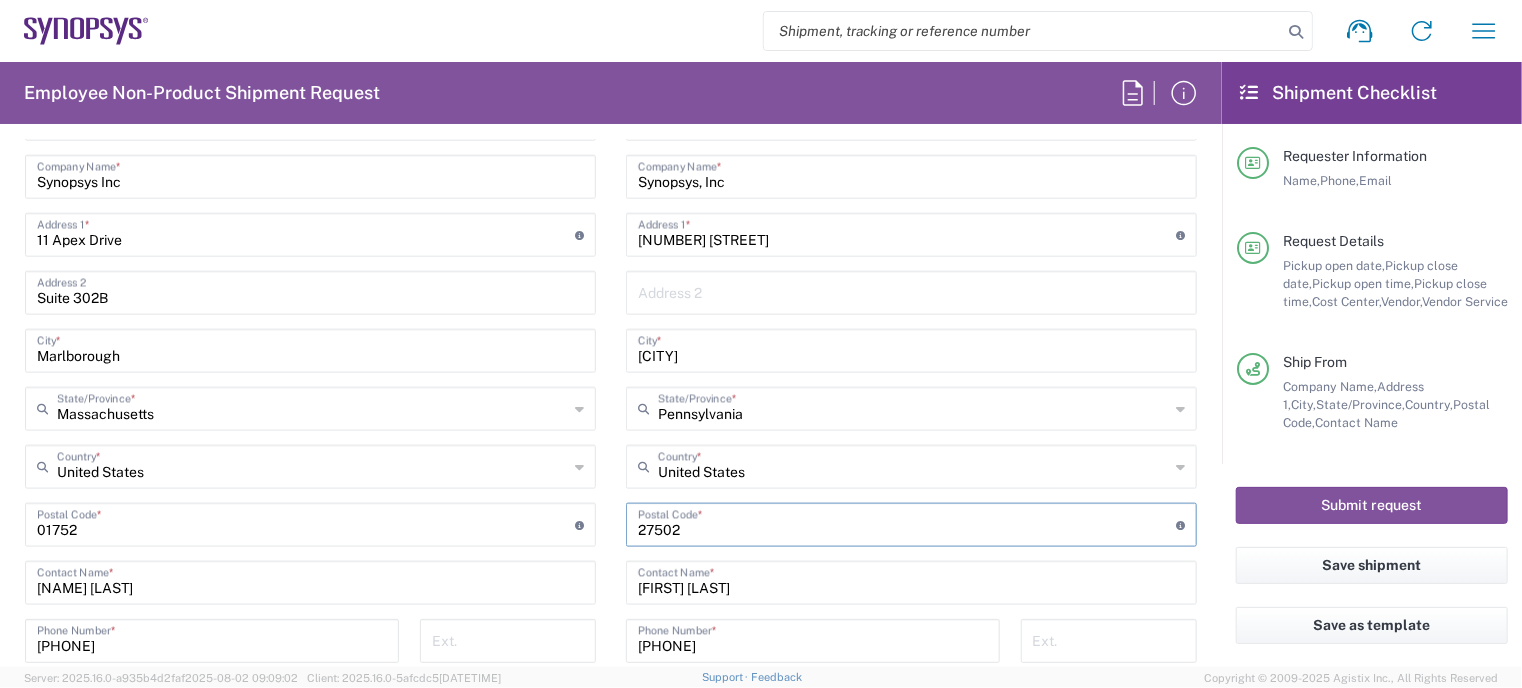 drag, startPoint x: 688, startPoint y: 535, endPoint x: 557, endPoint y: 534, distance: 131.00381 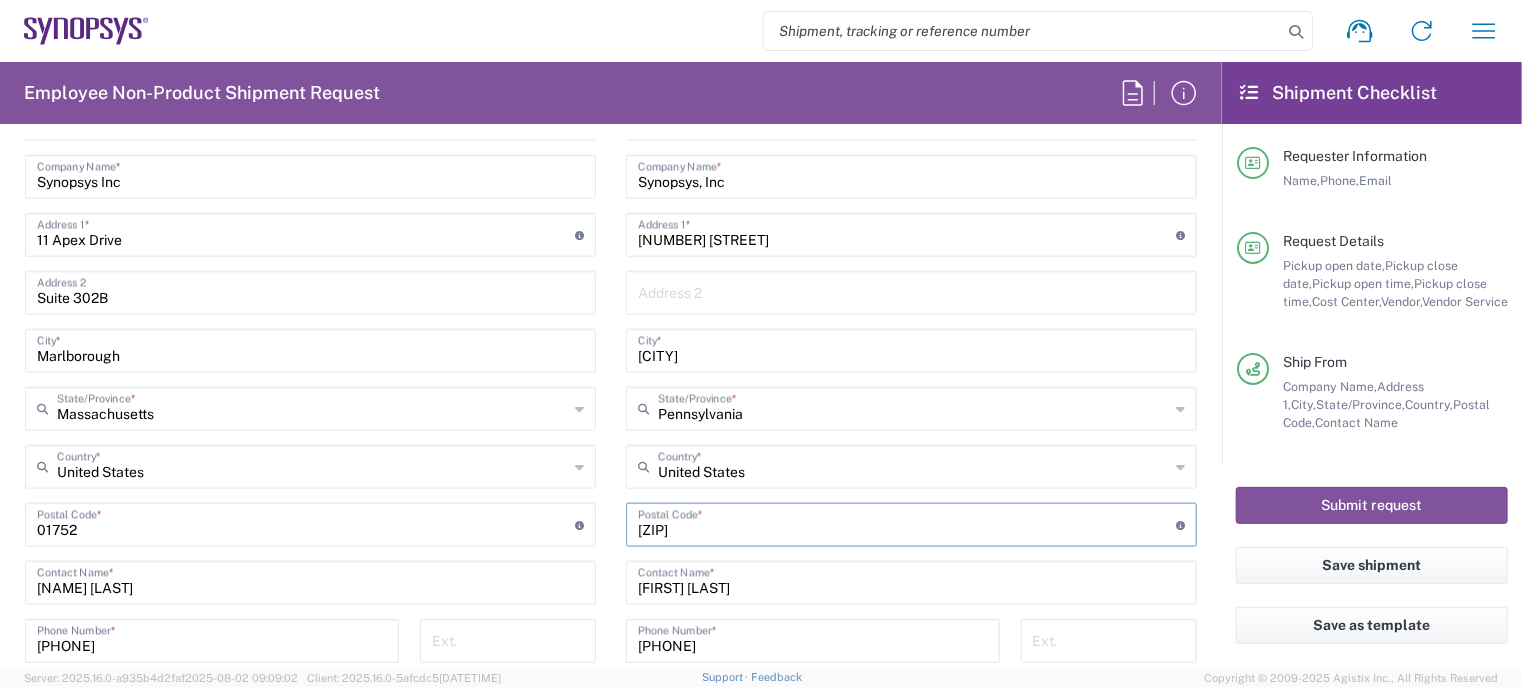 type on "[ZIP]" 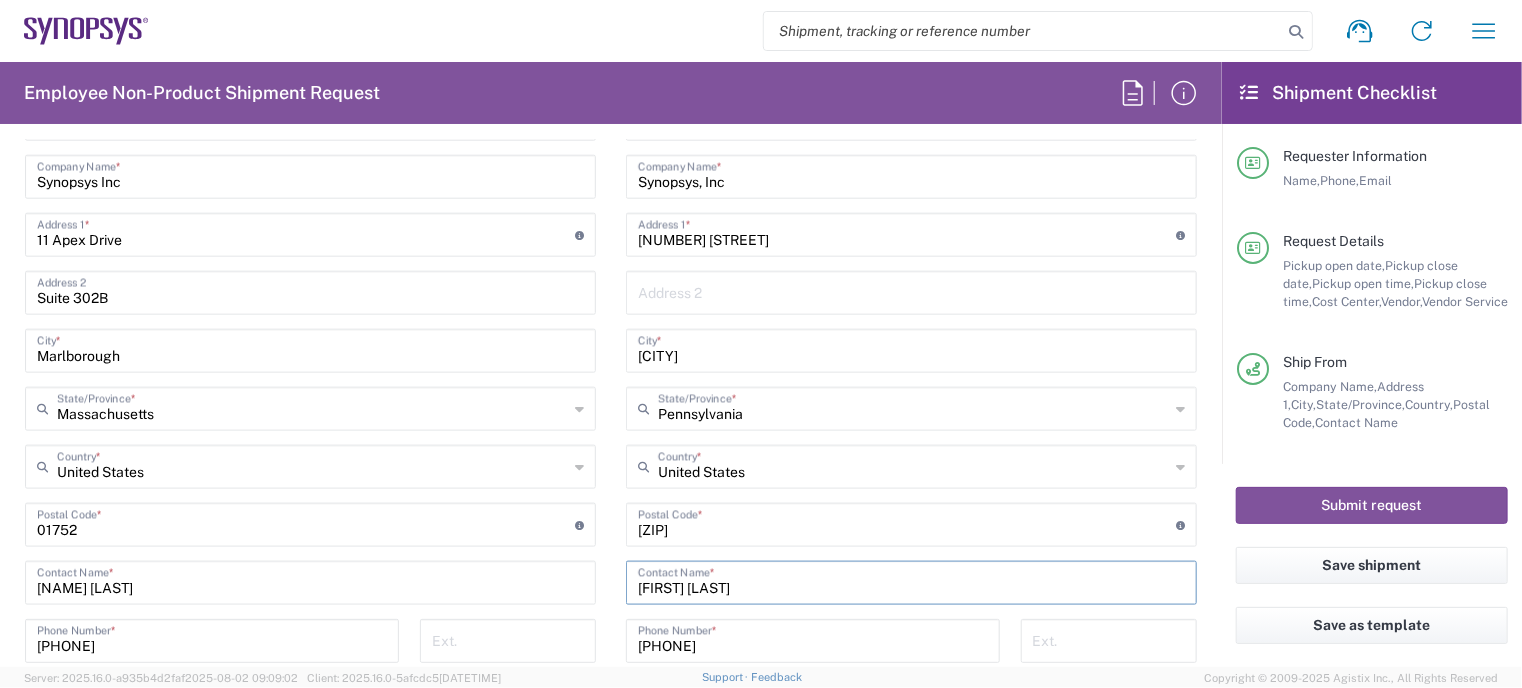 drag, startPoint x: 616, startPoint y: 586, endPoint x: 544, endPoint y: 588, distance: 72.02777 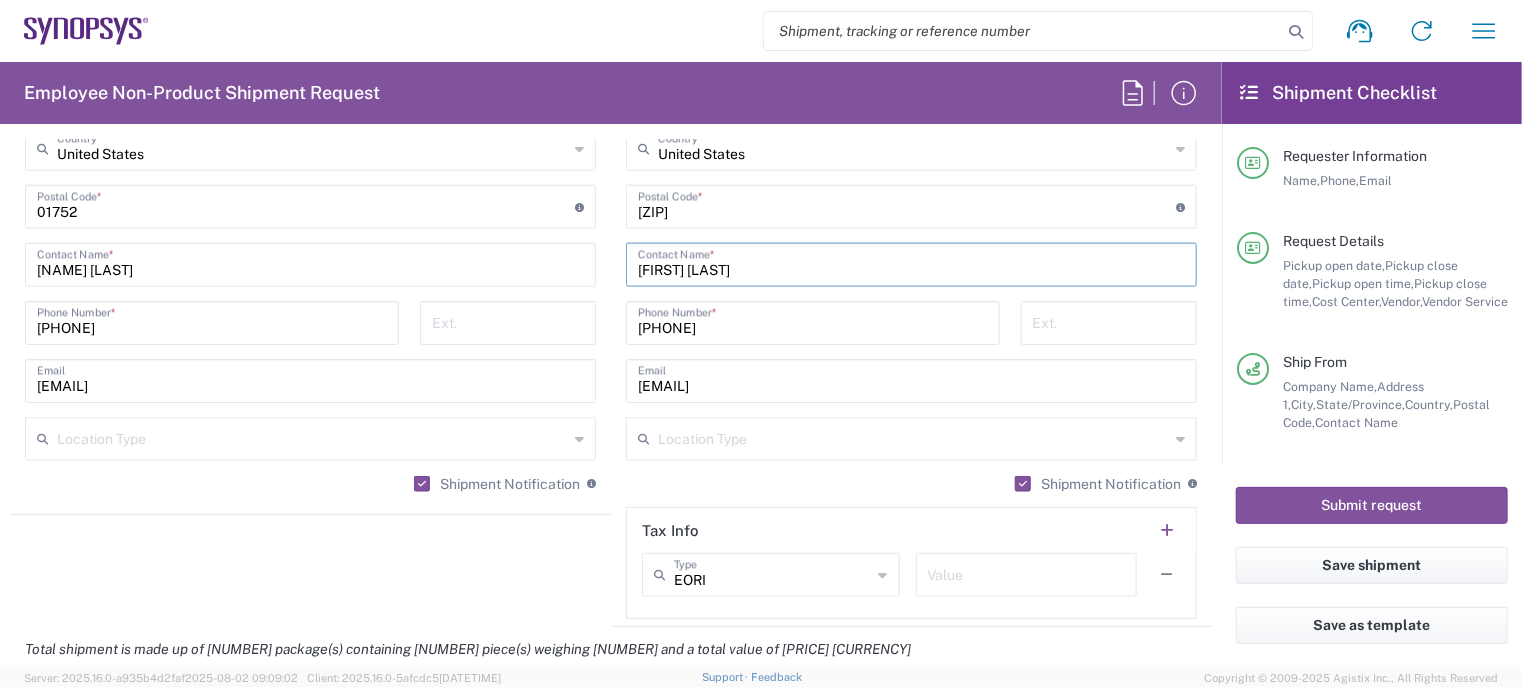 scroll, scrollTop: 1431, scrollLeft: 0, axis: vertical 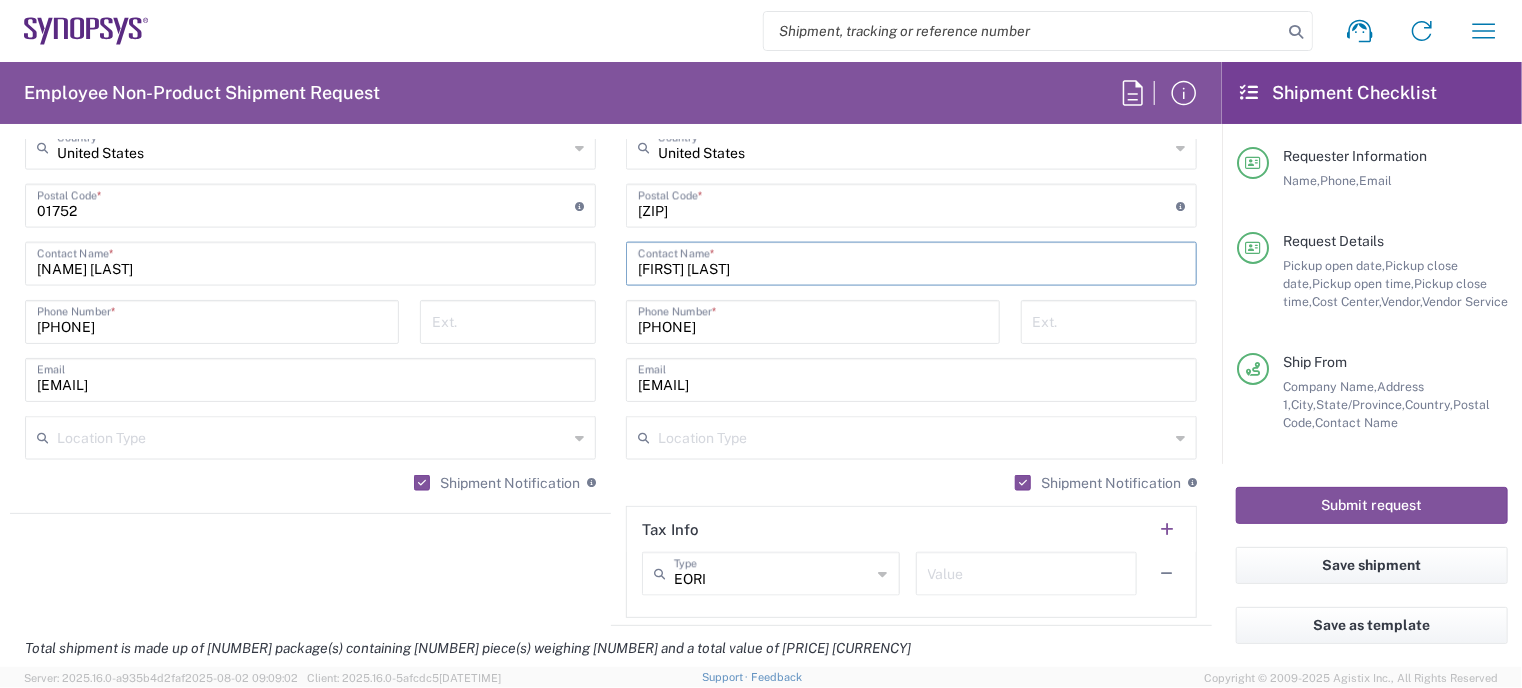 type on "[FIRST] [LAST]" 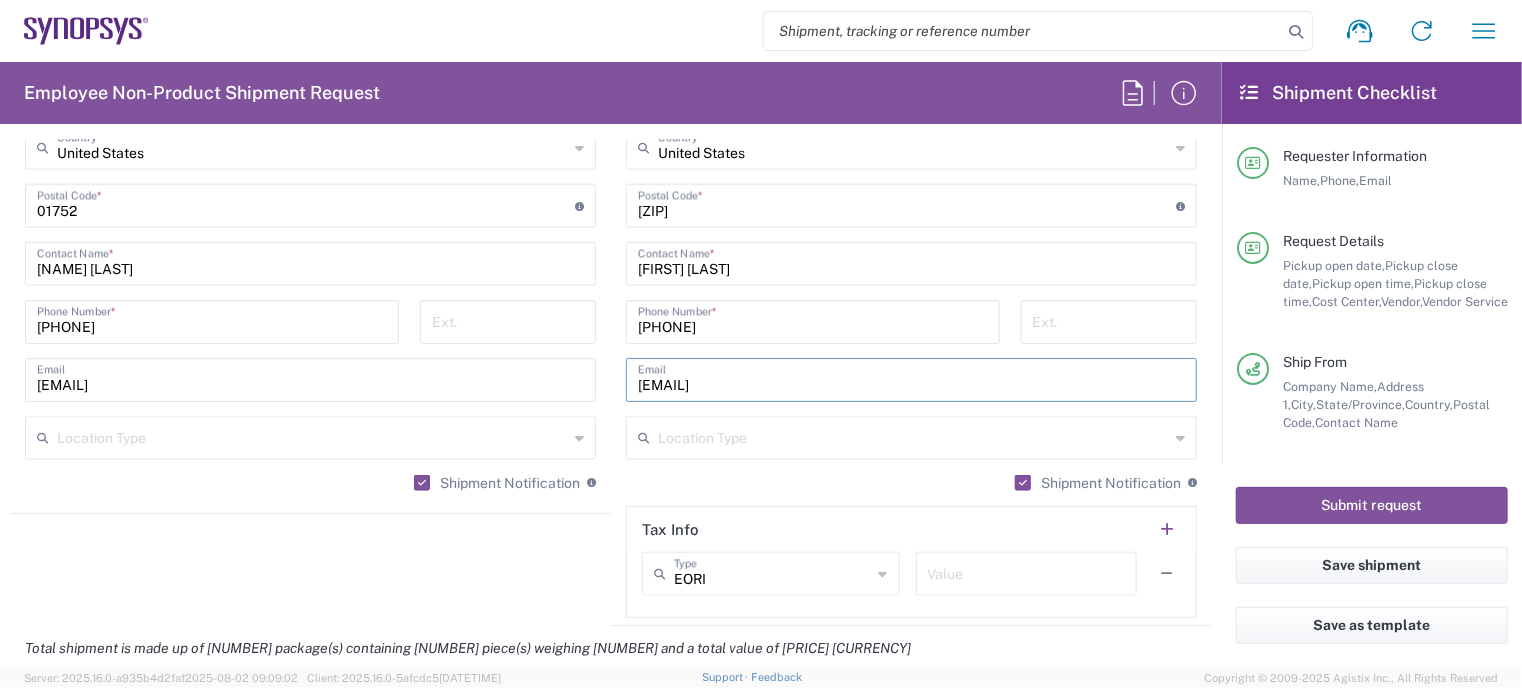 drag, startPoint x: 847, startPoint y: 384, endPoint x: 556, endPoint y: 364, distance: 291.68646 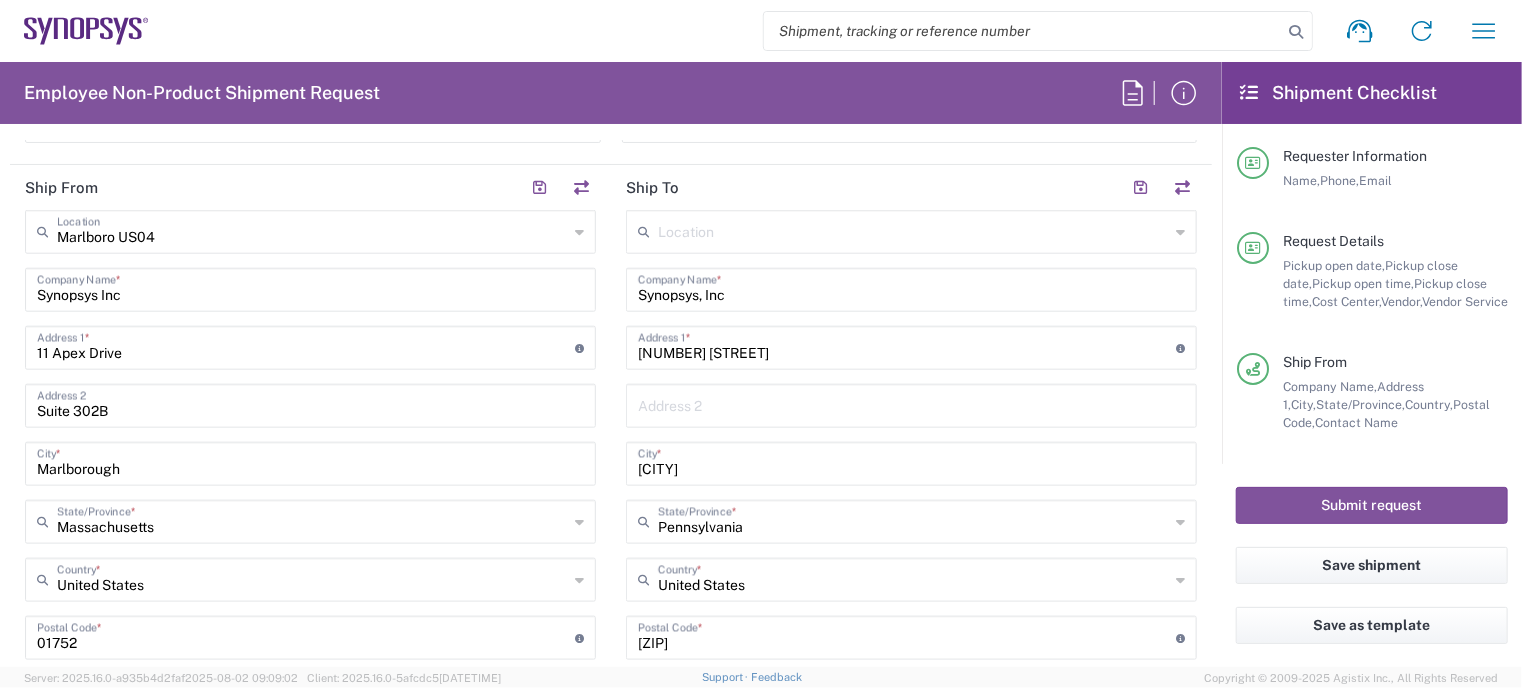 scroll, scrollTop: 992, scrollLeft: 0, axis: vertical 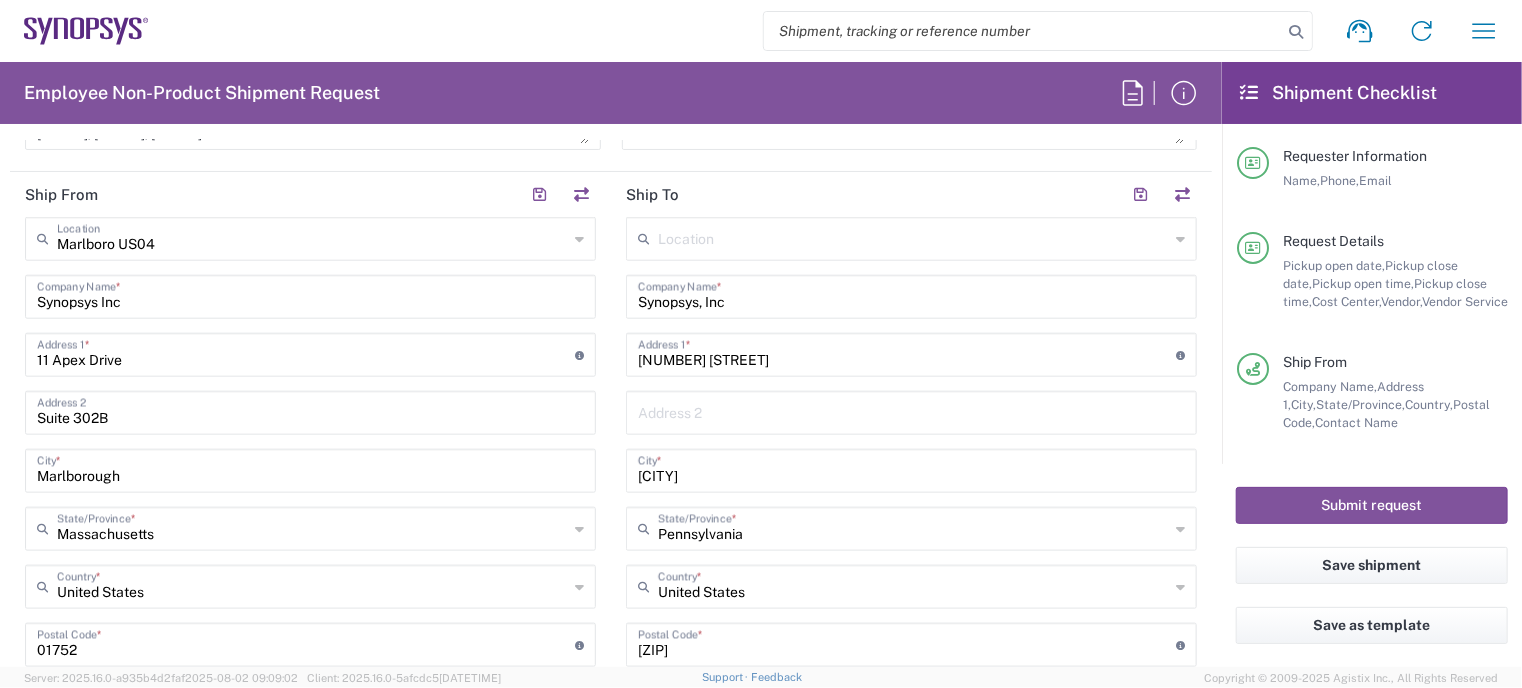 type on "[EMAIL]" 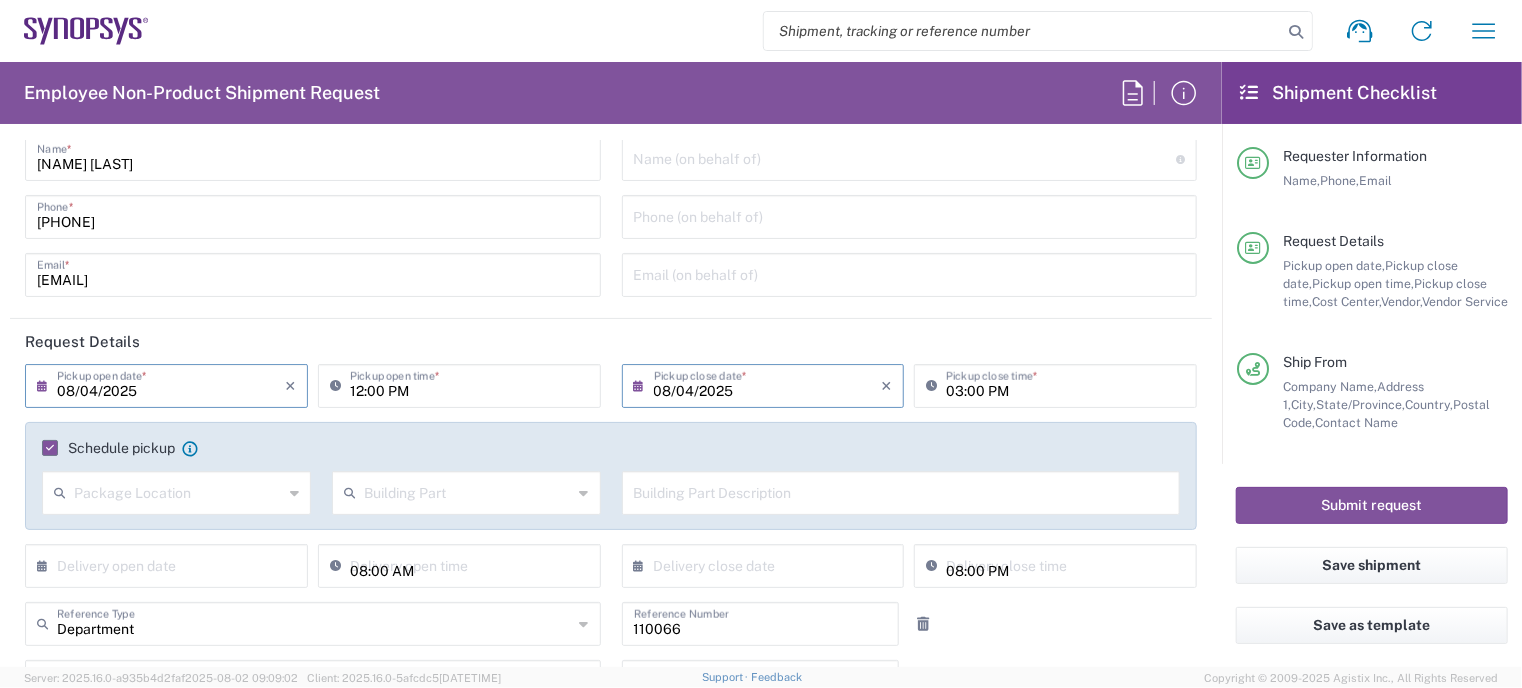 scroll, scrollTop: 0, scrollLeft: 0, axis: both 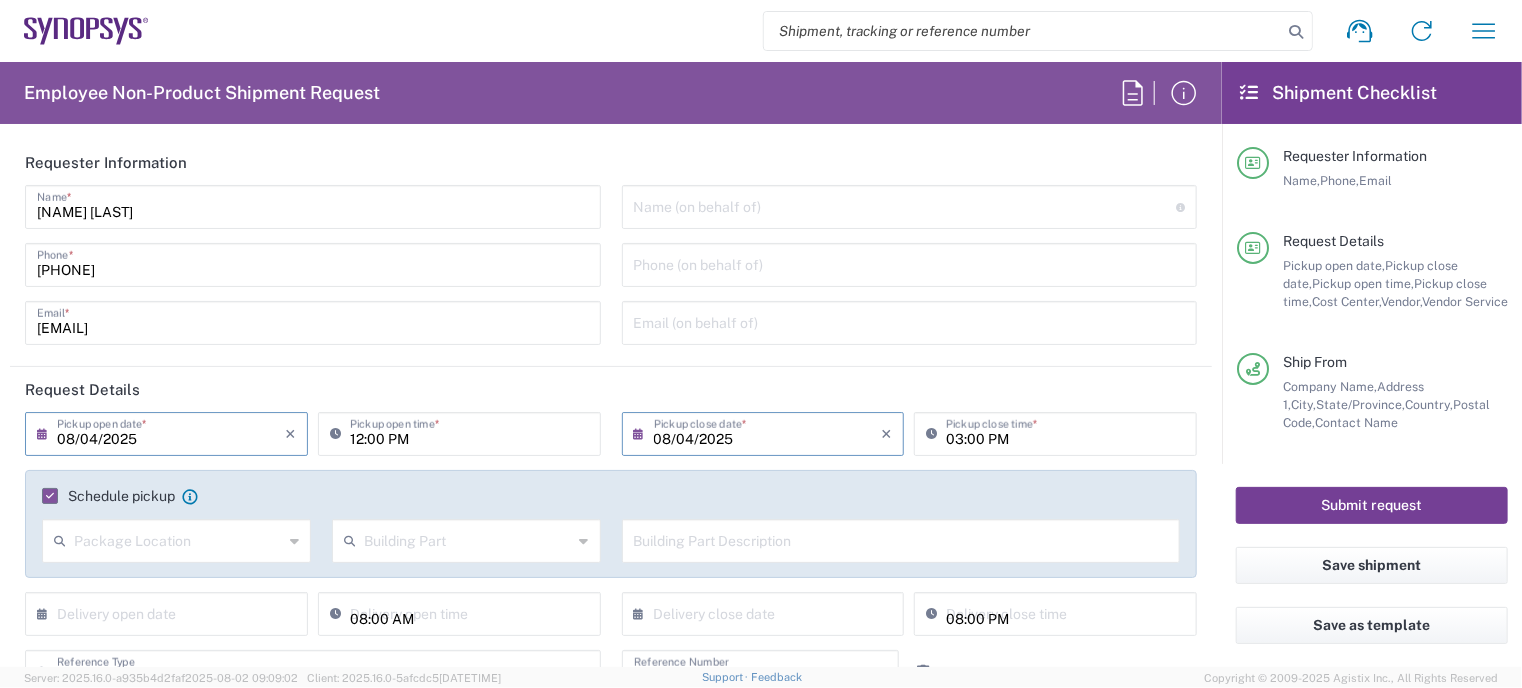 click on "Submit request" 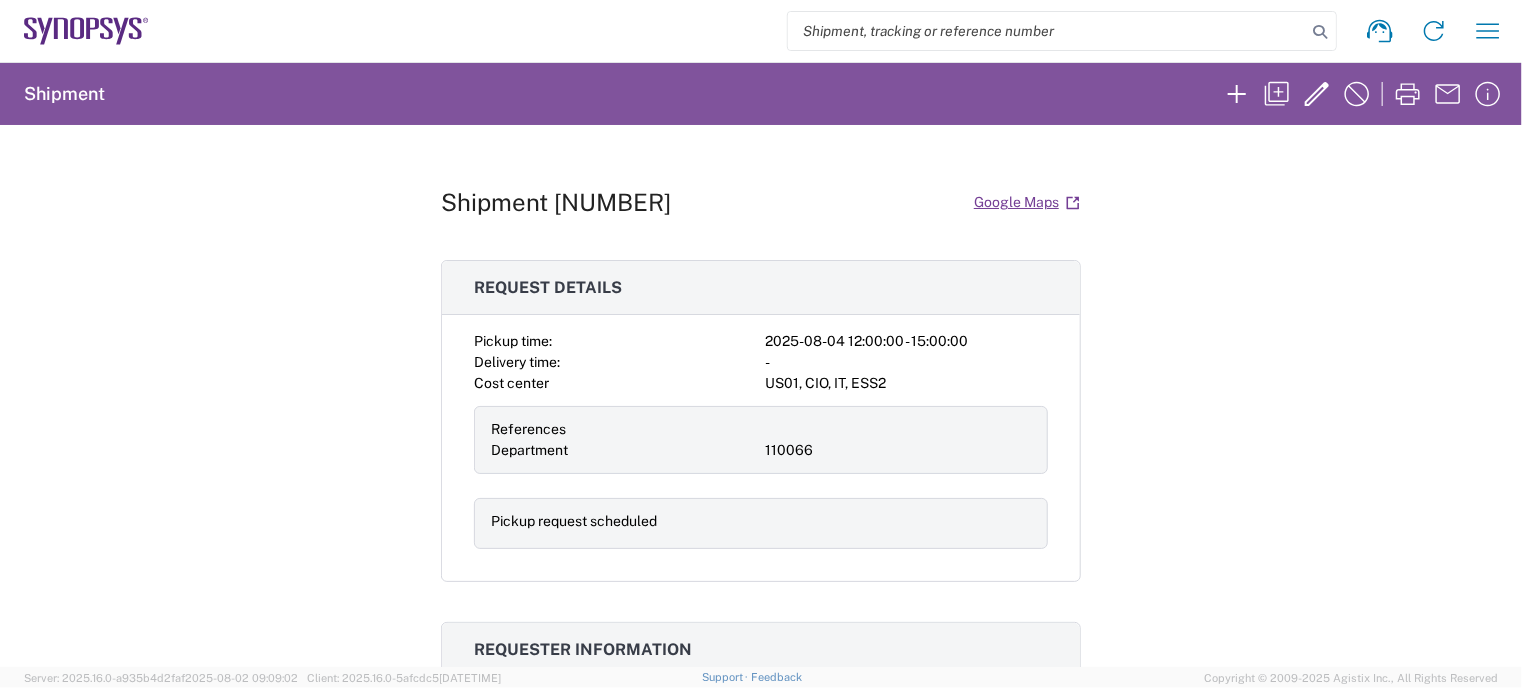 click on "Shipment 56383255  Google Maps
Request details Pickup time: 2025-08-04 12:00:00 - 15:00:00 Delivery time: - Cost center US01, CIO, IT, ESS2 References Department 110066 Pickup request scheduled Requester information [NAME] [LAST] [PHONE] [EMAIL] Ship from/to From: To: Synopsys Inc Synopsys, Inc 11 Apex Drive 1539 4th St Suite 302B [CITY] ,  [STATE] Monongahela ,  [STATE] 01752 ,  US 15063 ,  US Phone:   [PHONE] Phone:   [PHONE] Package info & contents Large Box Number: 1 Weight: 5 LBS Dimensions: 17.5 x 12.5 x 3 IN Dell Laptop Pieces: 1 EA Total value: 999 USD SKU: Country of origin: HTS No. / tariff code: Notes General Shipment Notes Timestamp: 8/3/2025, 3:03:29 PM (America/Los_Angeles)
Shipment is international: false, from: US, to: US
Shipment has Non-document contents: true
Shipment has Controlled Contents: false
Shipment has content with changed key fields or not from commodity library: false Reason For Request Notes SHIP SHIP DAP" 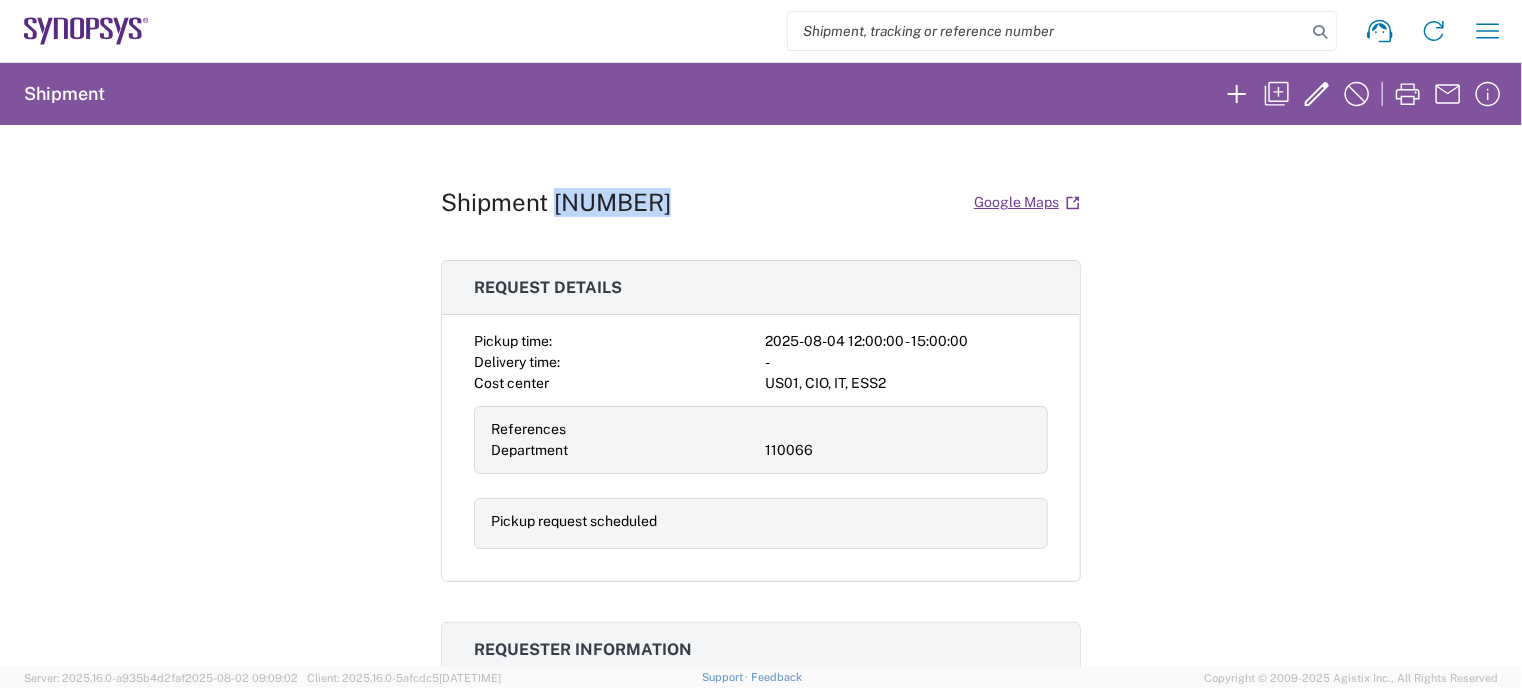 click on "Shipment [NUMBER]" 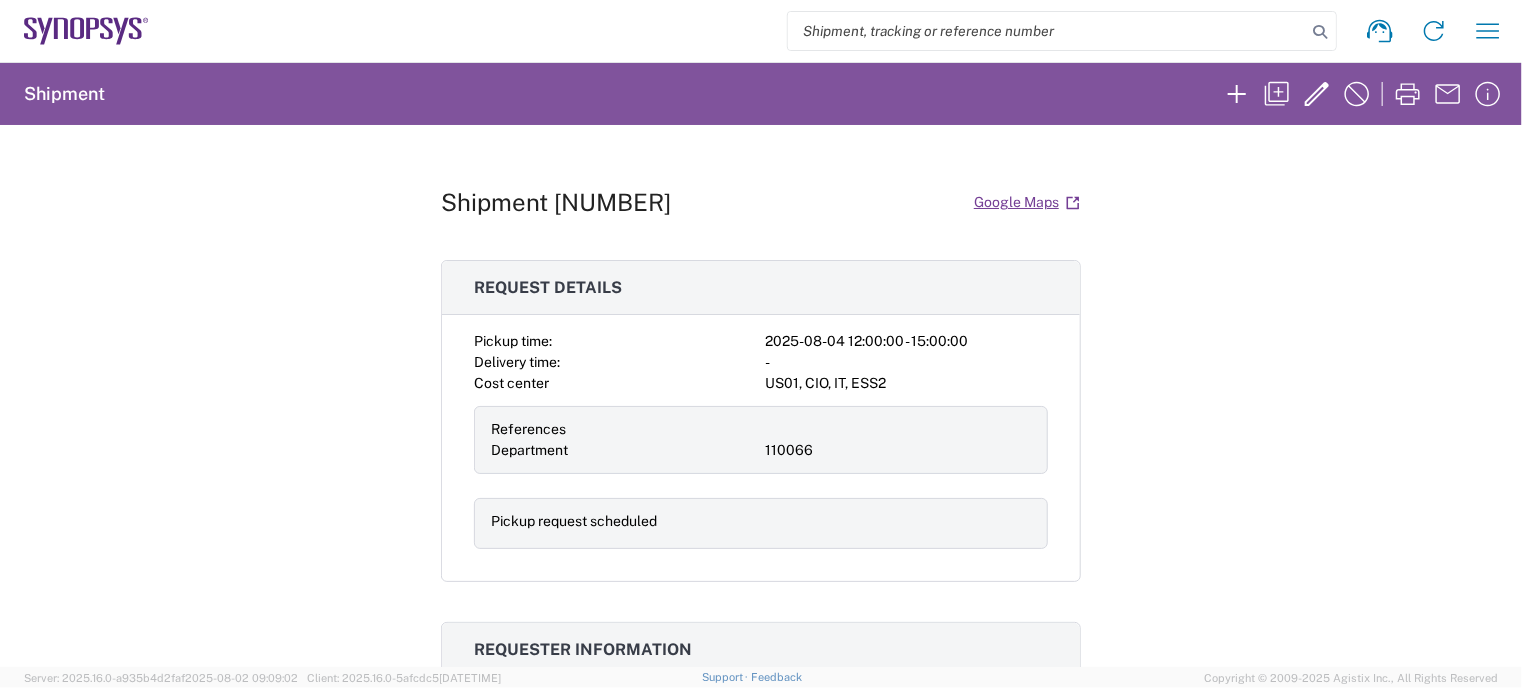 click on "Shipment 56383255  Google Maps
Request details Pickup time: 2025-08-04 12:00:00 - 15:00:00 Delivery time: - Cost center US01, CIO, IT, ESS2 References Department 110066 Pickup request scheduled Requester information [NAME] [LAST] [PHONE] [EMAIL] Ship from/to From: To: Synopsys Inc Synopsys, Inc 11 Apex Drive 1539 4th St Suite 302B [CITY] ,  [STATE] Monongahela ,  [STATE] 01752 ,  US 15063 ,  US Phone:   [PHONE] Phone:   [PHONE] Package info & contents Large Box Number: 1 Weight: 5 LBS Dimensions: 17.5 x 12.5 x 3 IN Dell Laptop Pieces: 1 EA Total value: 999 USD SKU: Country of origin: HTS No. / tariff code: Notes General Shipment Notes Timestamp: 8/3/2025, 3:03:29 PM (America/Los_Angeles)
Shipment is international: false, from: US, to: US
Shipment has Non-document contents: true
Shipment has Controlled Contents: false
Shipment has content with changed key fields or not from commodity library: false Reason For Request Notes SHIP SHIP DAP" 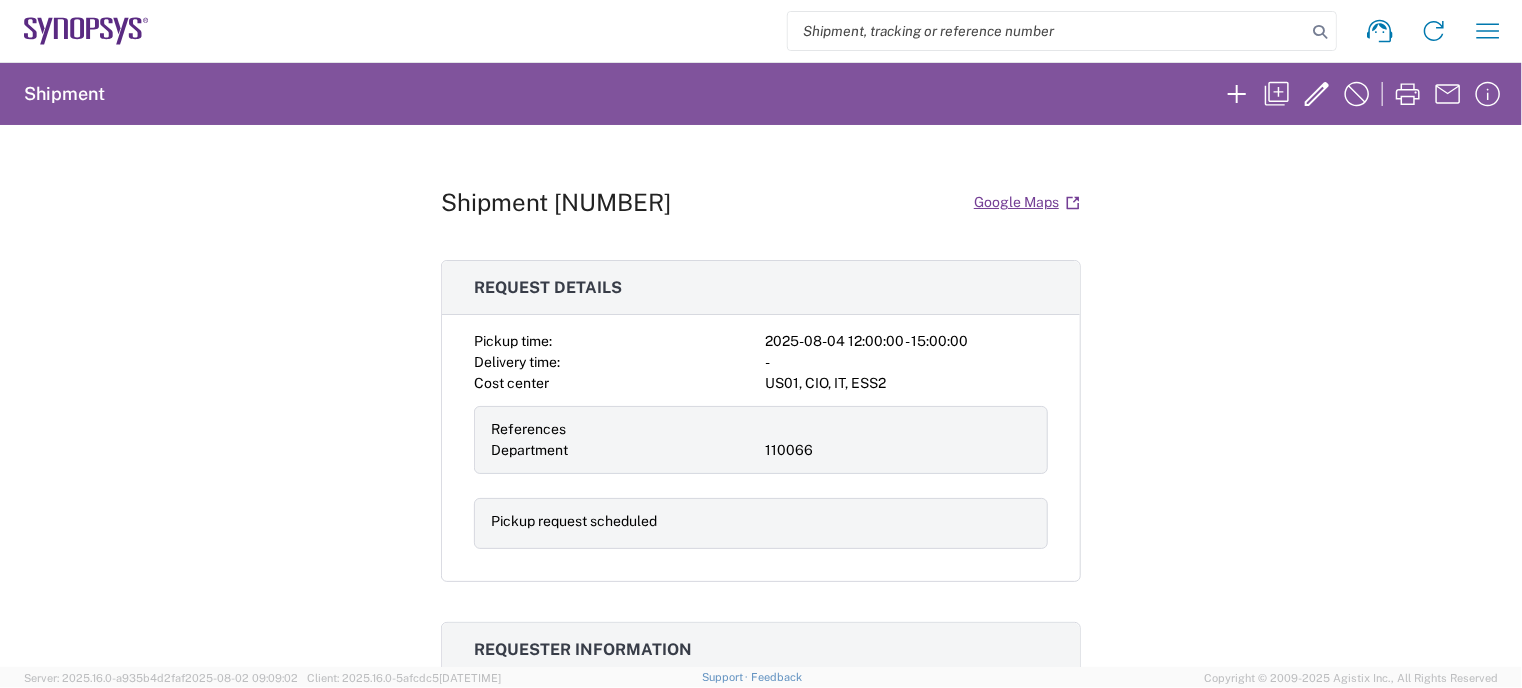 click on "Shipment 56383255  Google Maps
Request details Pickup time: 2025-08-04 12:00:00 - 15:00:00 Delivery time: - Cost center US01, CIO, IT, ESS2 References Department 110066 Pickup request scheduled Requester information [NAME] [LAST] [PHONE] [EMAIL] Ship from/to From: To: Synopsys Inc Synopsys, Inc 11 Apex Drive 1539 4th St Suite 302B [CITY] ,  [STATE] Monongahela ,  [STATE] 01752 ,  US 15063 ,  US Phone:   [PHONE] Phone:   [PHONE] Package info & contents Large Box Number: 1 Weight: 5 LBS Dimensions: 17.5 x 12.5 x 3 IN Dell Laptop Pieces: 1 EA Total value: 999 USD SKU: Country of origin: HTS No. / tariff code: Notes General Shipment Notes Timestamp: 8/3/2025, 3:03:29 PM (America/Los_Angeles)
Shipment is international: false, from: US, to: US
Shipment has Non-document contents: true
Shipment has Controlled Contents: false
Shipment has content with changed key fields or not from commodity library: false Reason For Request Notes SHIP SHIP DAP" 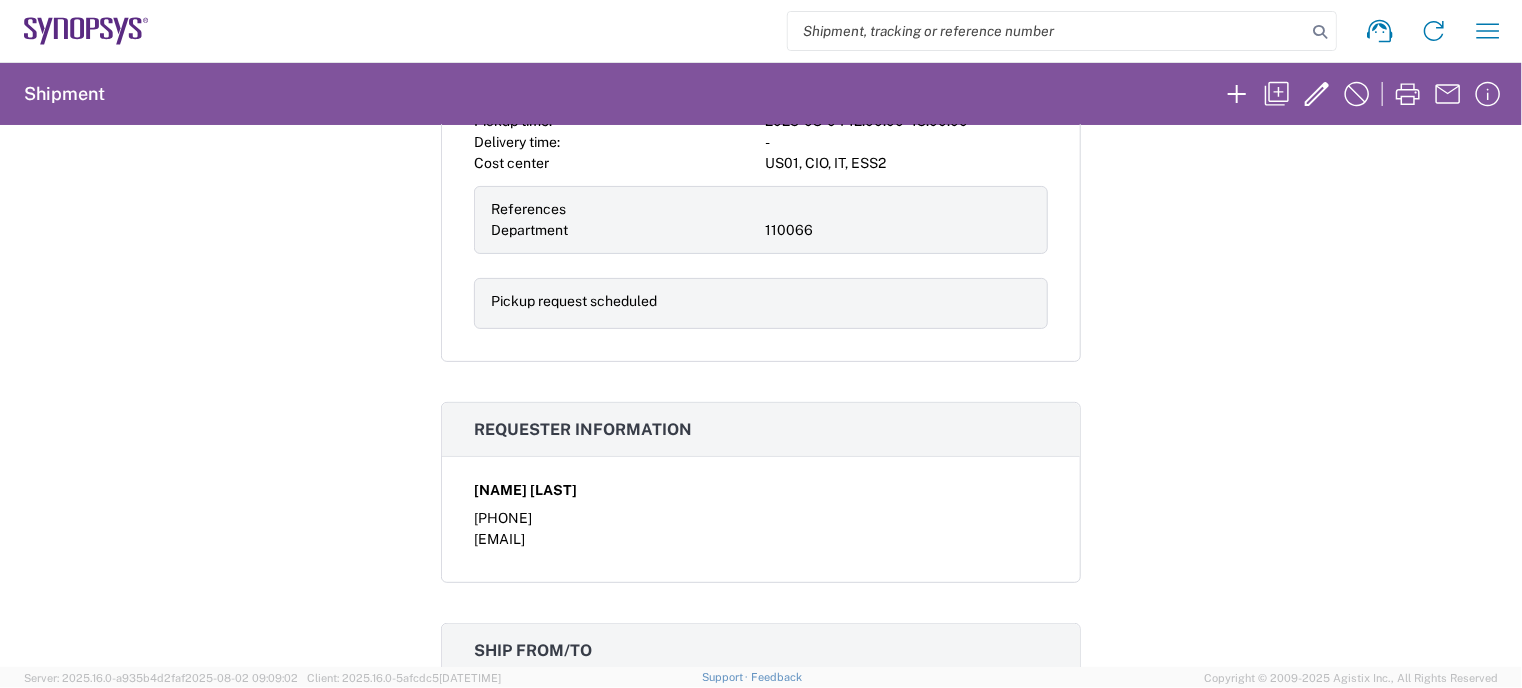 scroll, scrollTop: 0, scrollLeft: 0, axis: both 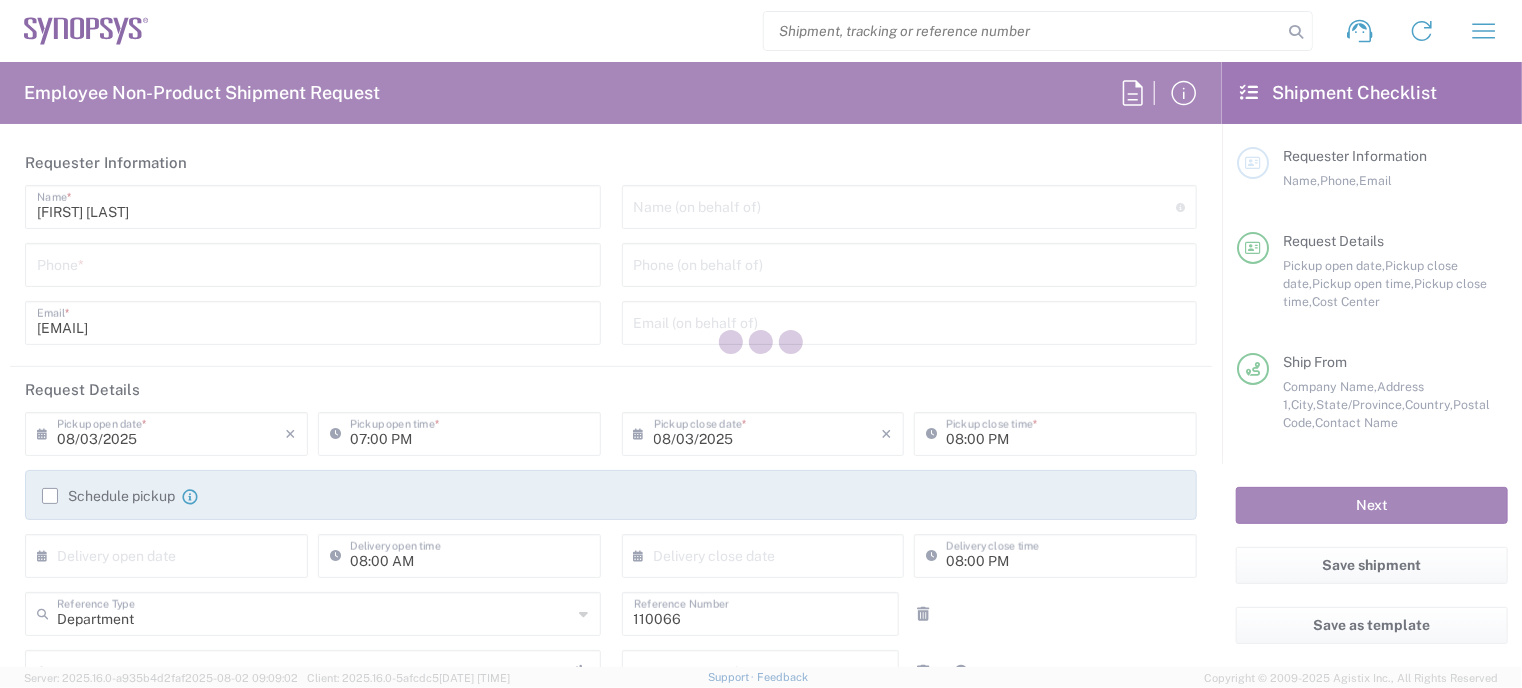 type on "US01, CIO, IT, ESS2 110066" 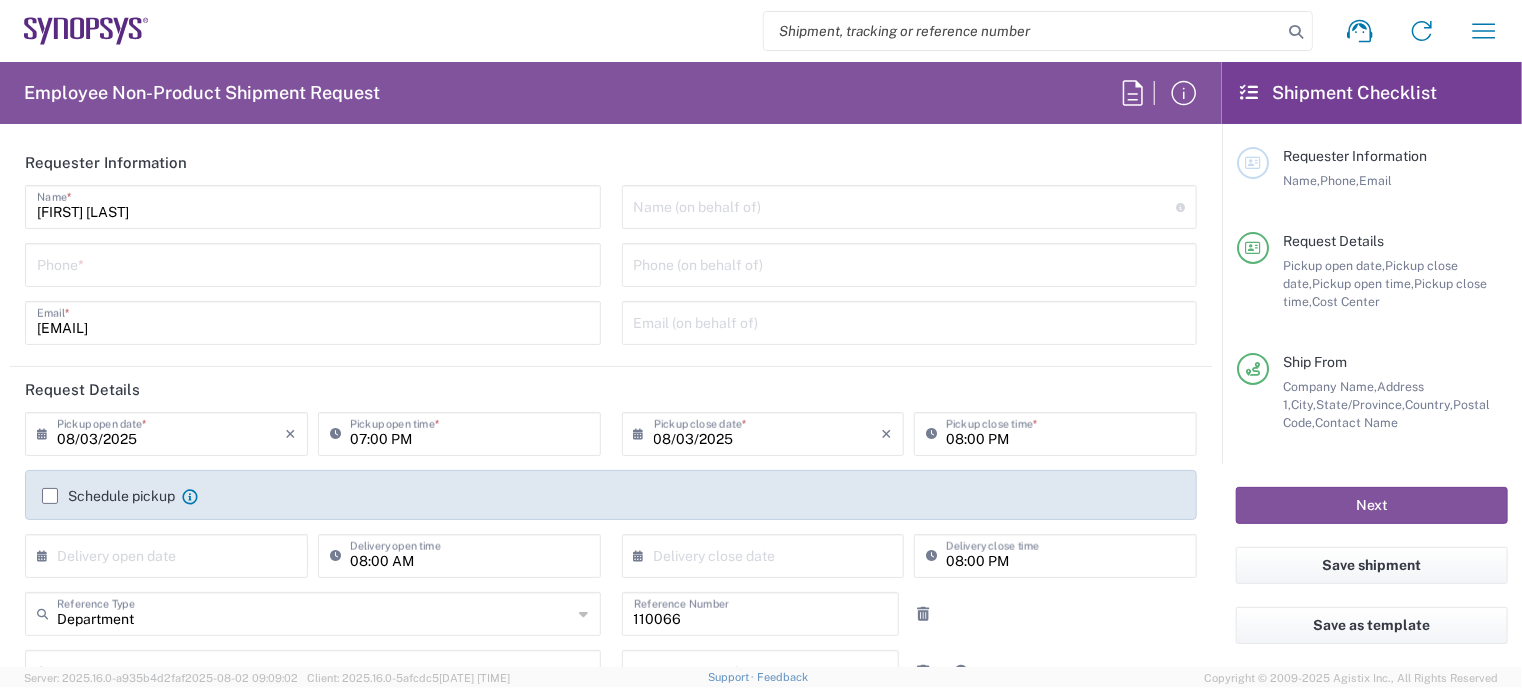 click 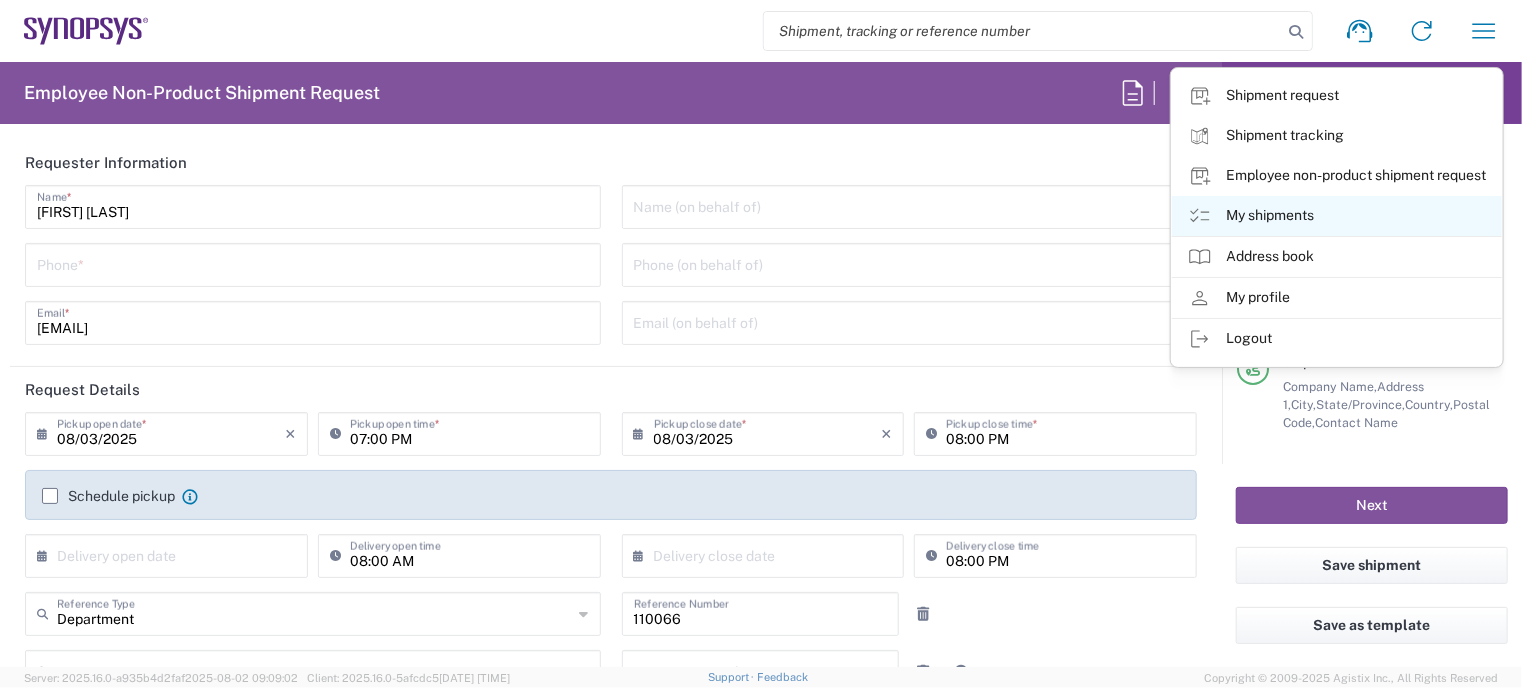 type on "Marlboro US04" 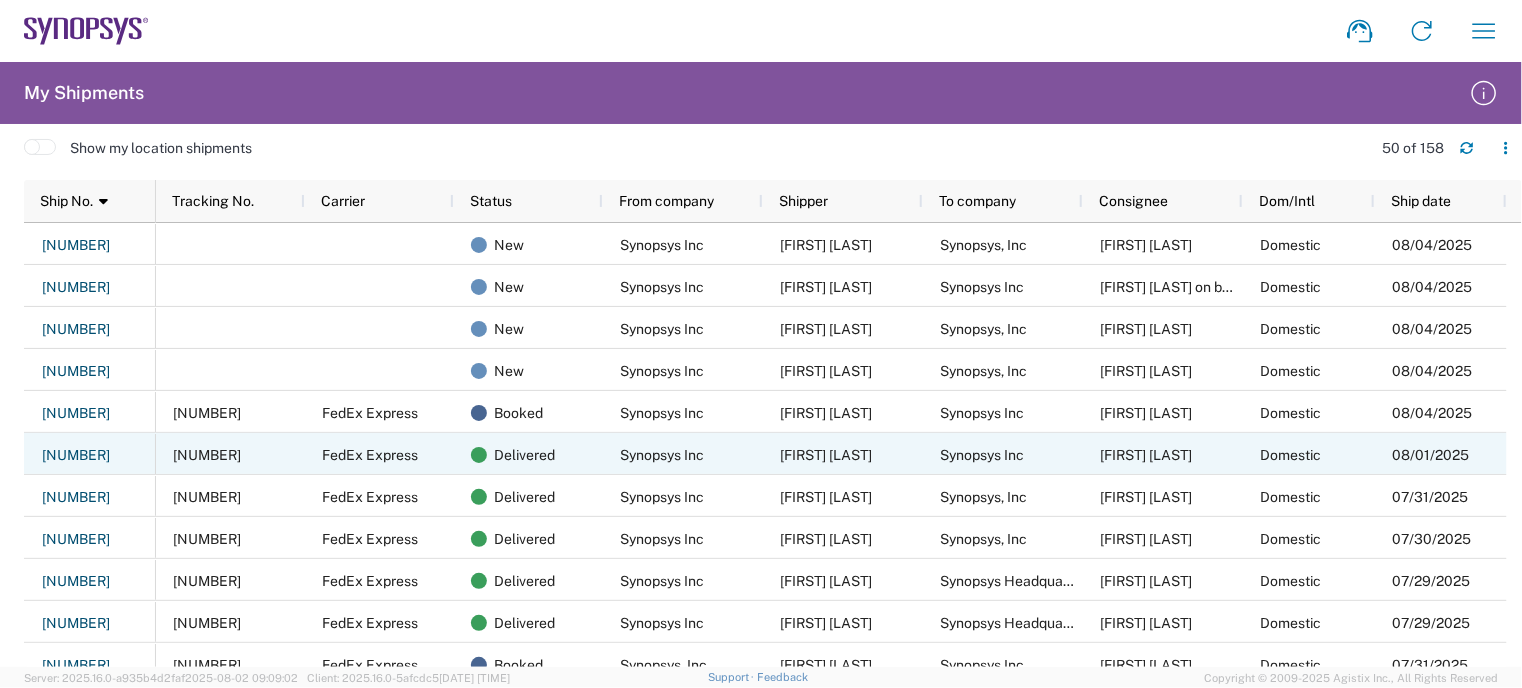scroll, scrollTop: 15, scrollLeft: 0, axis: vertical 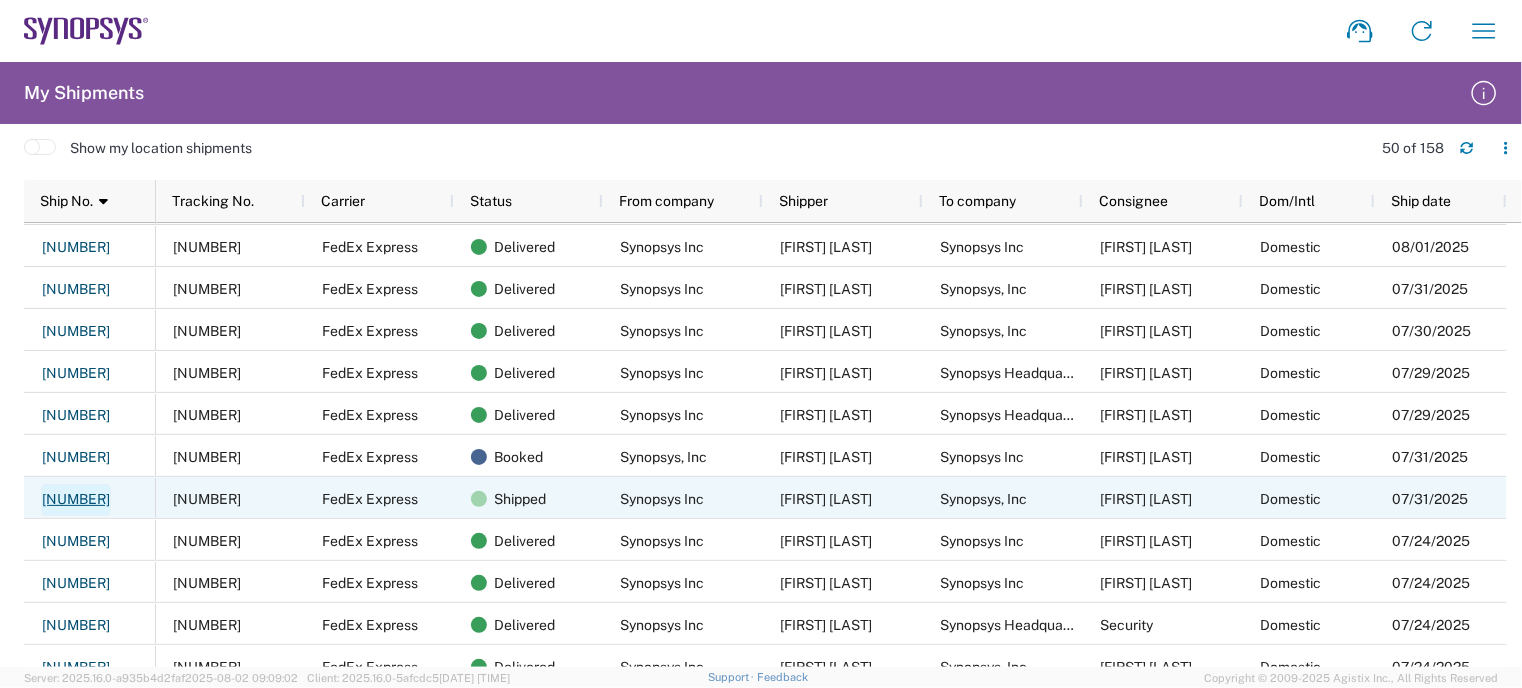 click on "56322914" 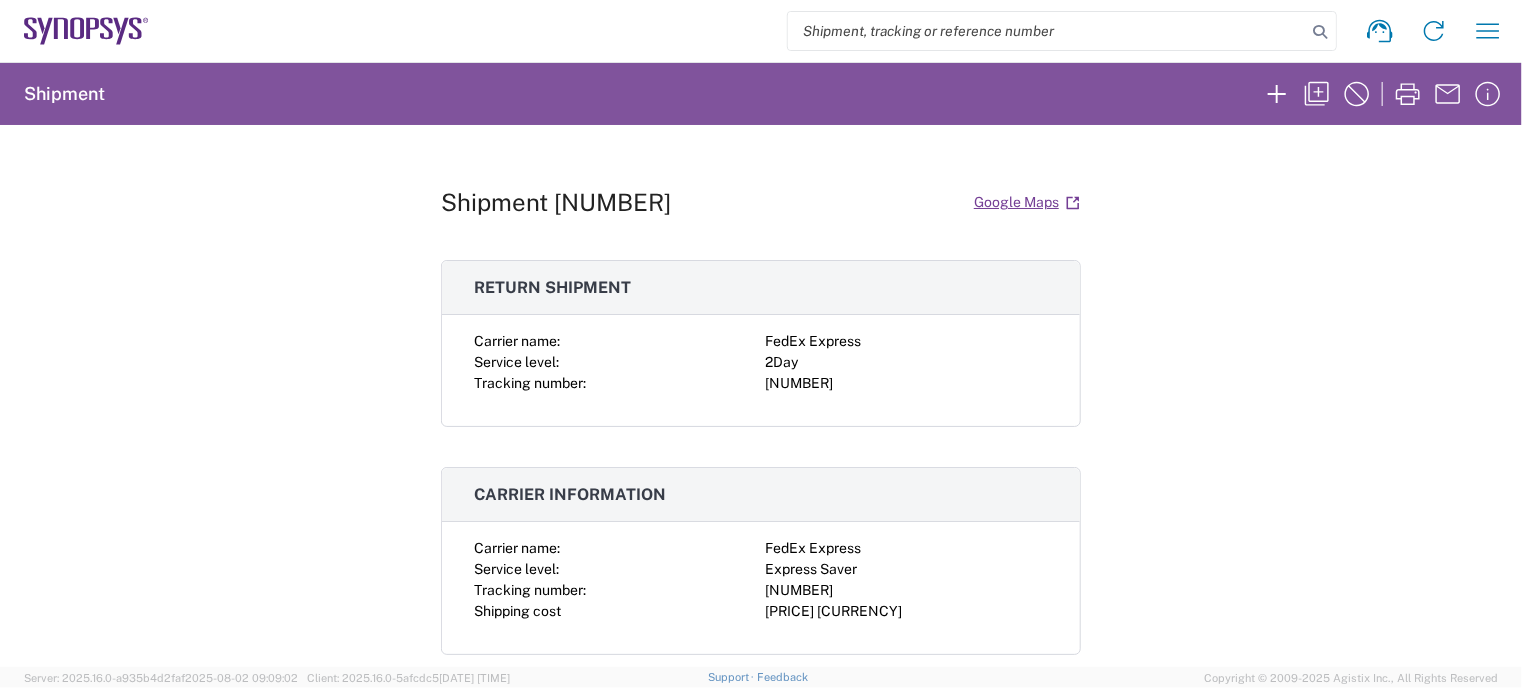 click on "[PHONE]" 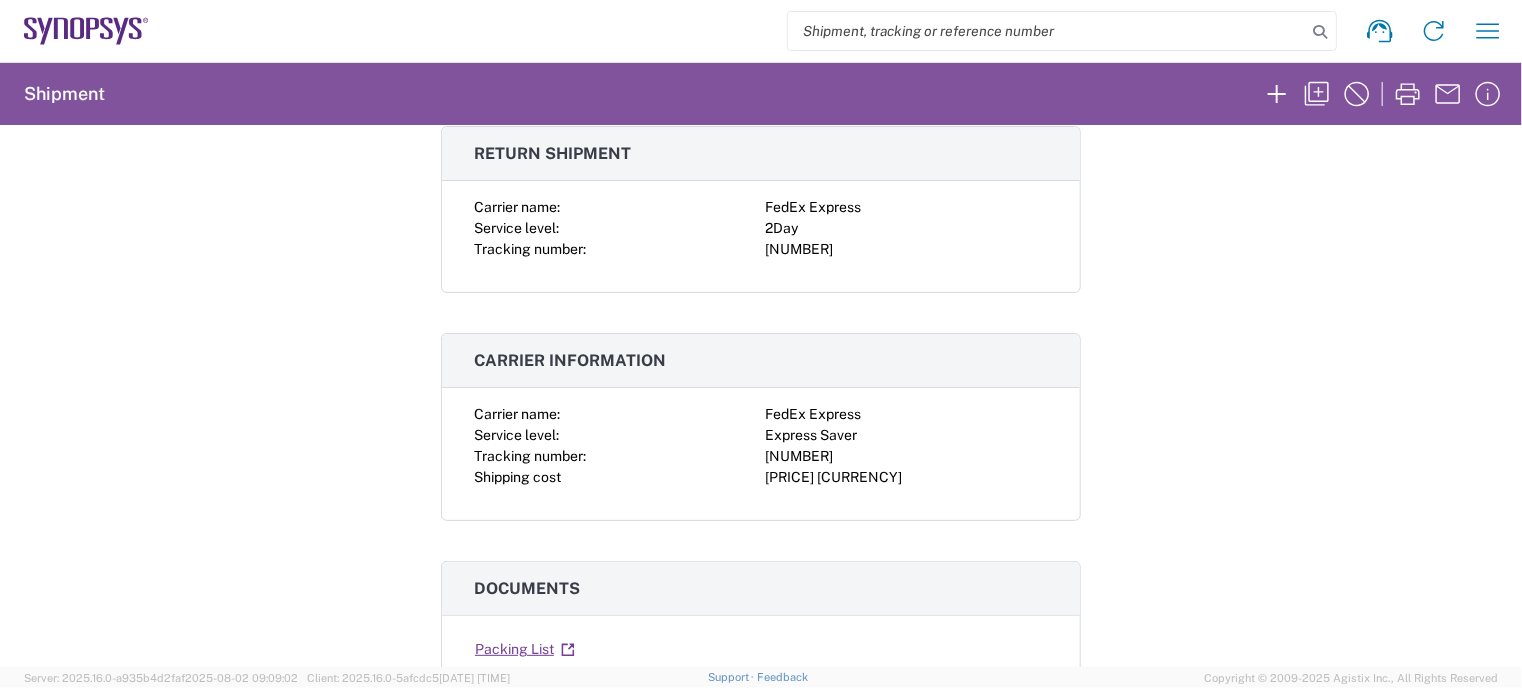 scroll, scrollTop: 135, scrollLeft: 0, axis: vertical 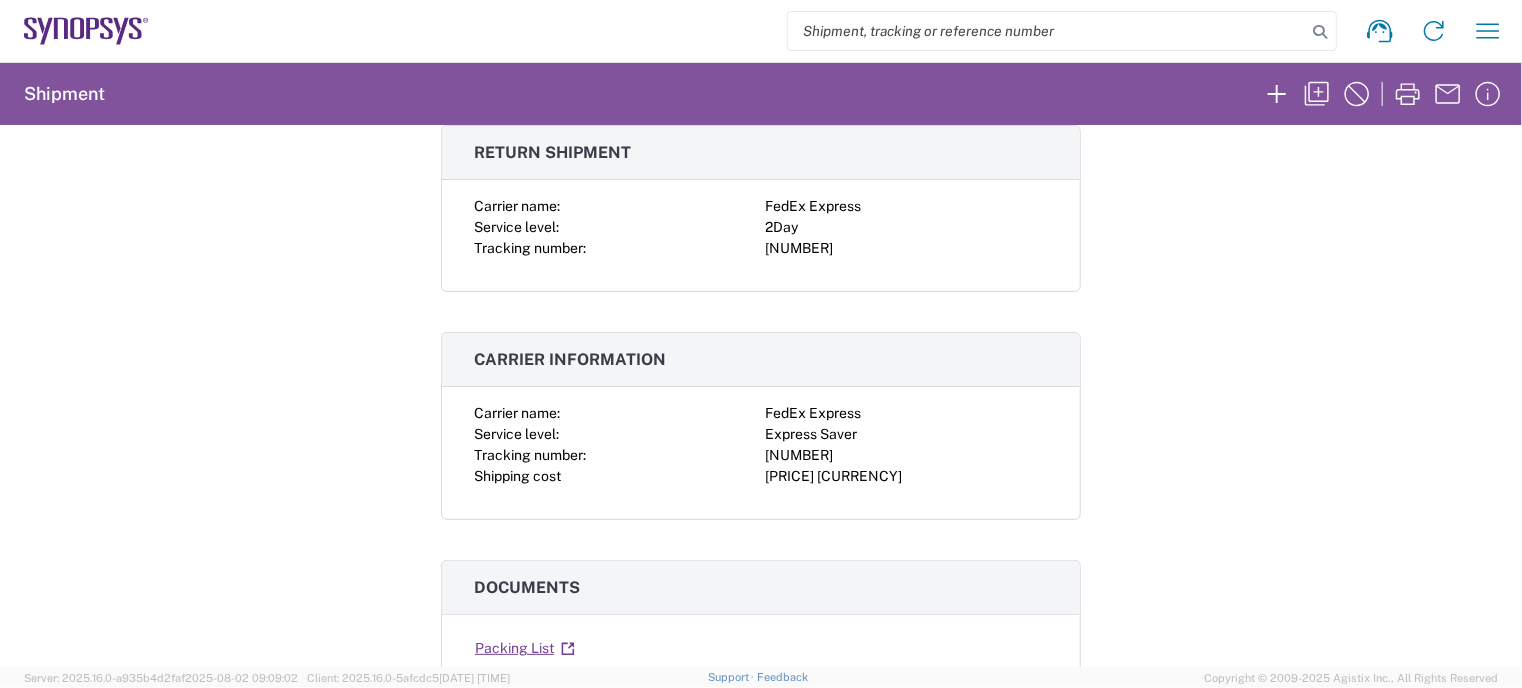 click on "[NUMBER]" 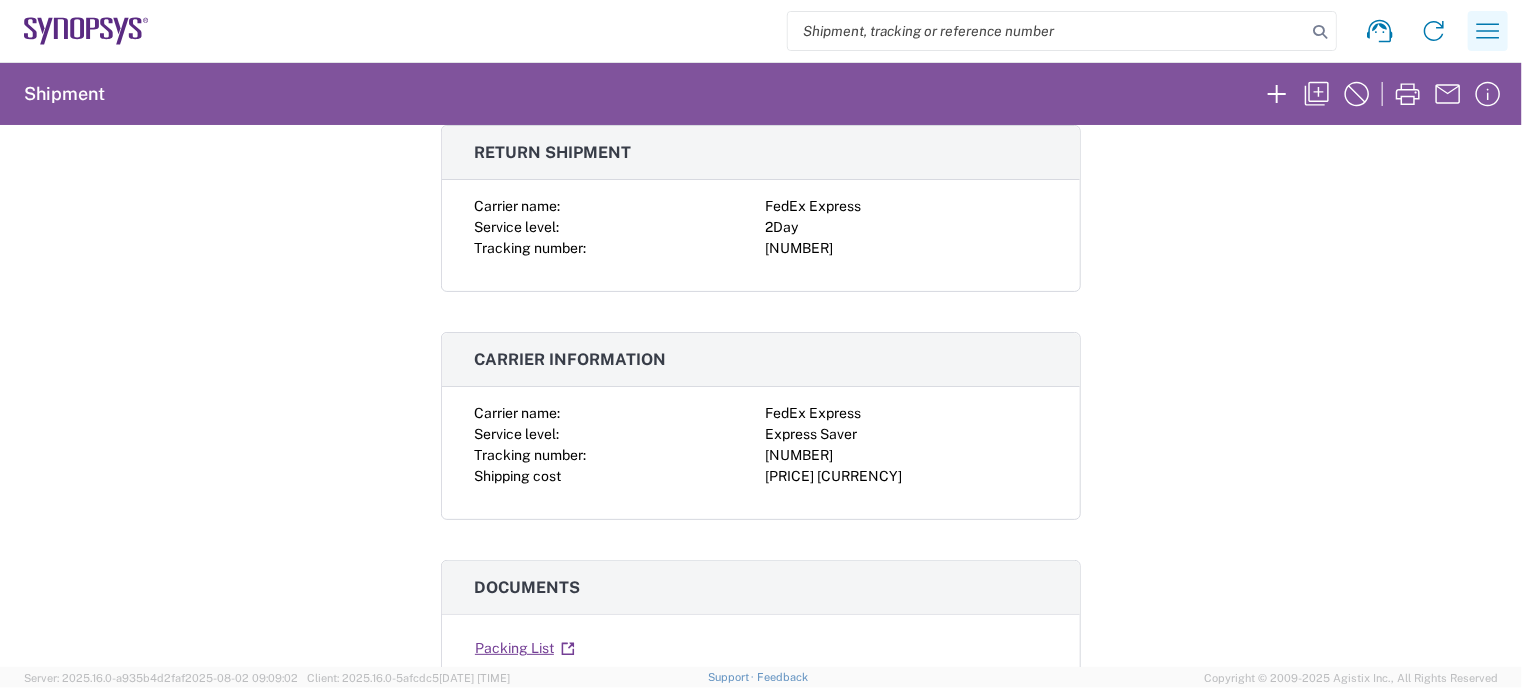 click 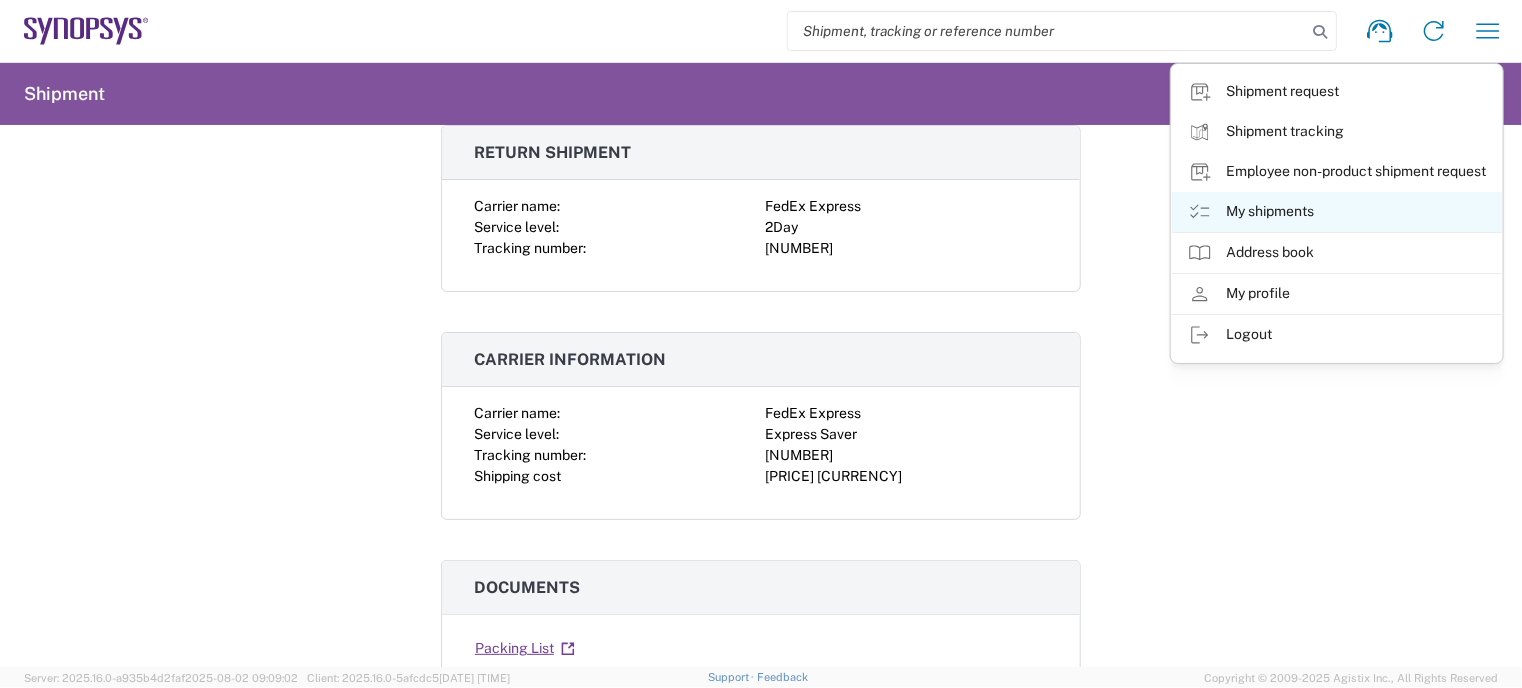 click on "My shipments" 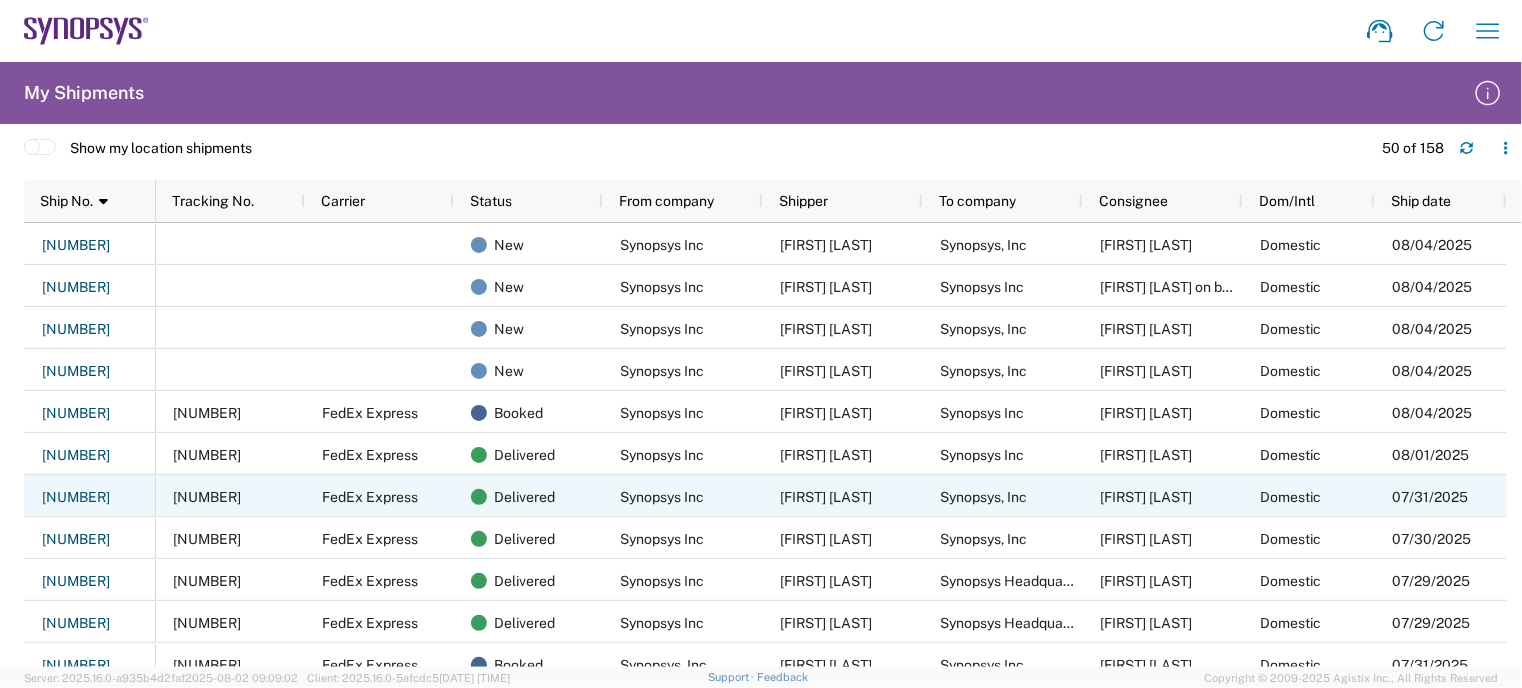 scroll, scrollTop: 40, scrollLeft: 0, axis: vertical 